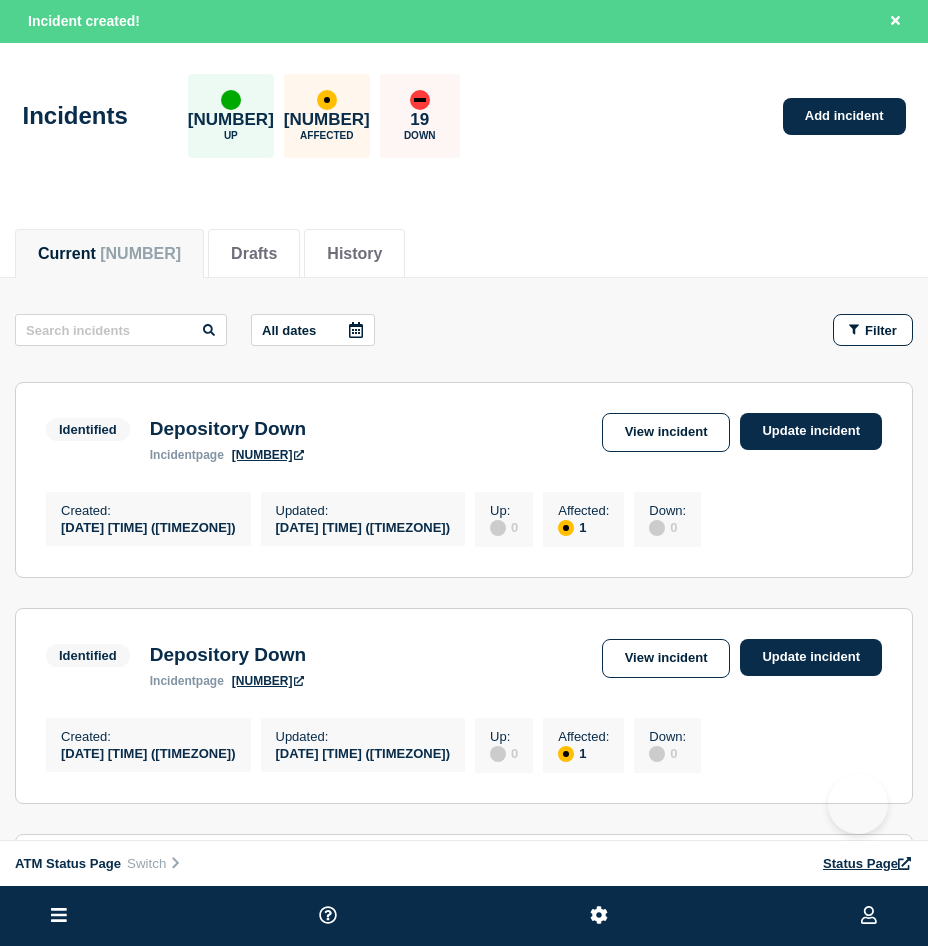 scroll, scrollTop: 0, scrollLeft: 0, axis: both 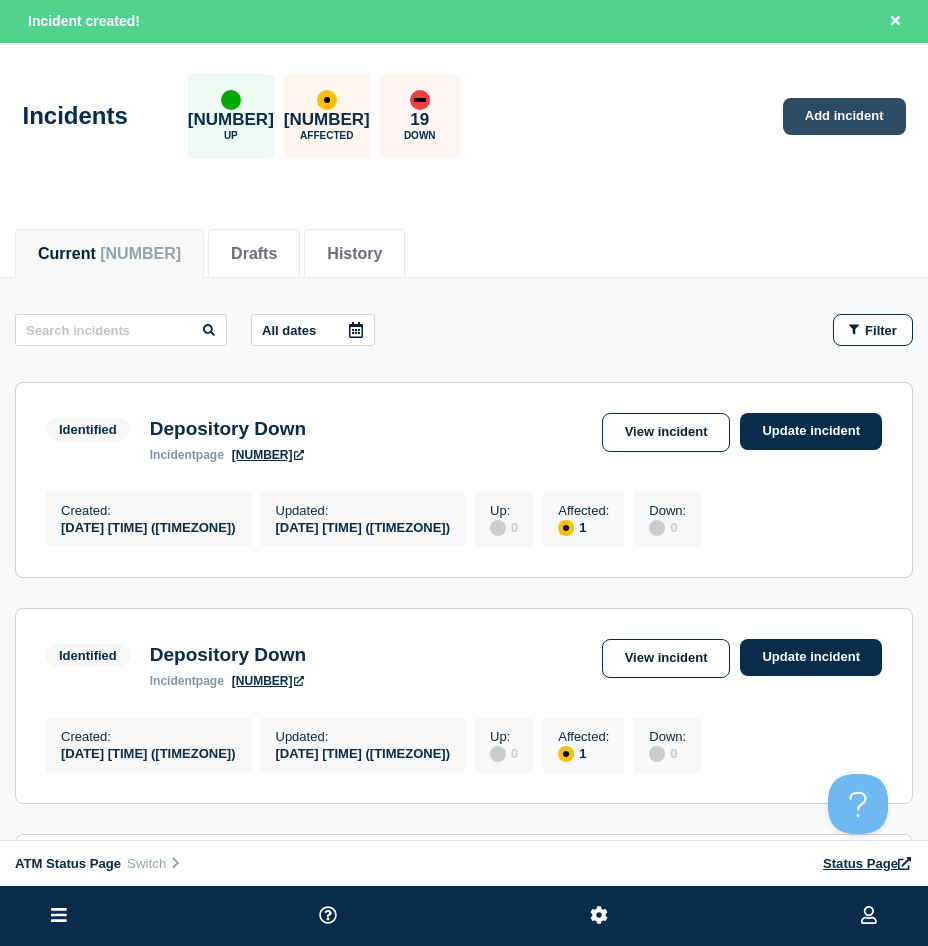 click on "Add incident" 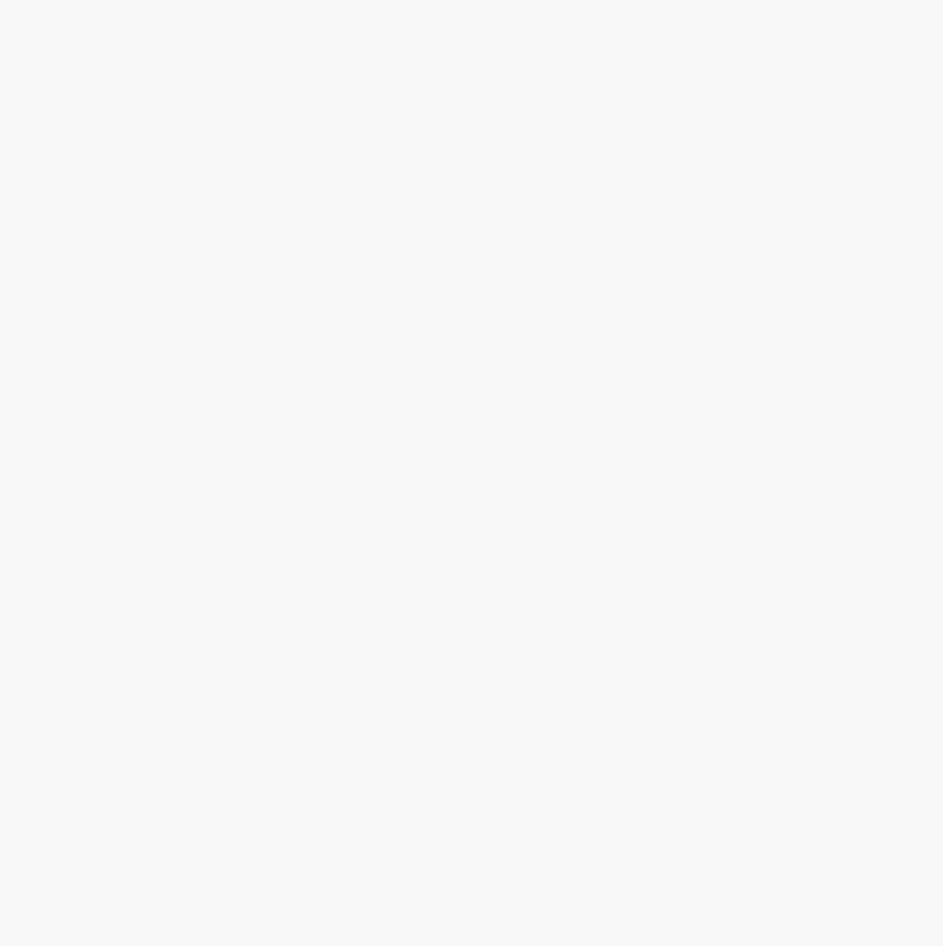 scroll, scrollTop: 0, scrollLeft: 0, axis: both 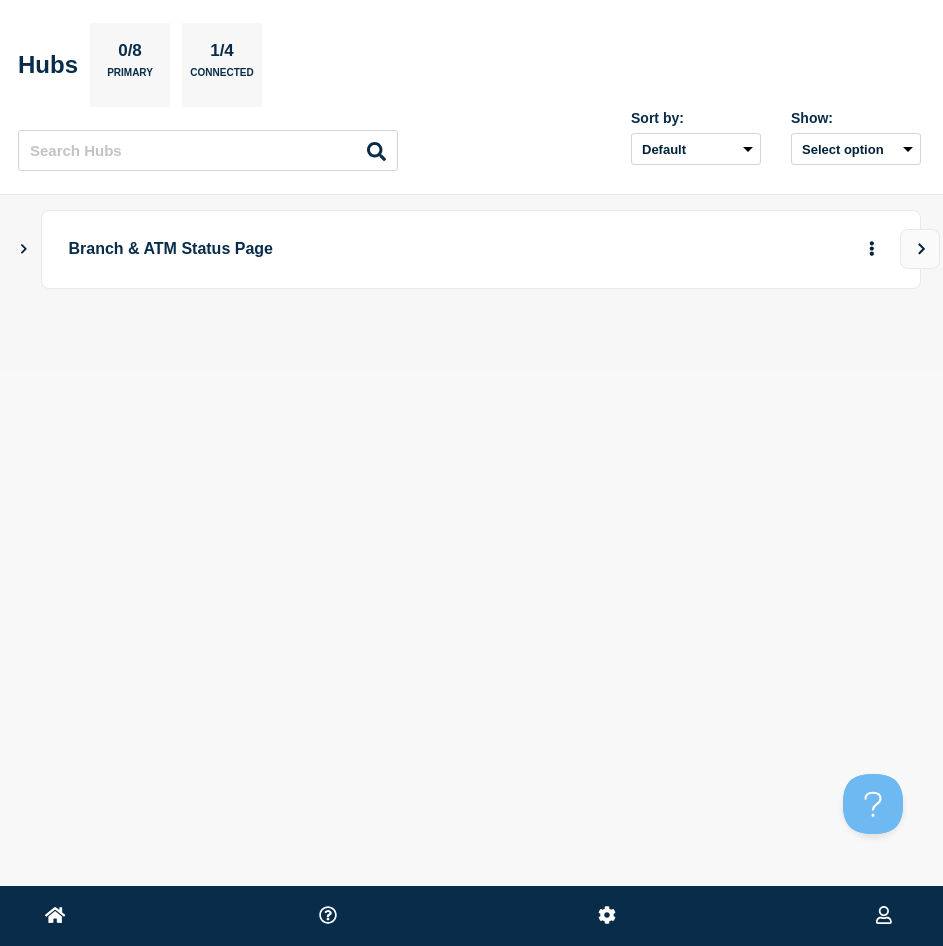 click 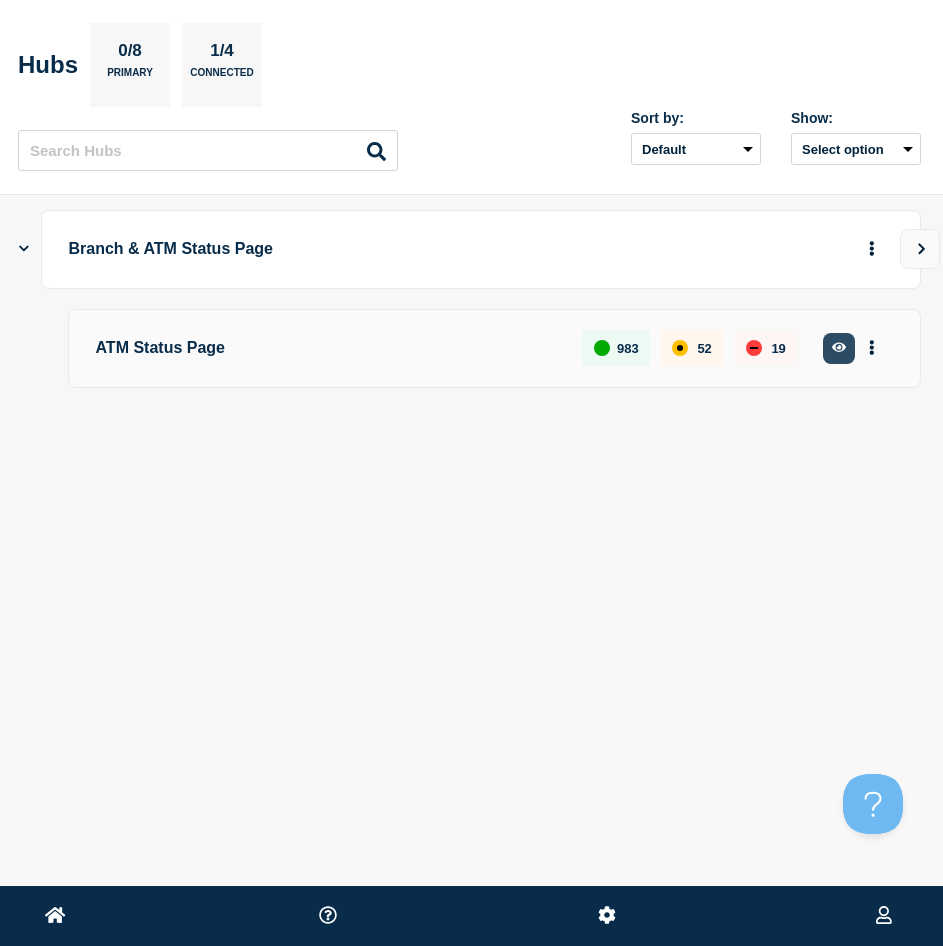 click at bounding box center (839, 348) 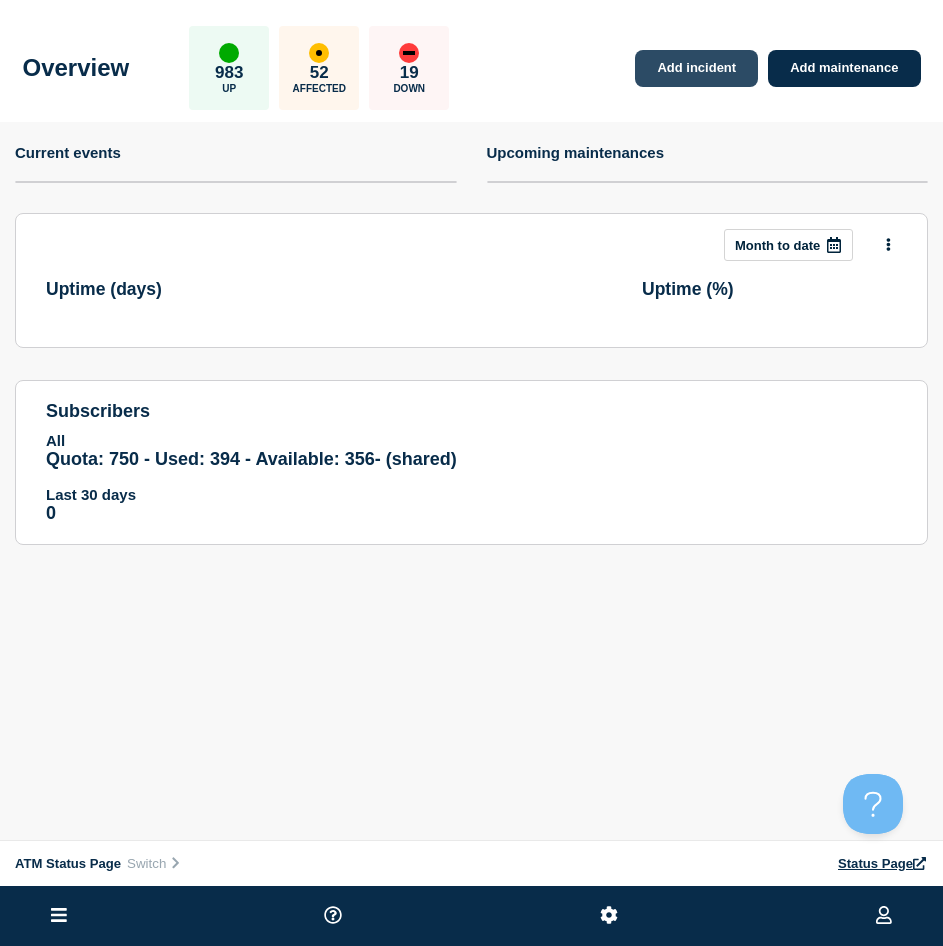 click on "Add incident" at bounding box center [696, 68] 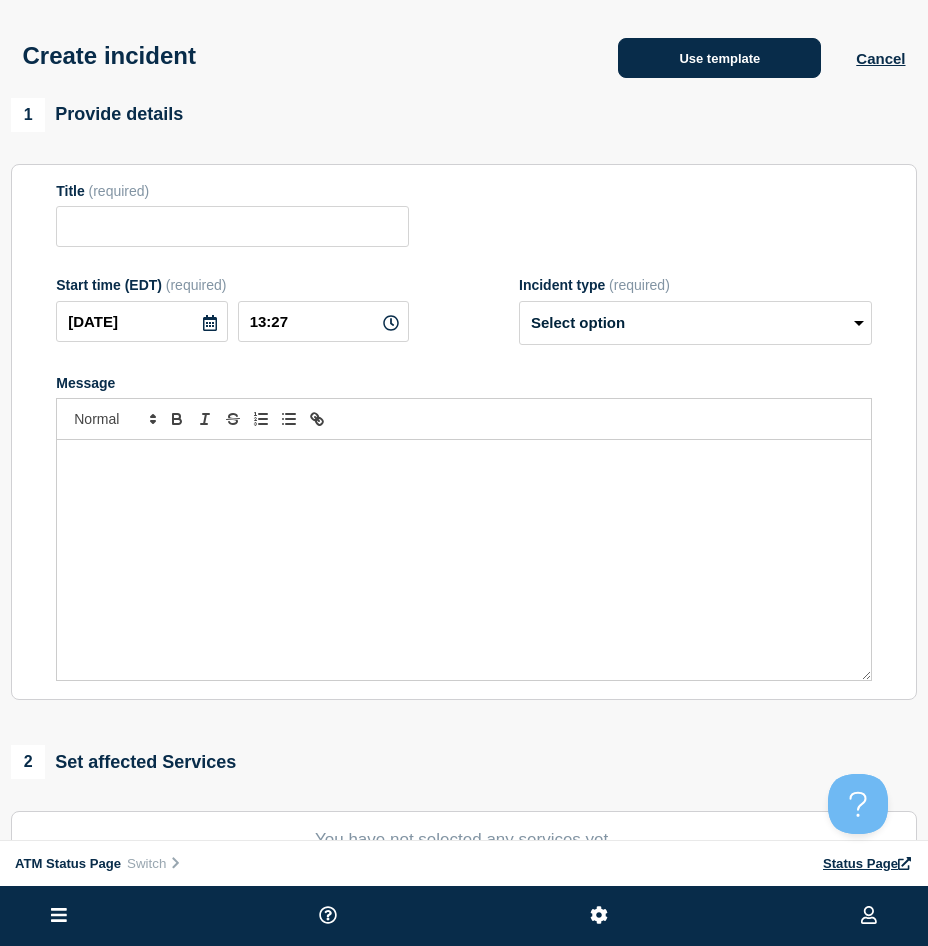 click on "Use template" at bounding box center [719, 58] 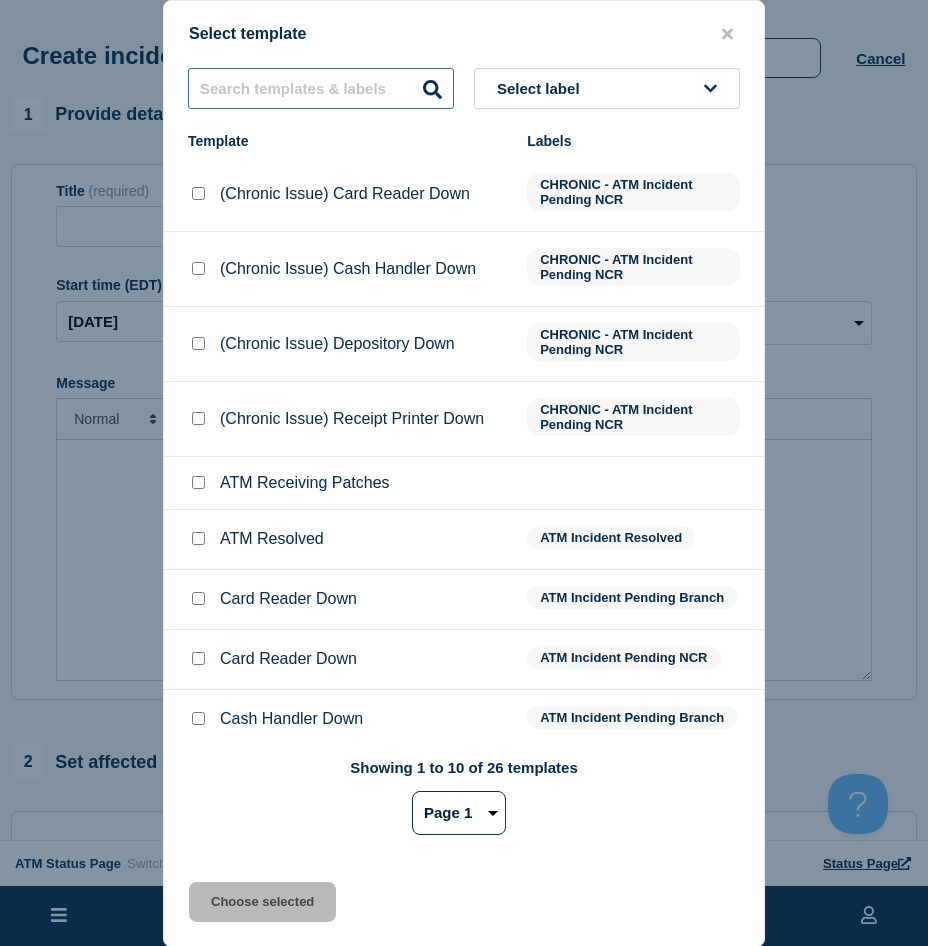 click at bounding box center [321, 88] 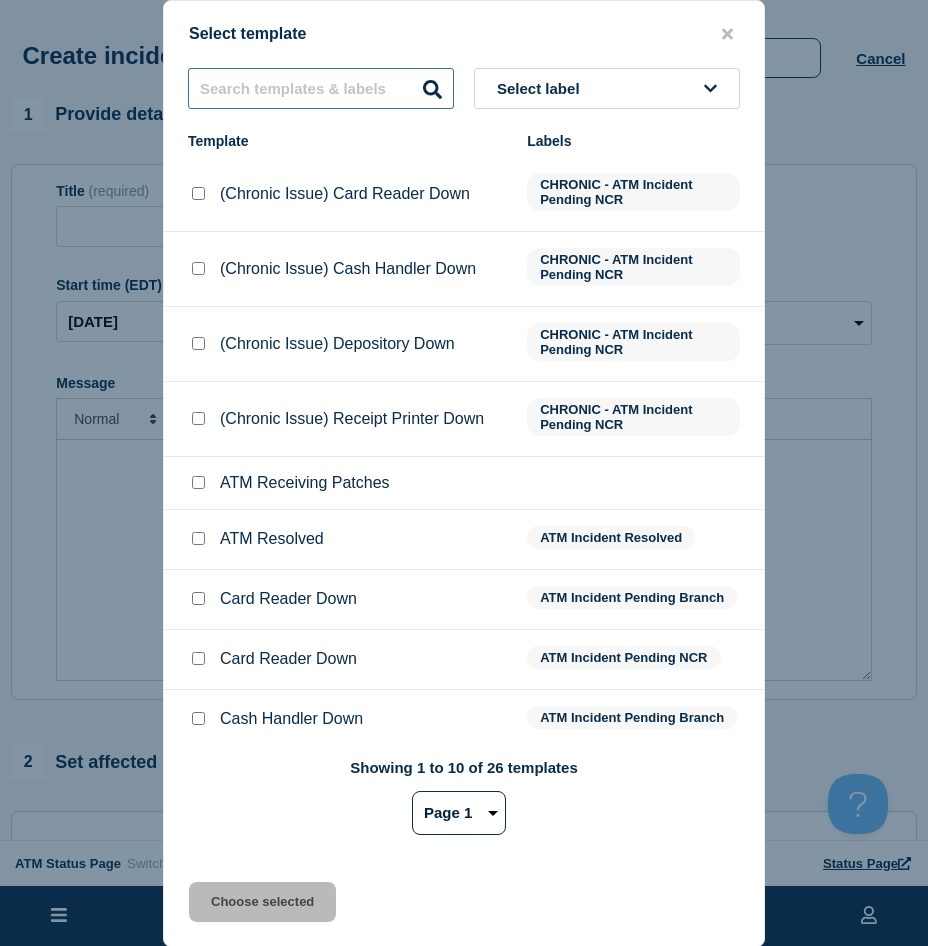 type on "e" 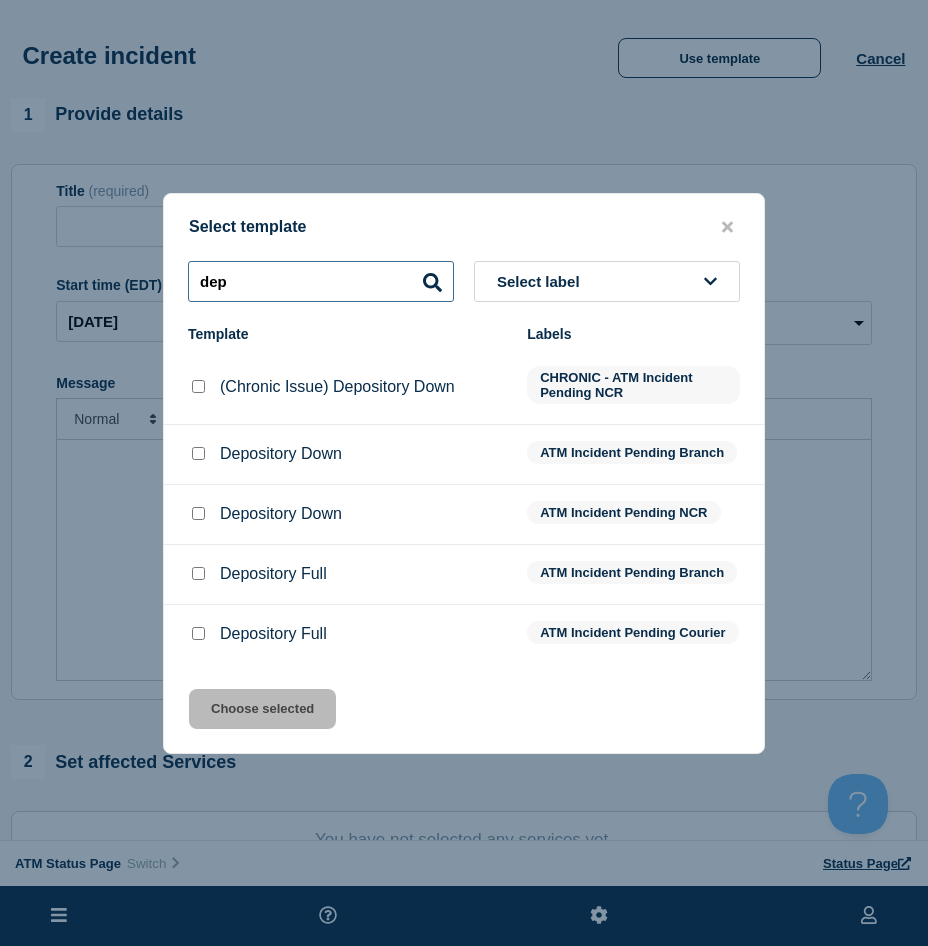 type on "dep" 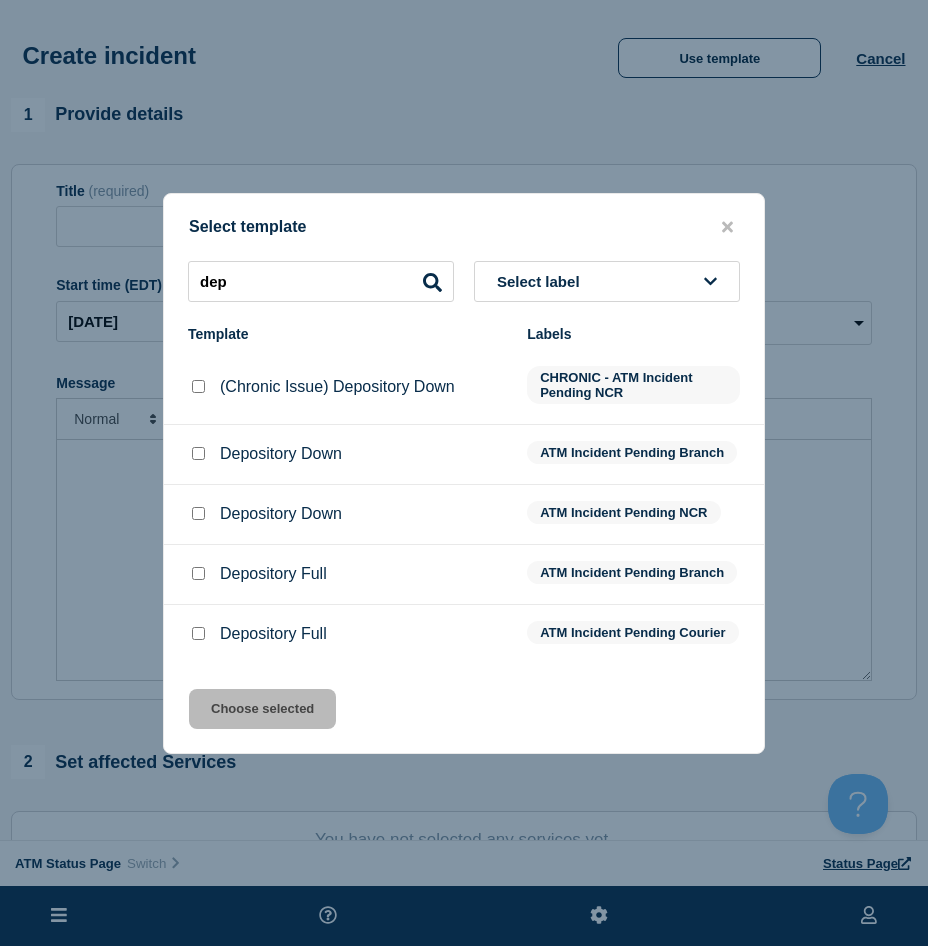 click at bounding box center (198, 453) 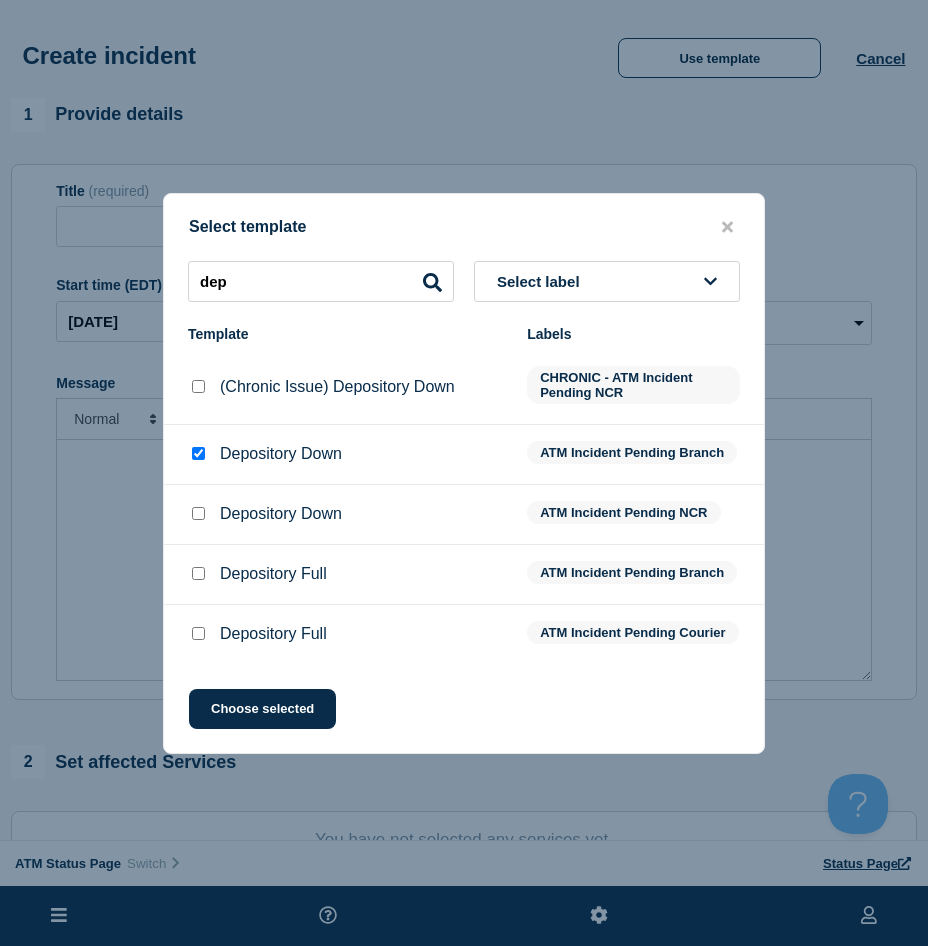 click at bounding box center (198, 514) 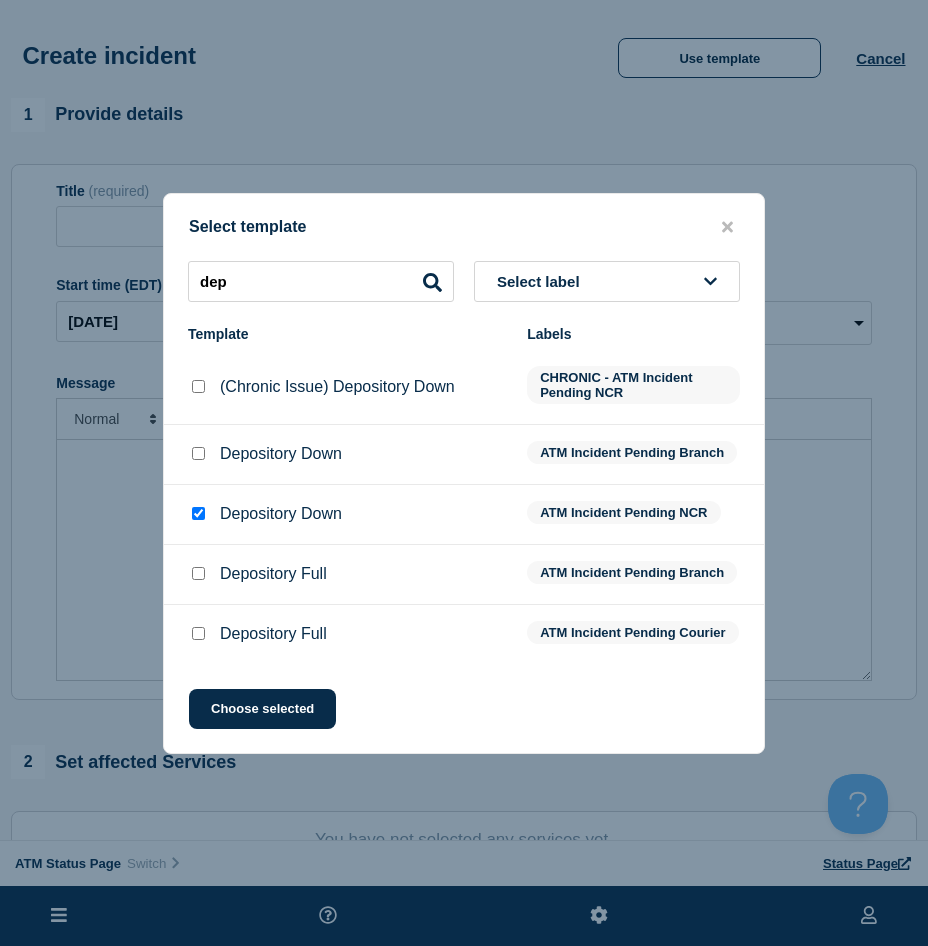 checkbox on "false" 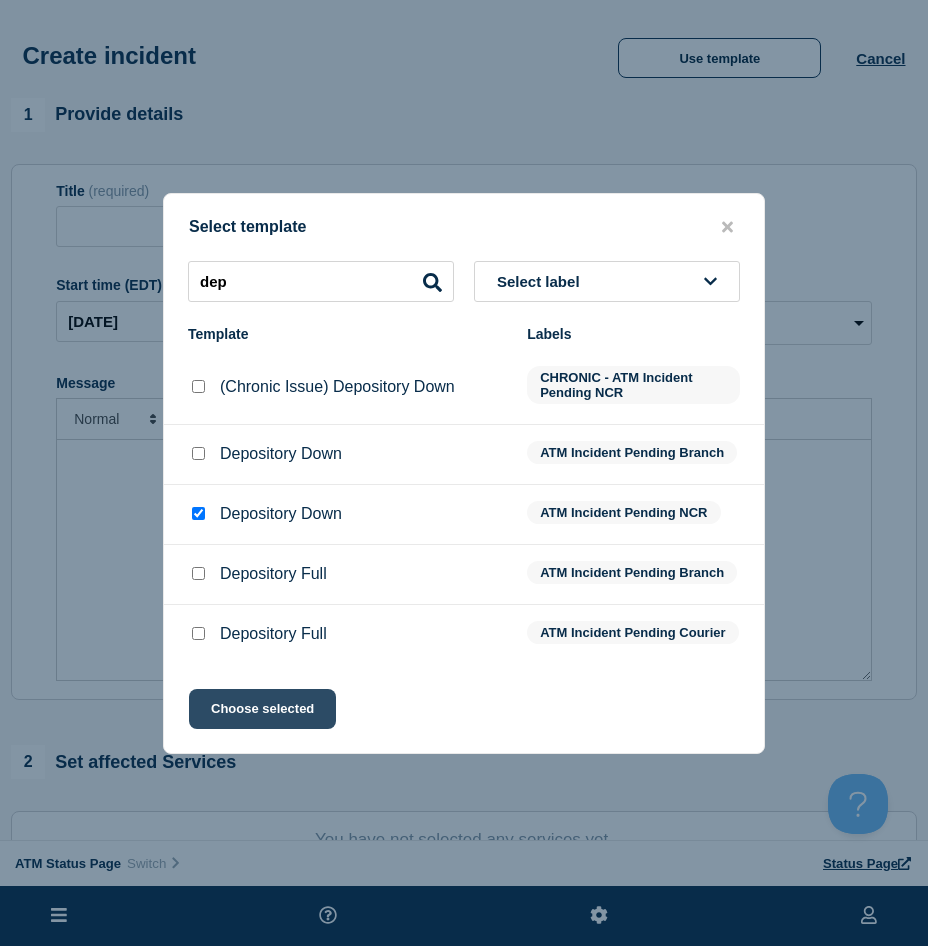 click on "Choose selected" 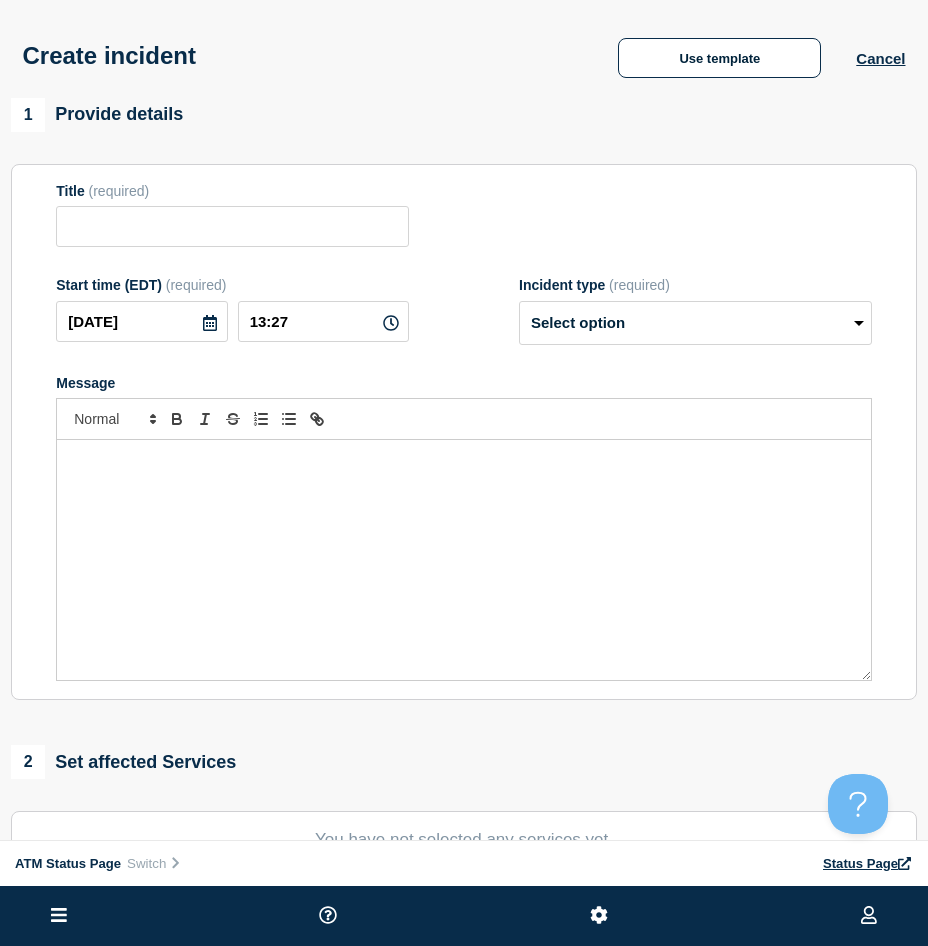 type on "Depository Down" 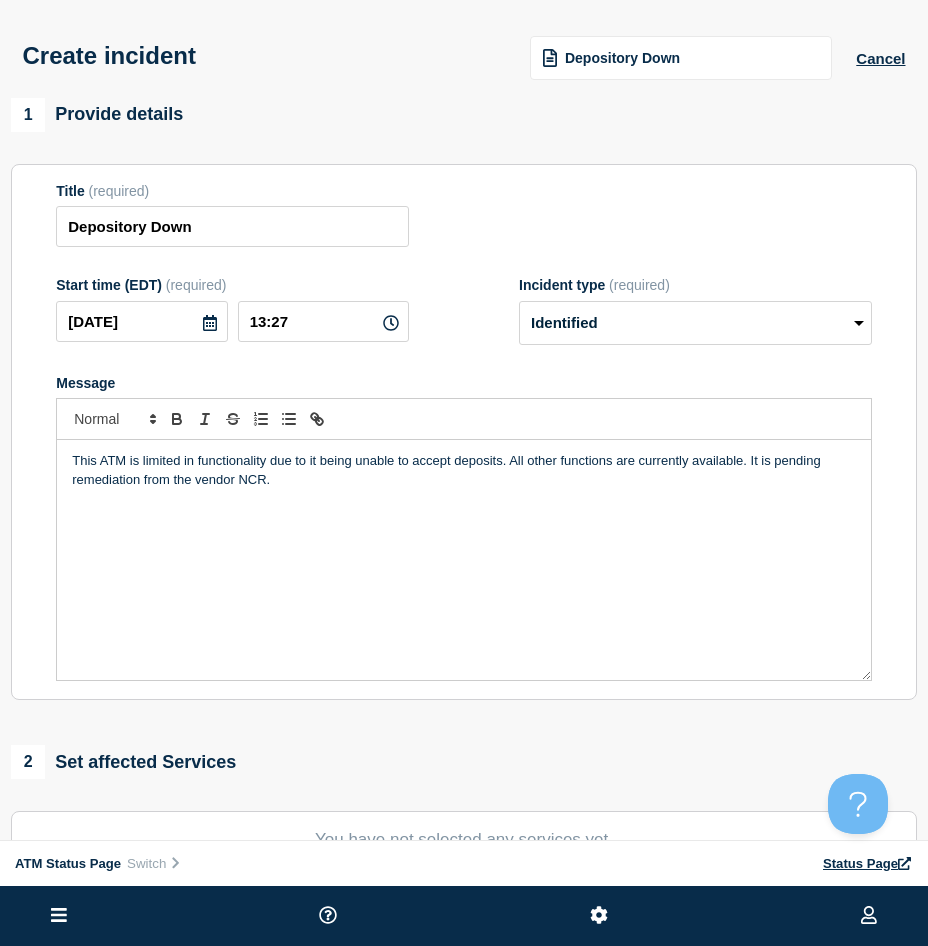 scroll, scrollTop: 200, scrollLeft: 0, axis: vertical 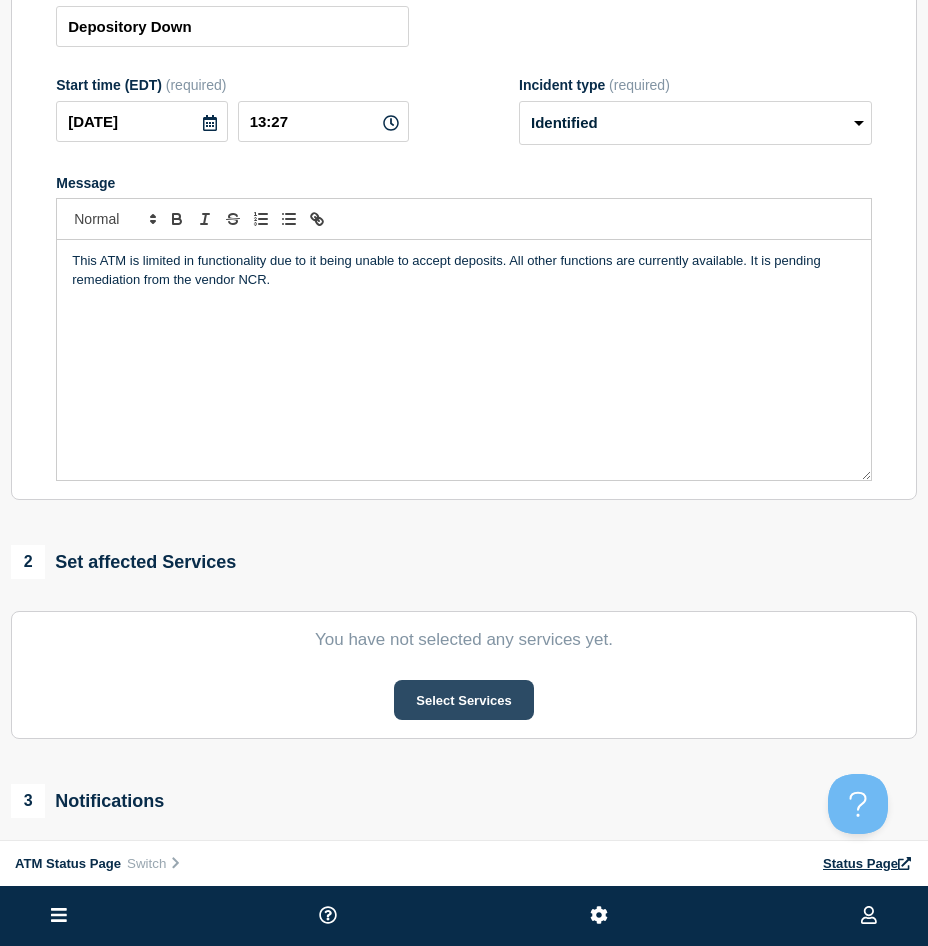 click on "Select Services" at bounding box center [463, 700] 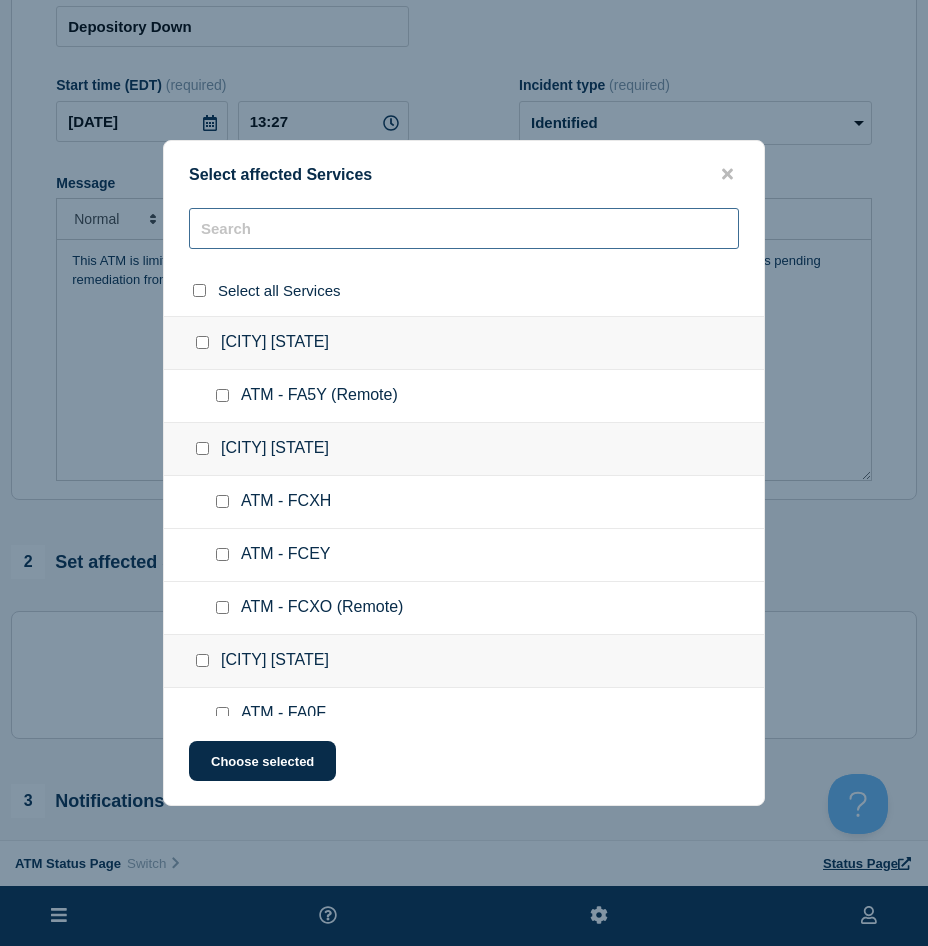 click at bounding box center [464, 228] 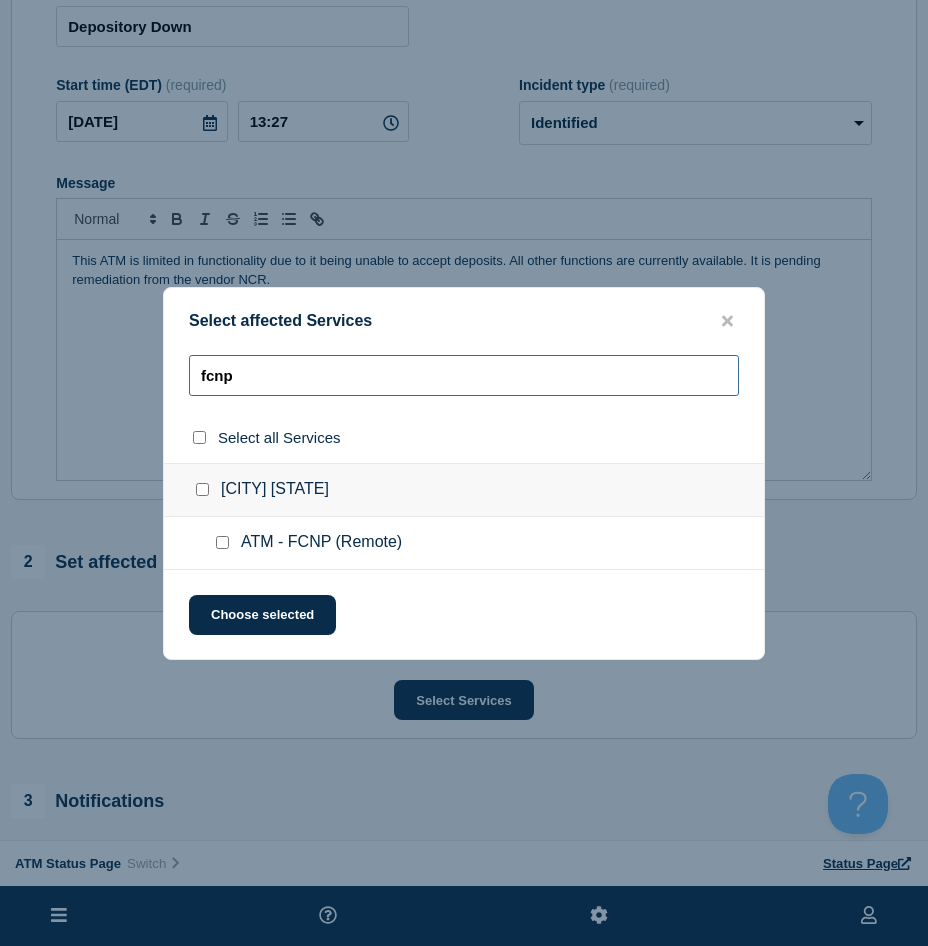type on "fcnp" 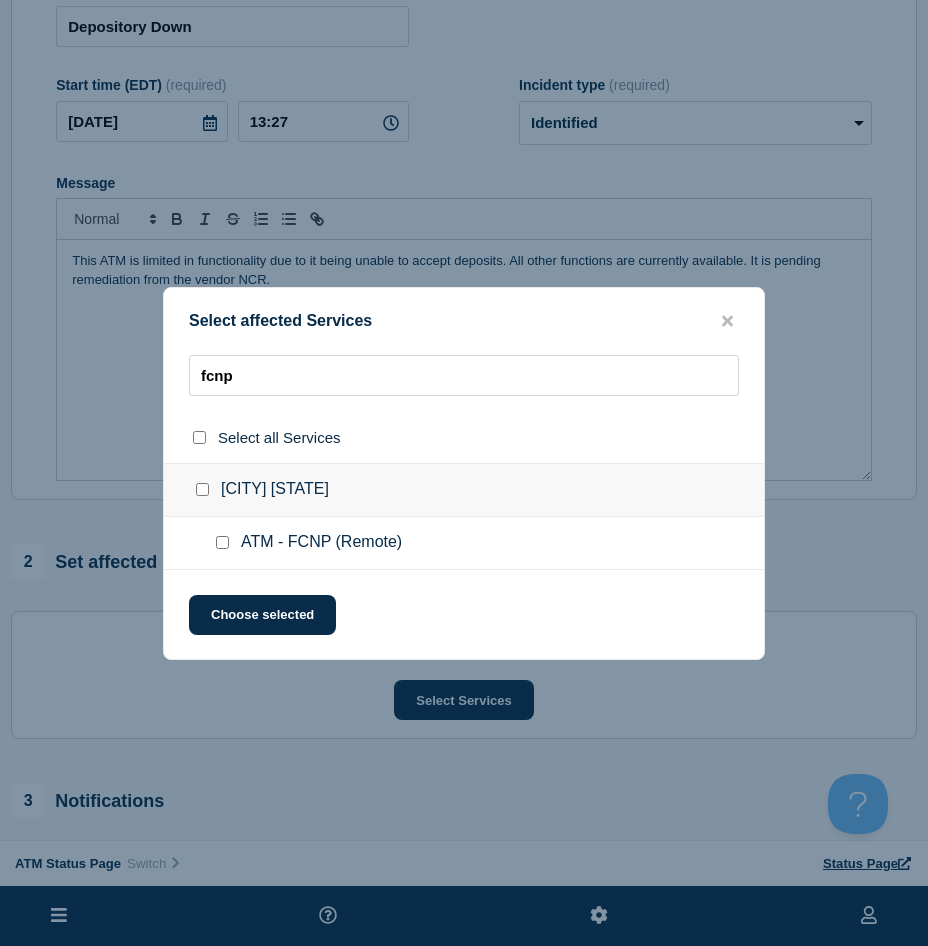 click at bounding box center (226, 543) 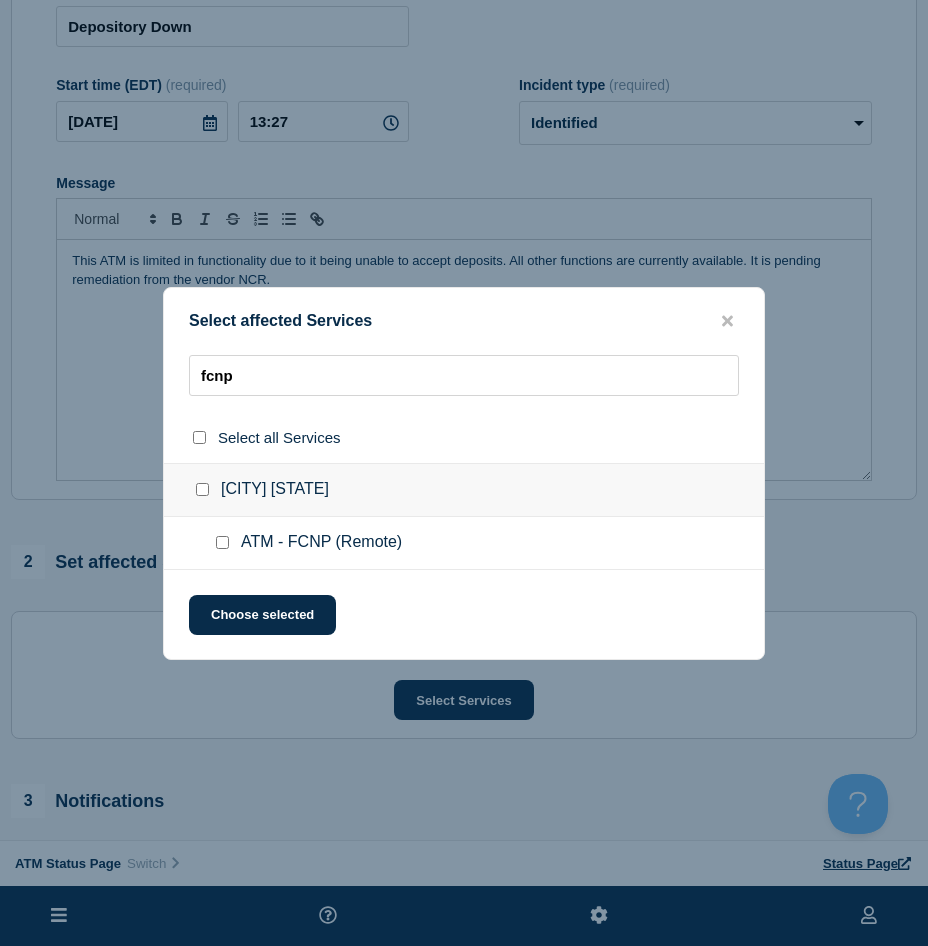click at bounding box center (222, 542) 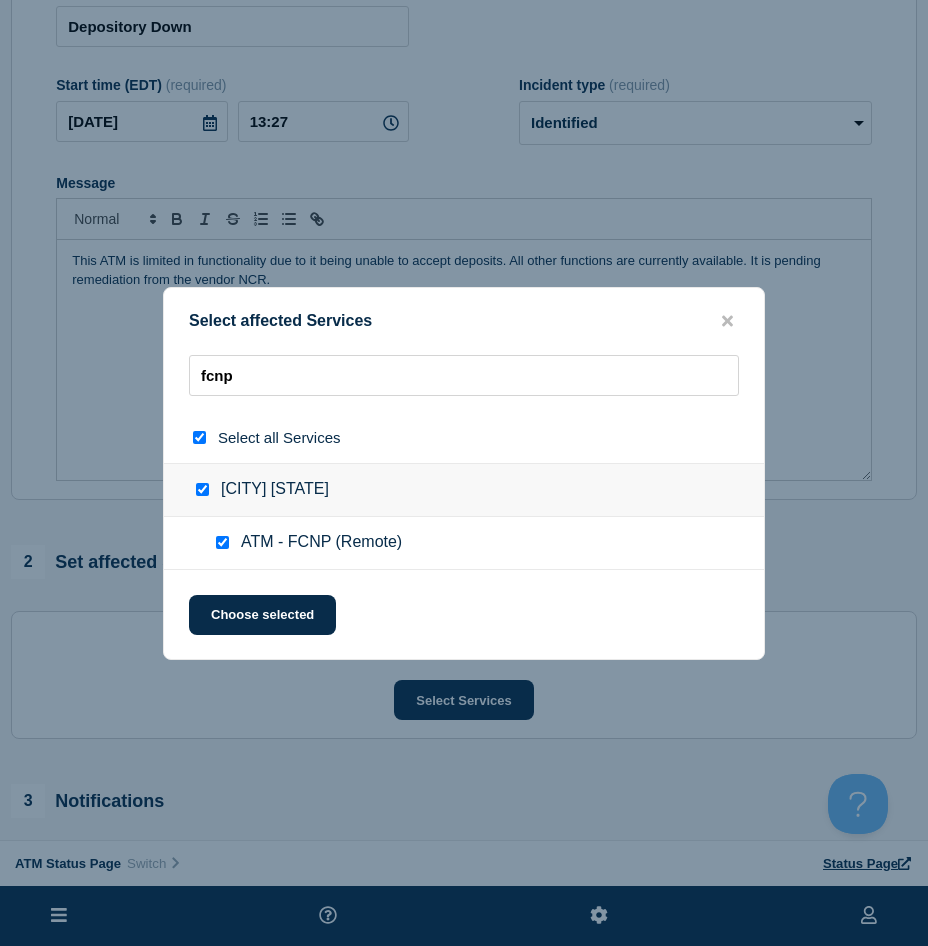 checkbox on "true" 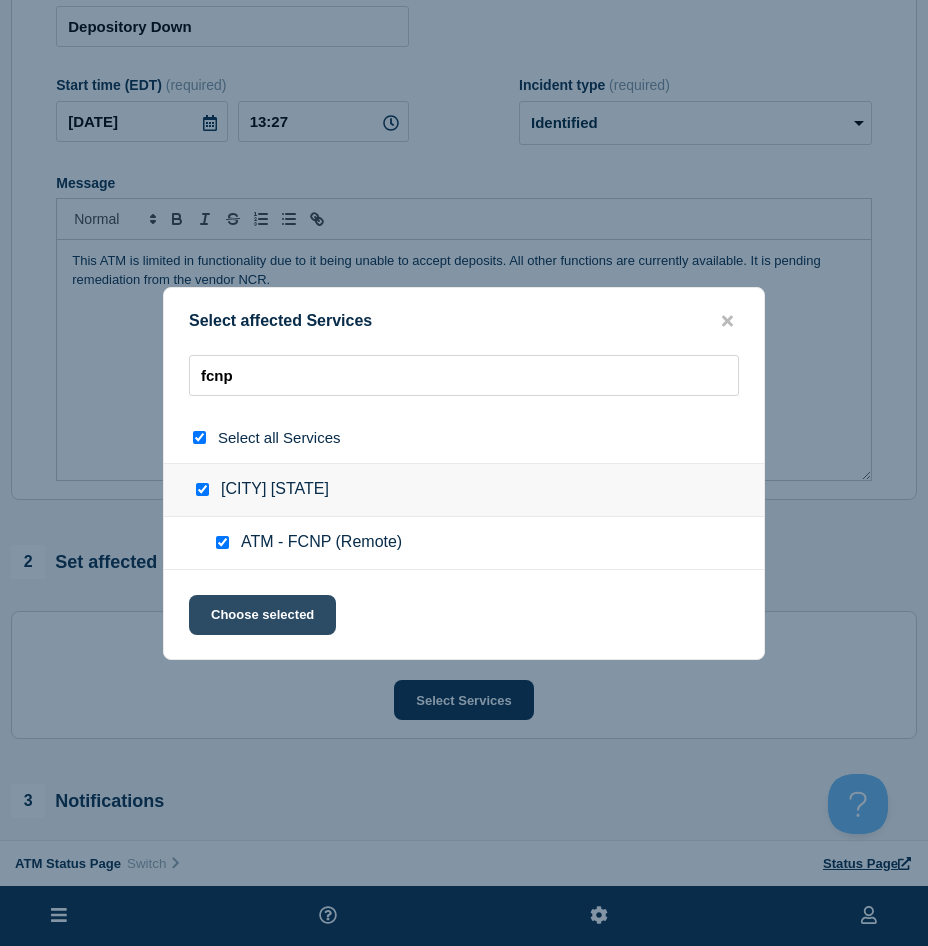 click on "Choose selected" 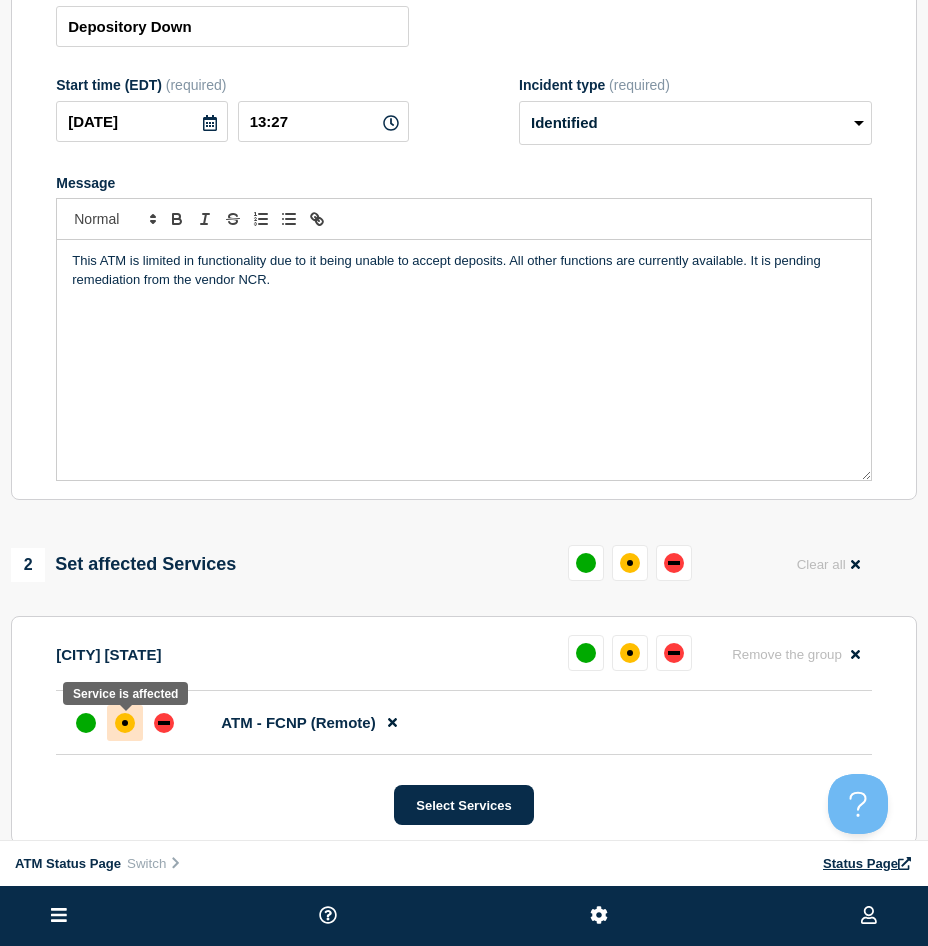 click at bounding box center [125, 723] 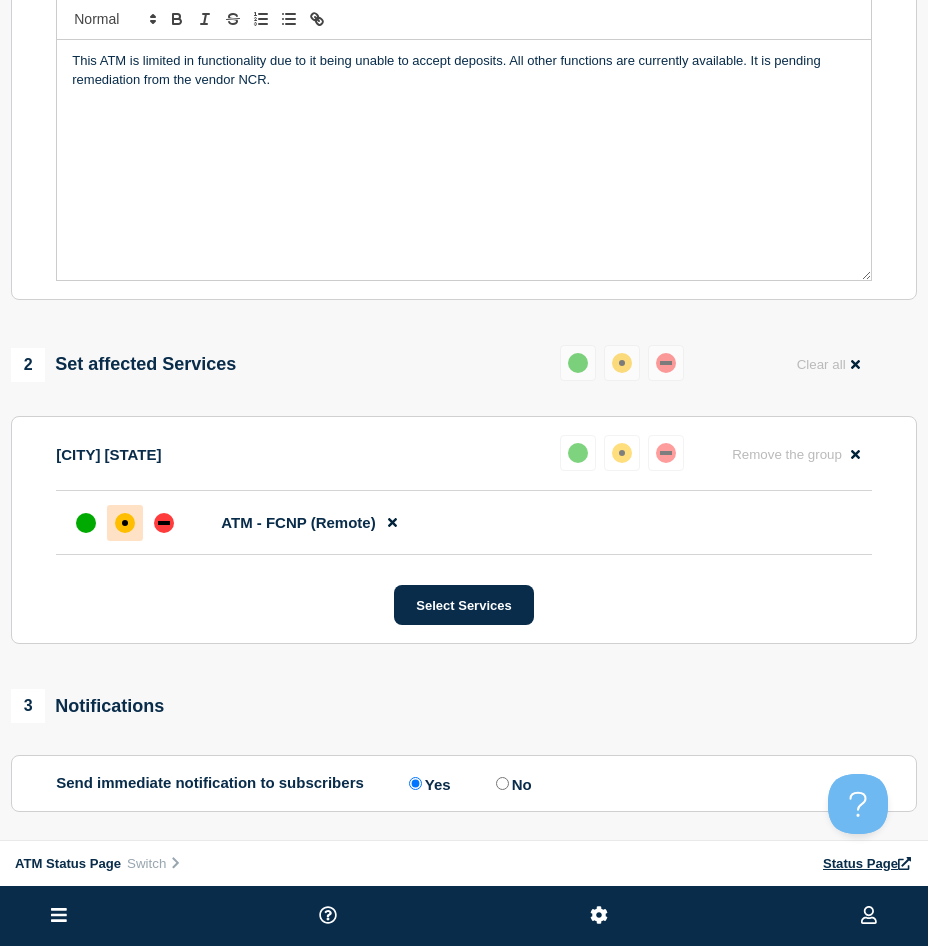 scroll, scrollTop: 578, scrollLeft: 0, axis: vertical 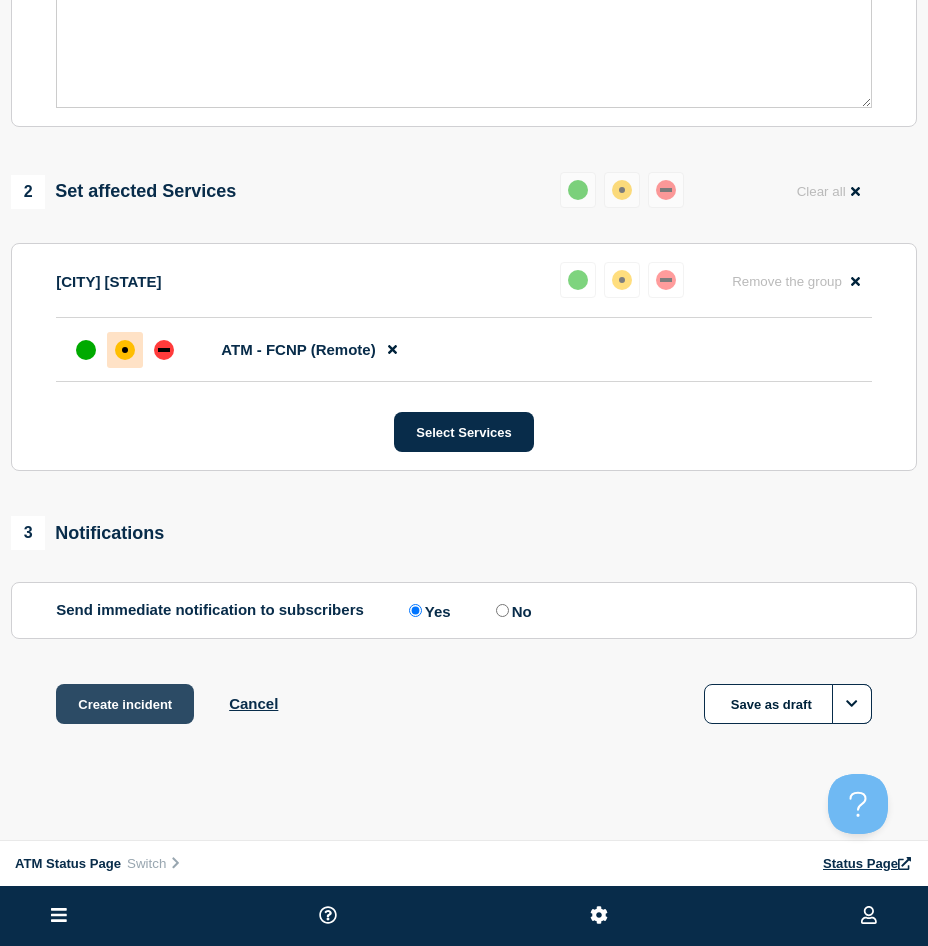 click on "Create incident" at bounding box center [125, 704] 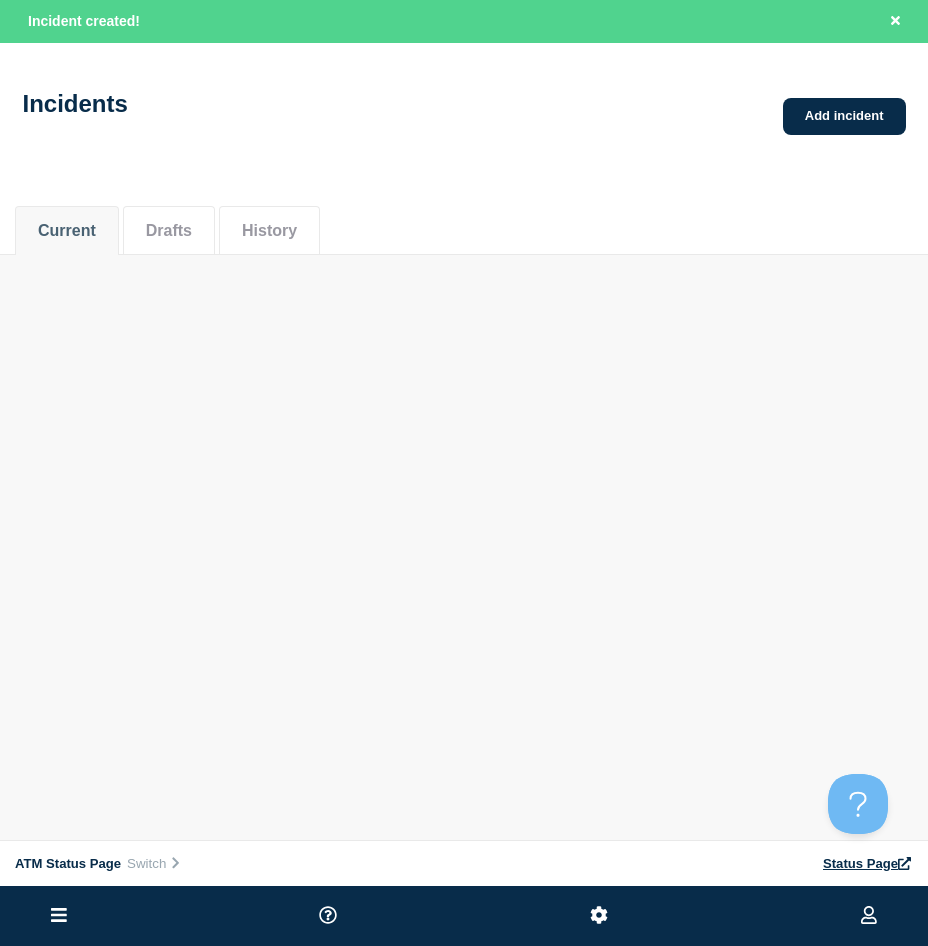 scroll, scrollTop: 0, scrollLeft: 0, axis: both 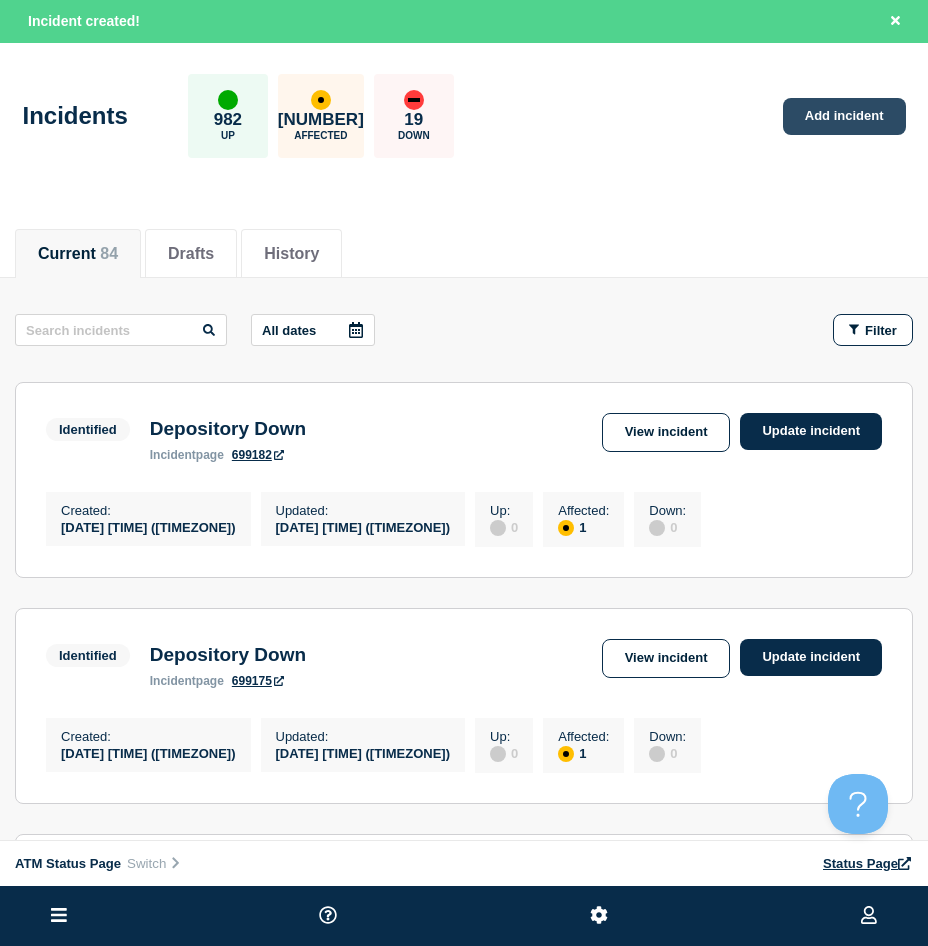 click on "Add incident" 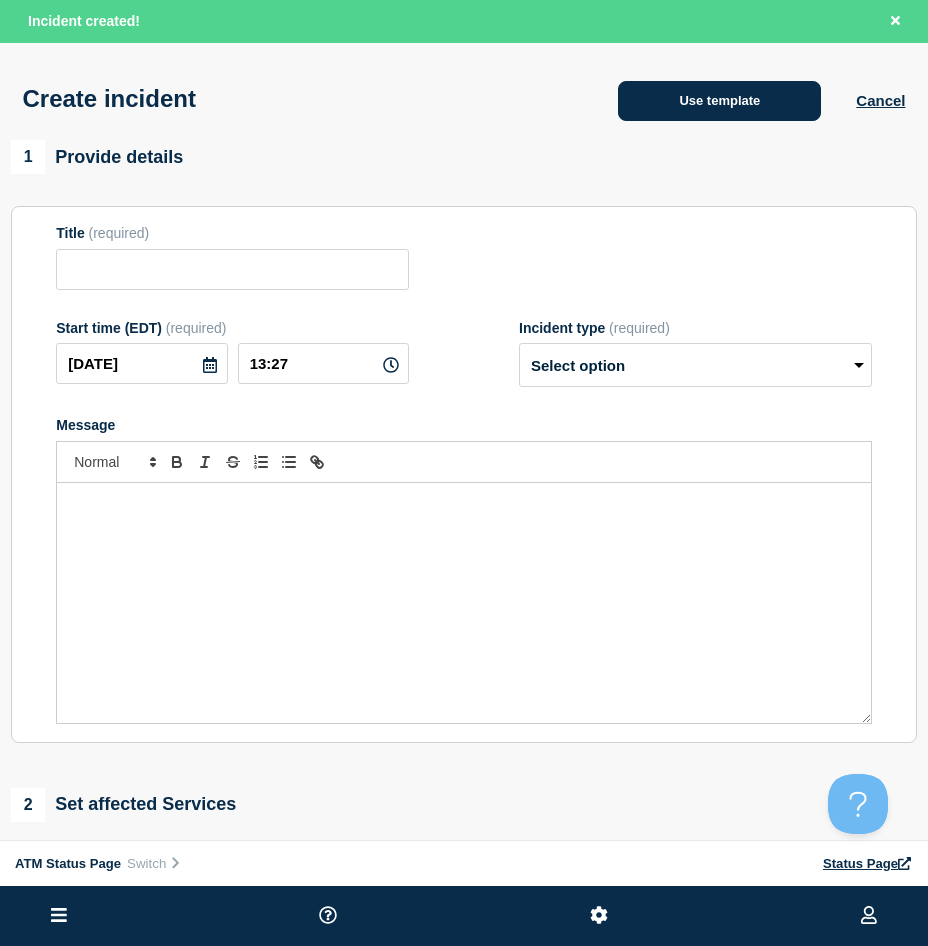 click on "Use template" at bounding box center (719, 101) 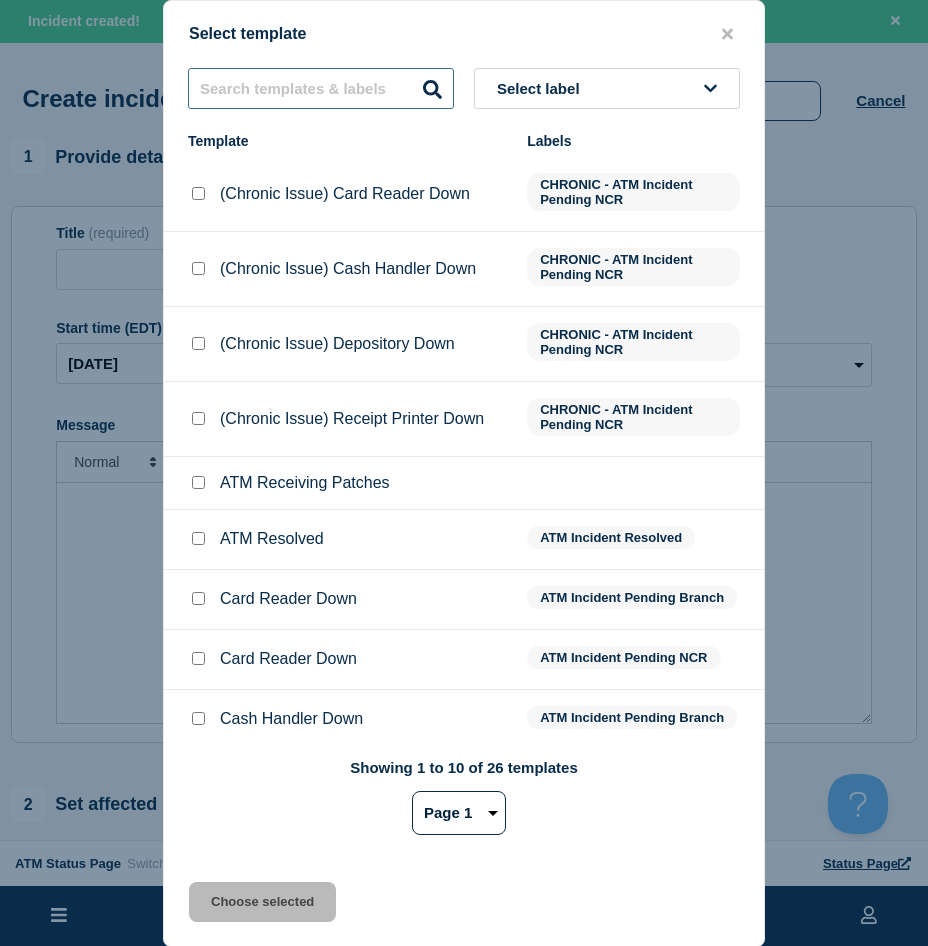 click at bounding box center [321, 88] 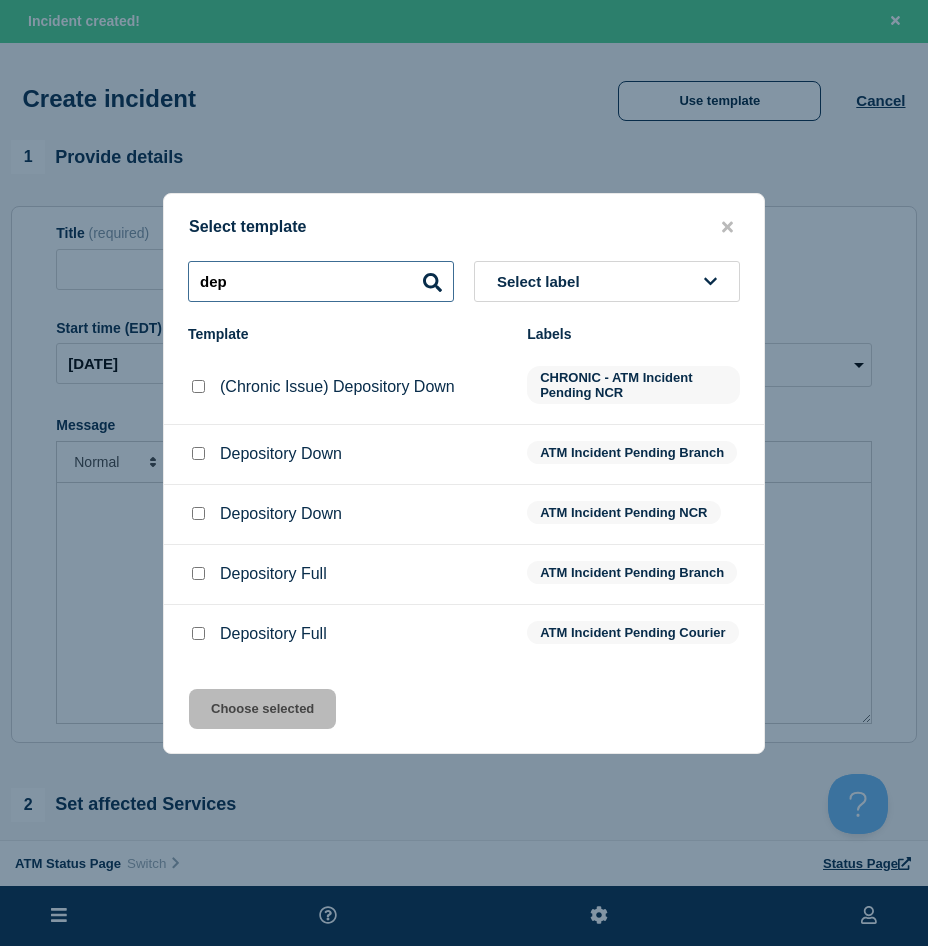 type on "dep" 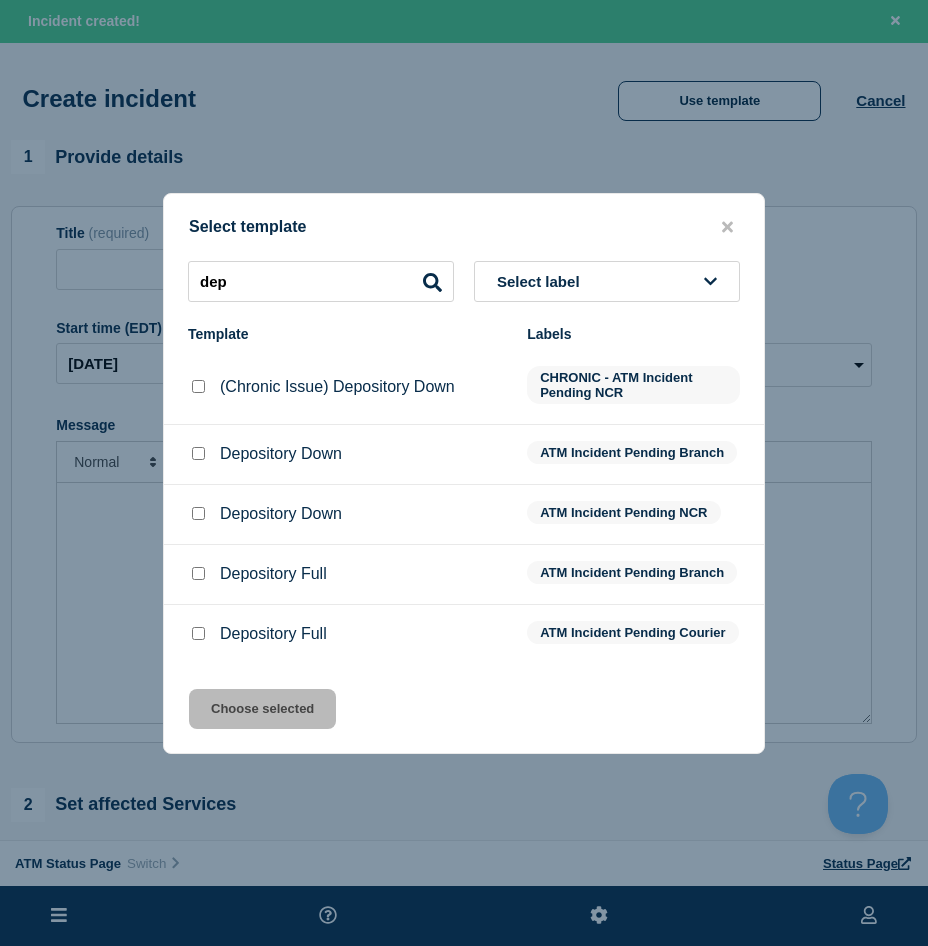 click at bounding box center (198, 453) 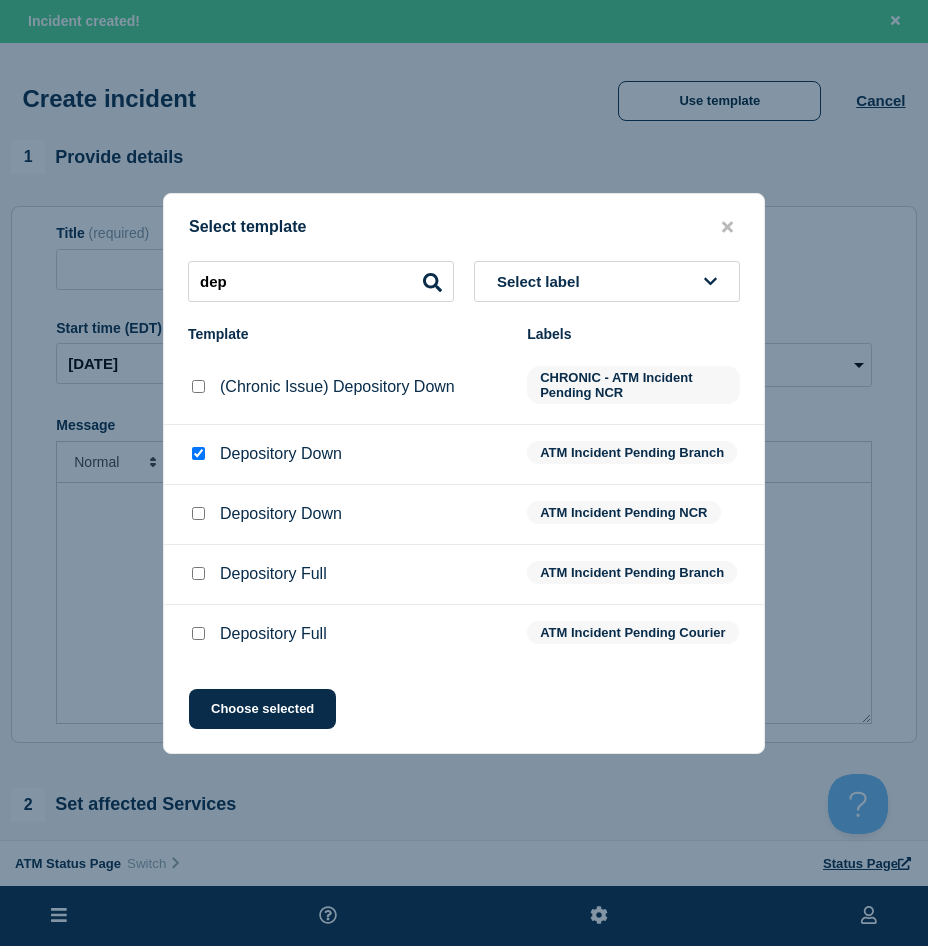 click on "CHRONIC - ATM Incident Pending NCR Depository Down ATM Incident Pending Branch Depository Down ATM Incident Pending NCR Depository Full ATM Incident Pending Branch Depository Full ATM Incident Pending Courier Choose selected" at bounding box center (464, 473) 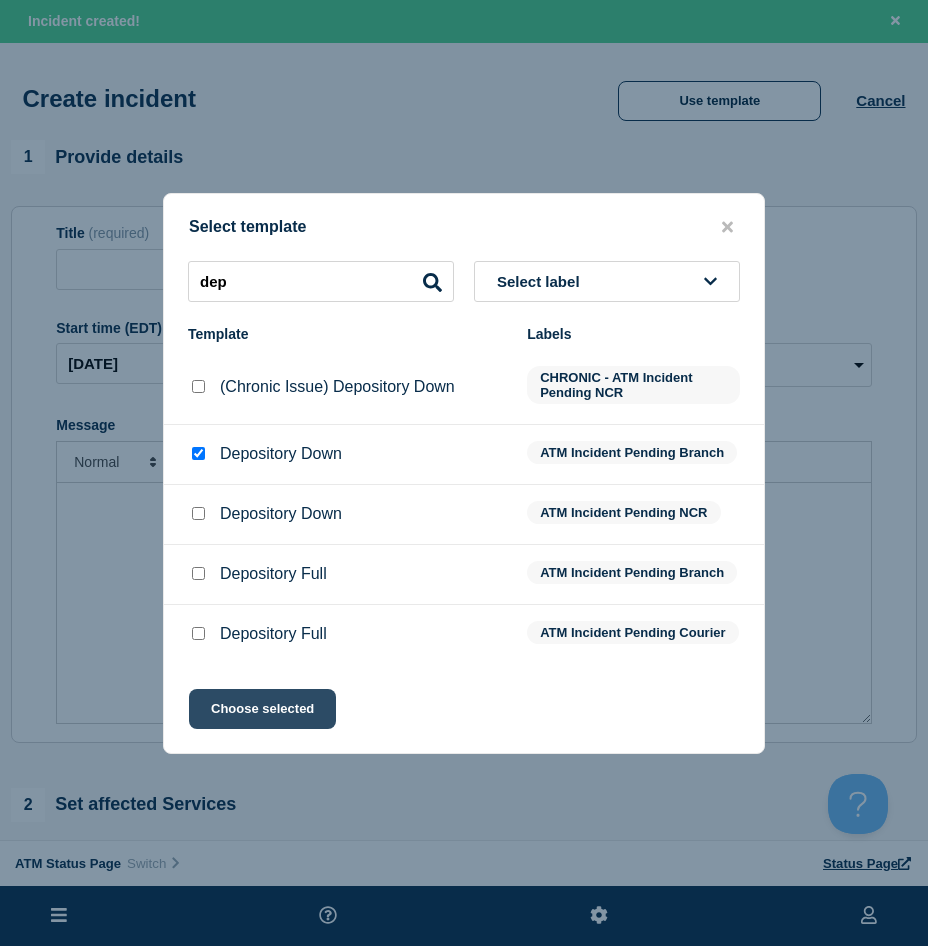 click on "Choose selected" 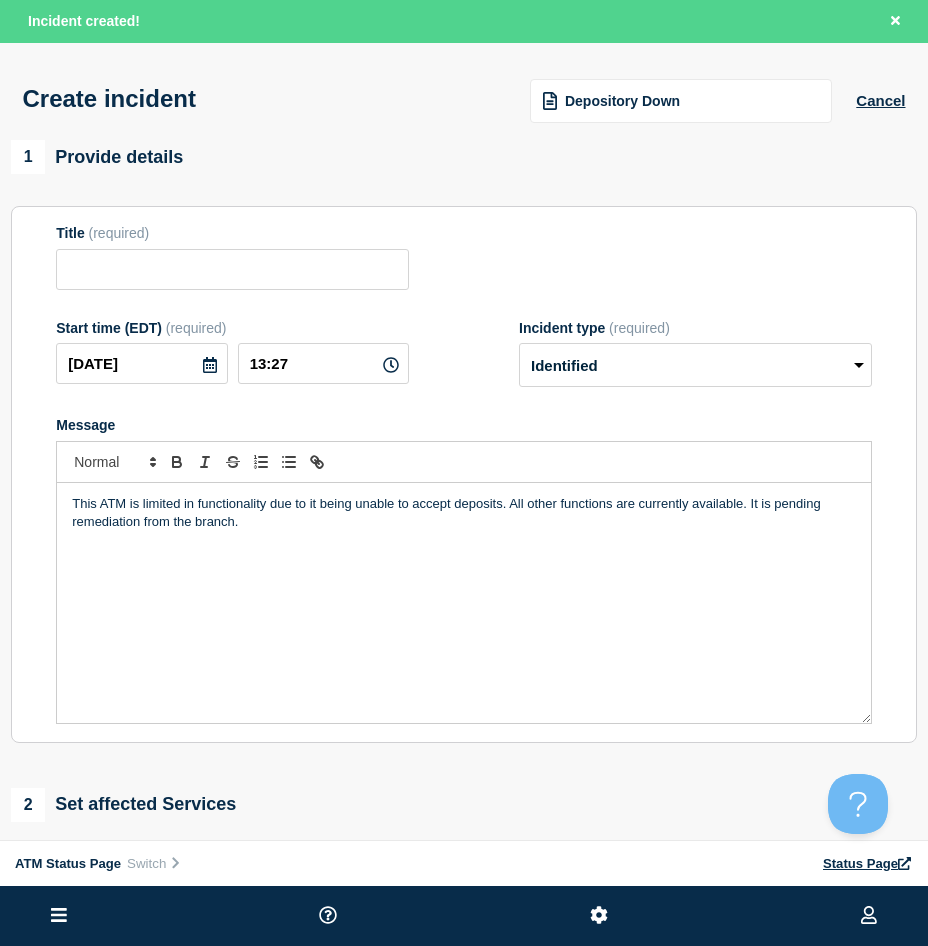 type on "Depository Down" 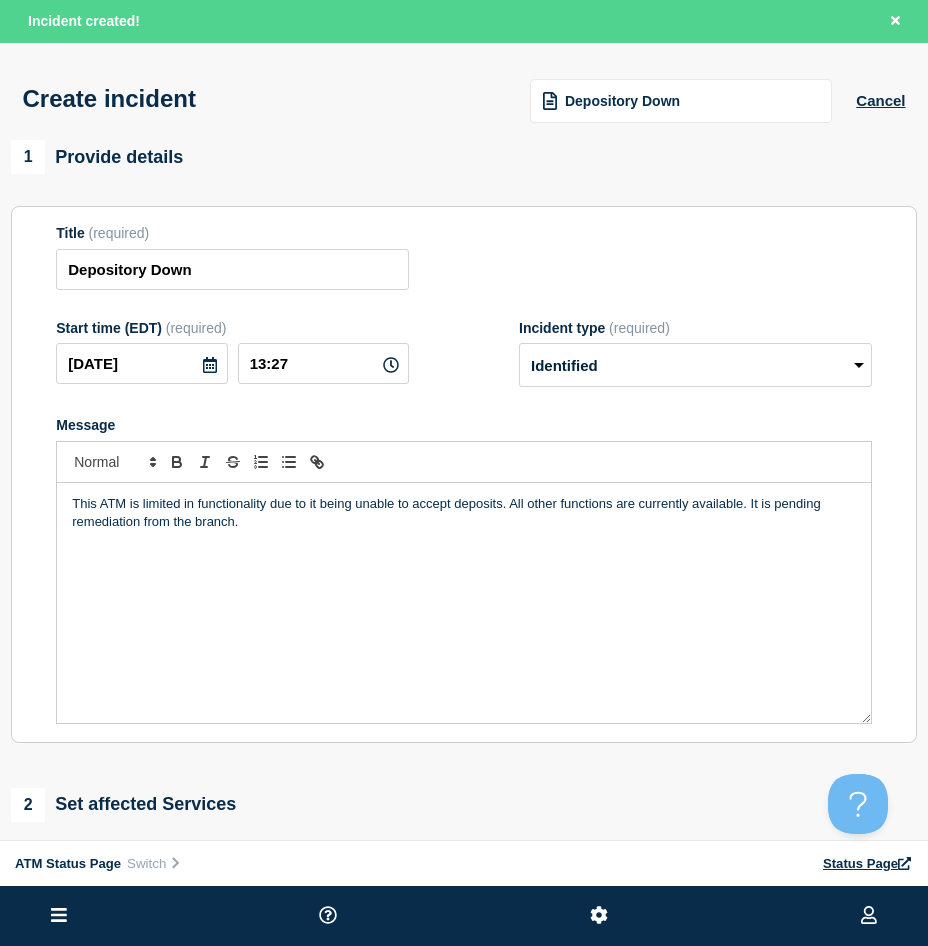 scroll, scrollTop: 200, scrollLeft: 0, axis: vertical 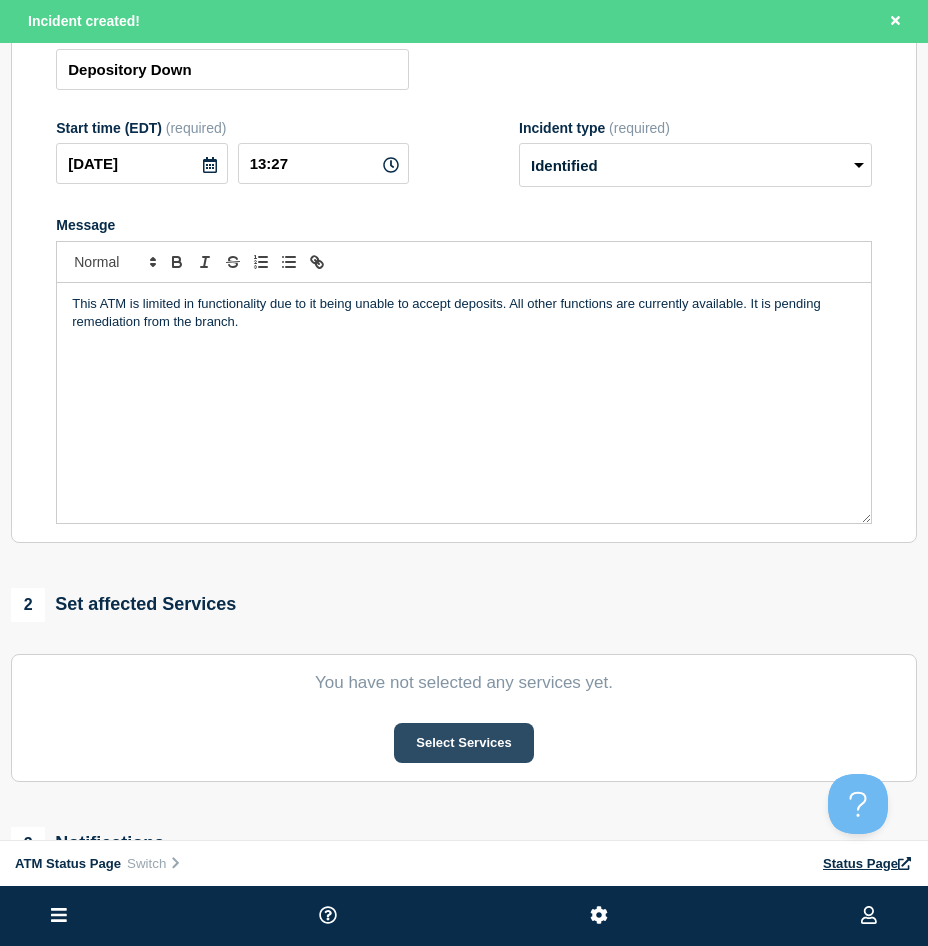 click on "Select Services" at bounding box center (463, 743) 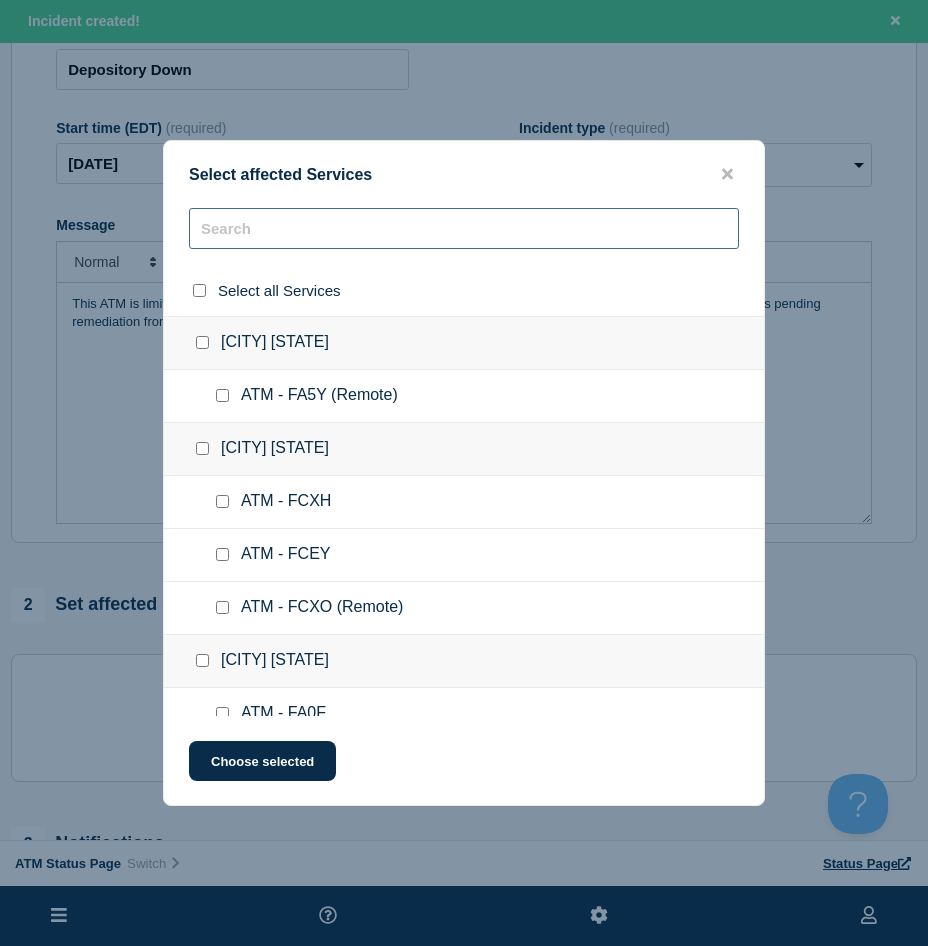 click at bounding box center (464, 228) 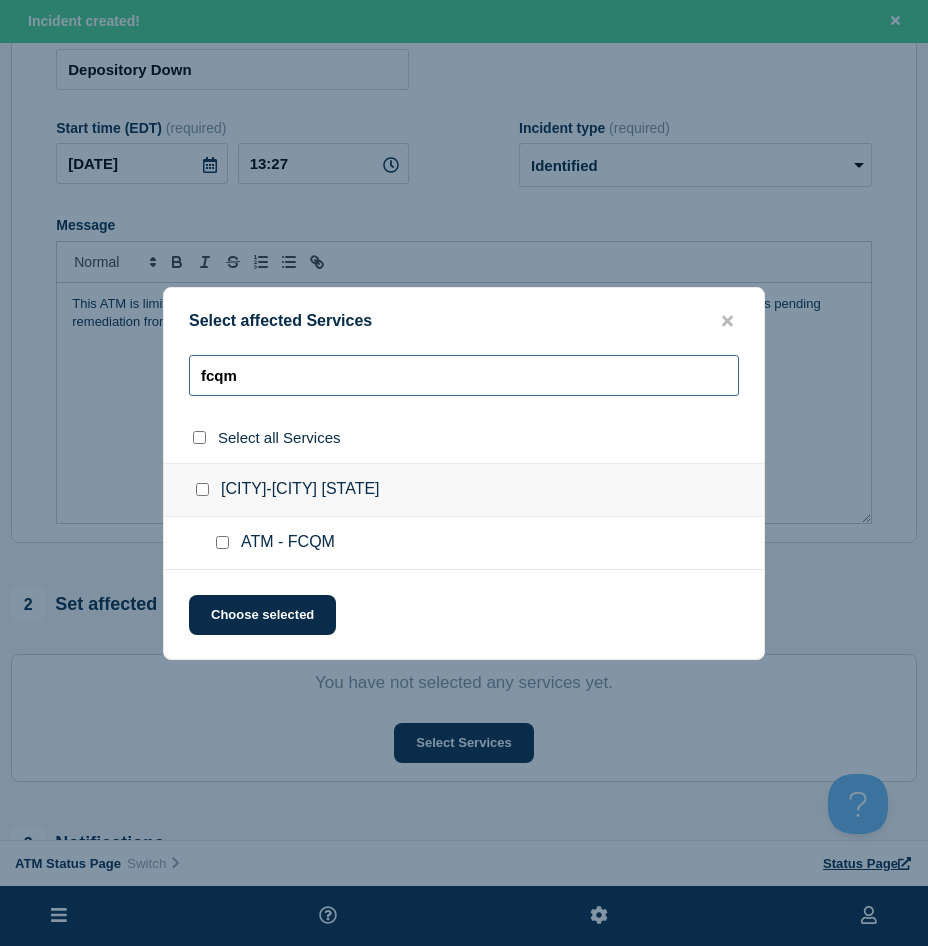 type on "fcqm" 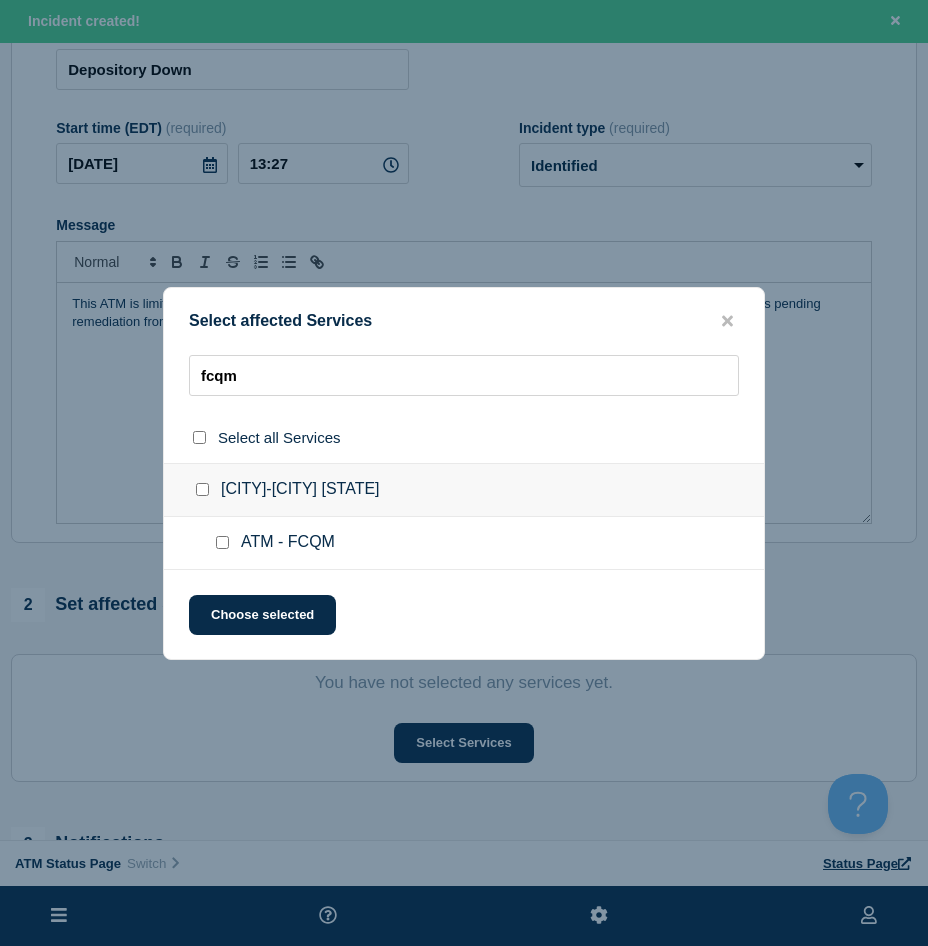 drag, startPoint x: 217, startPoint y: 552, endPoint x: 227, endPoint y: 547, distance: 11.18034 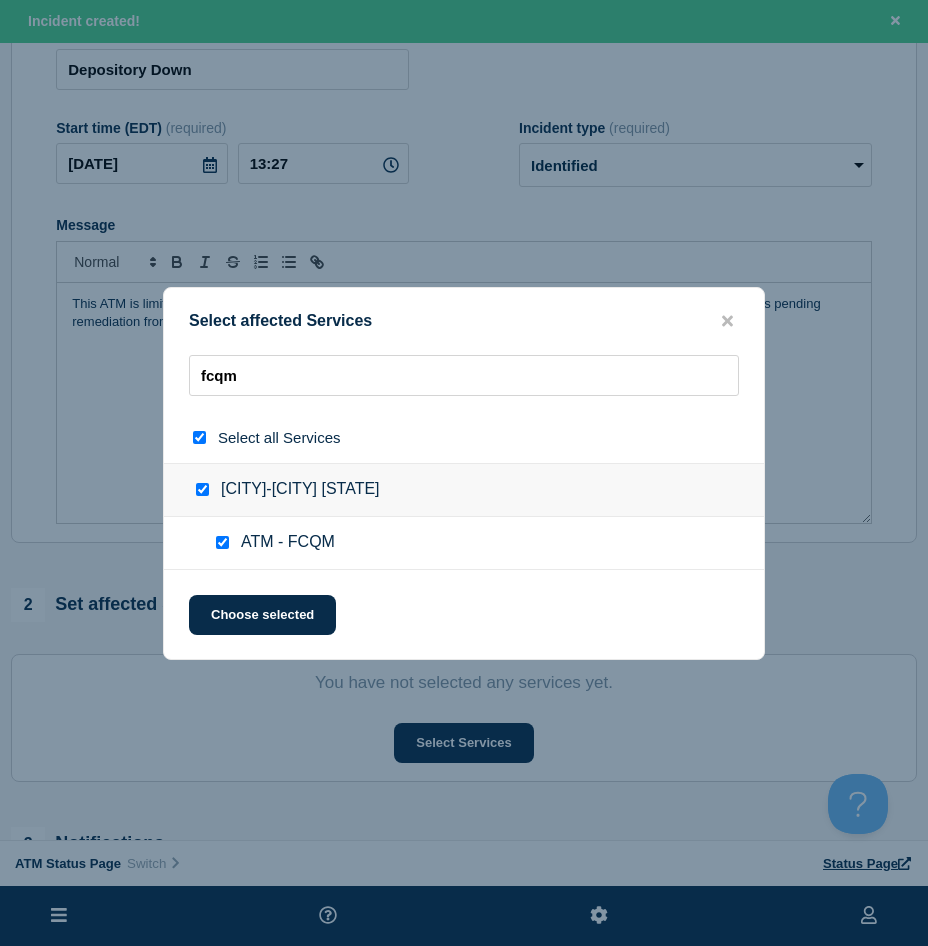 checkbox on "true" 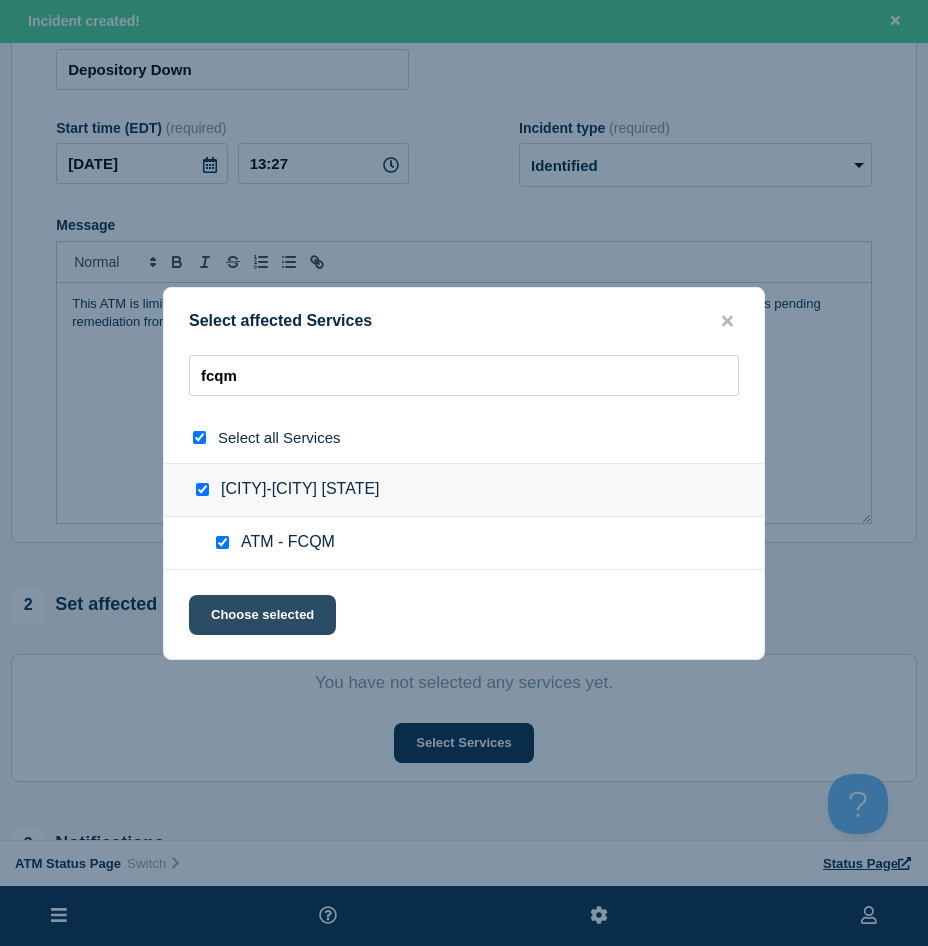 drag, startPoint x: 256, startPoint y: 616, endPoint x: 345, endPoint y: 665, distance: 101.597244 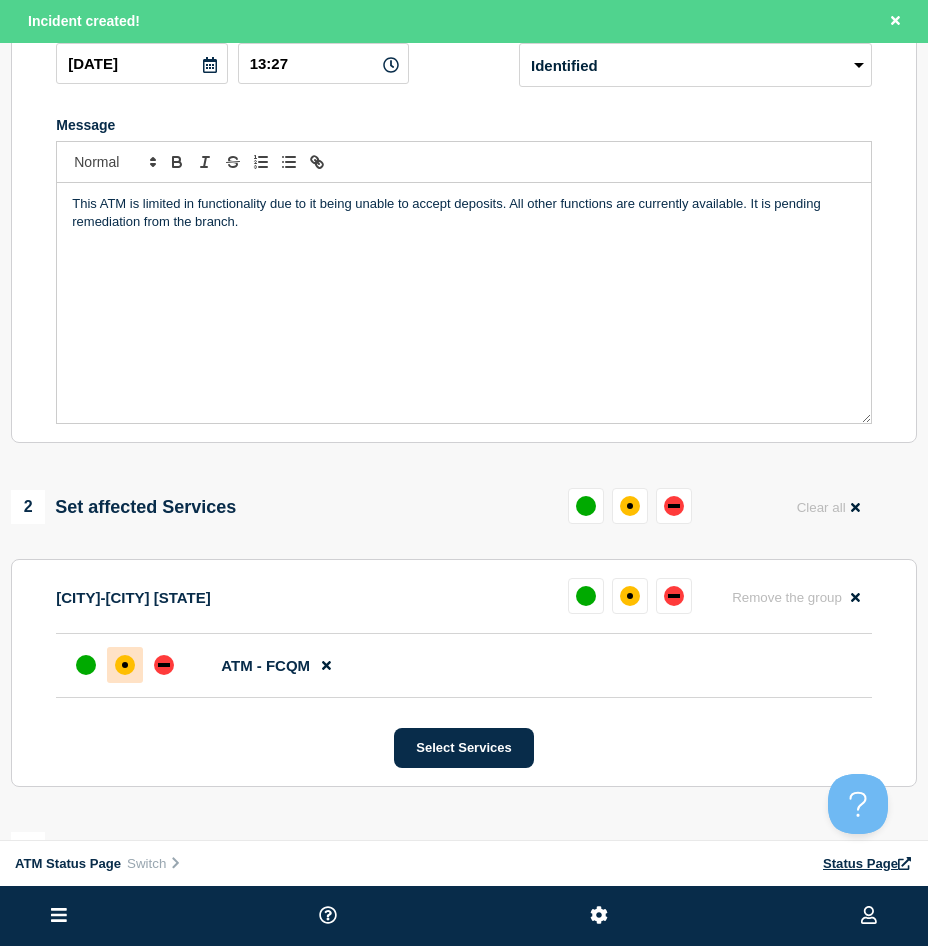 click at bounding box center [125, 665] 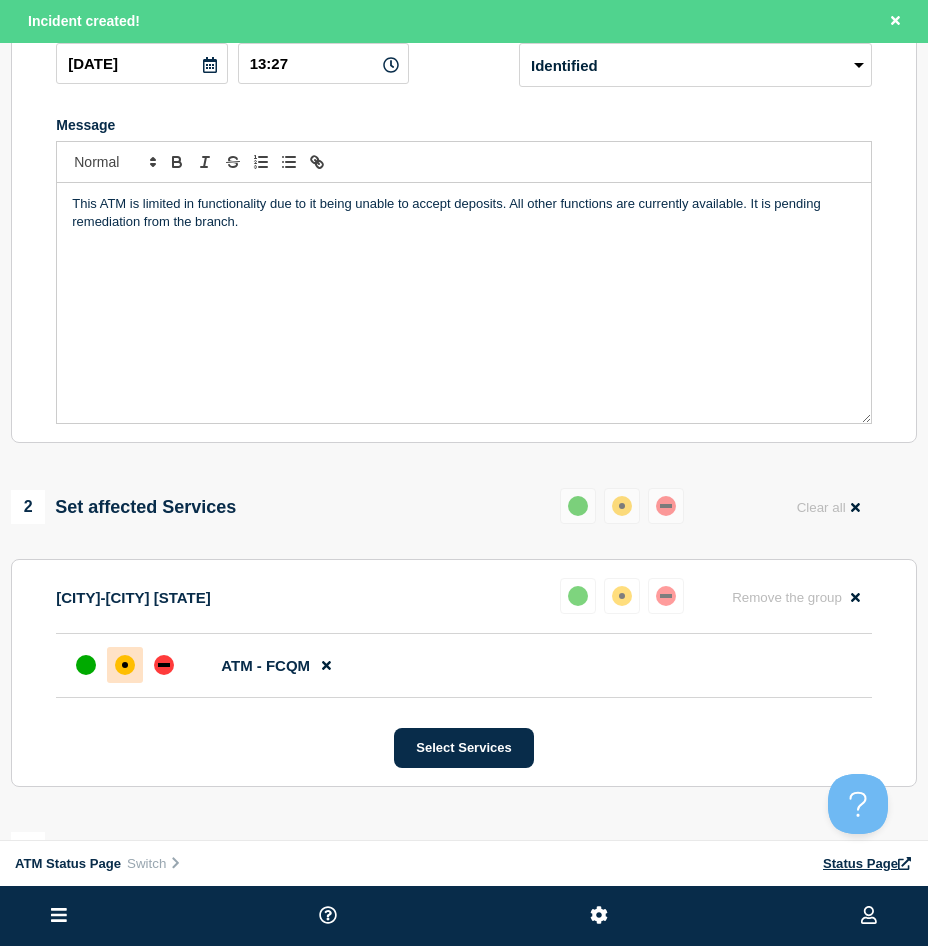 scroll, scrollTop: 600, scrollLeft: 0, axis: vertical 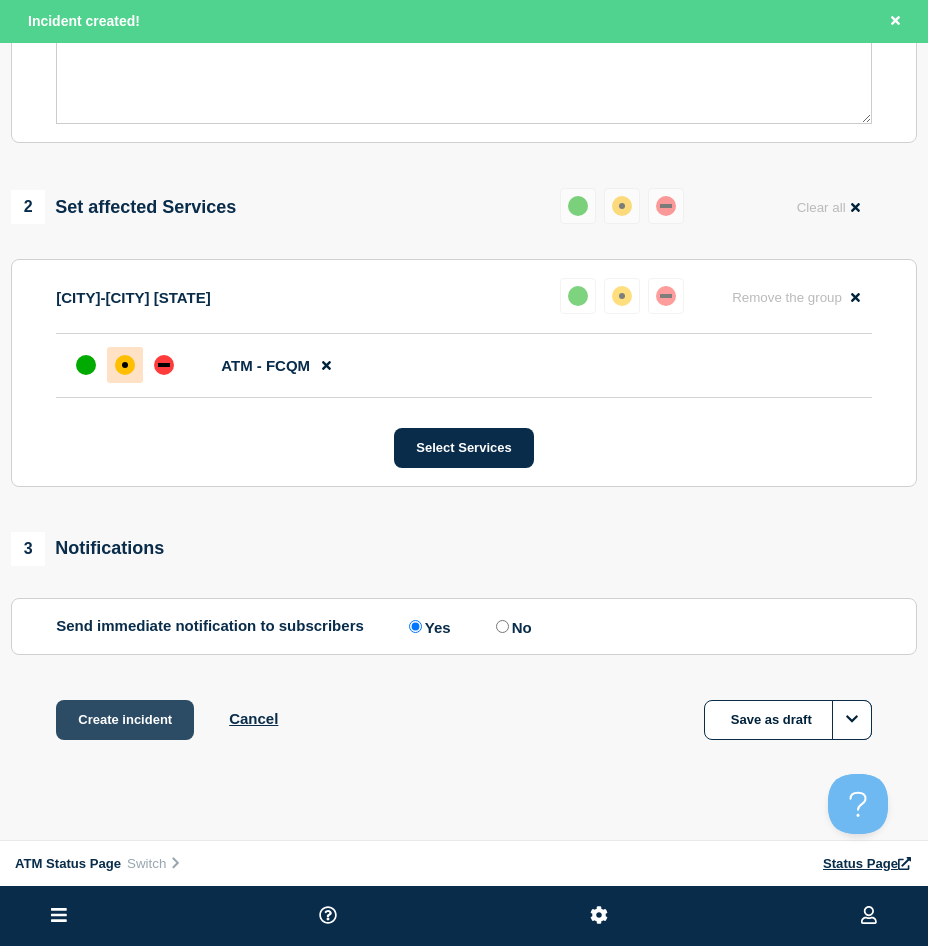 click on "Create incident" at bounding box center (125, 720) 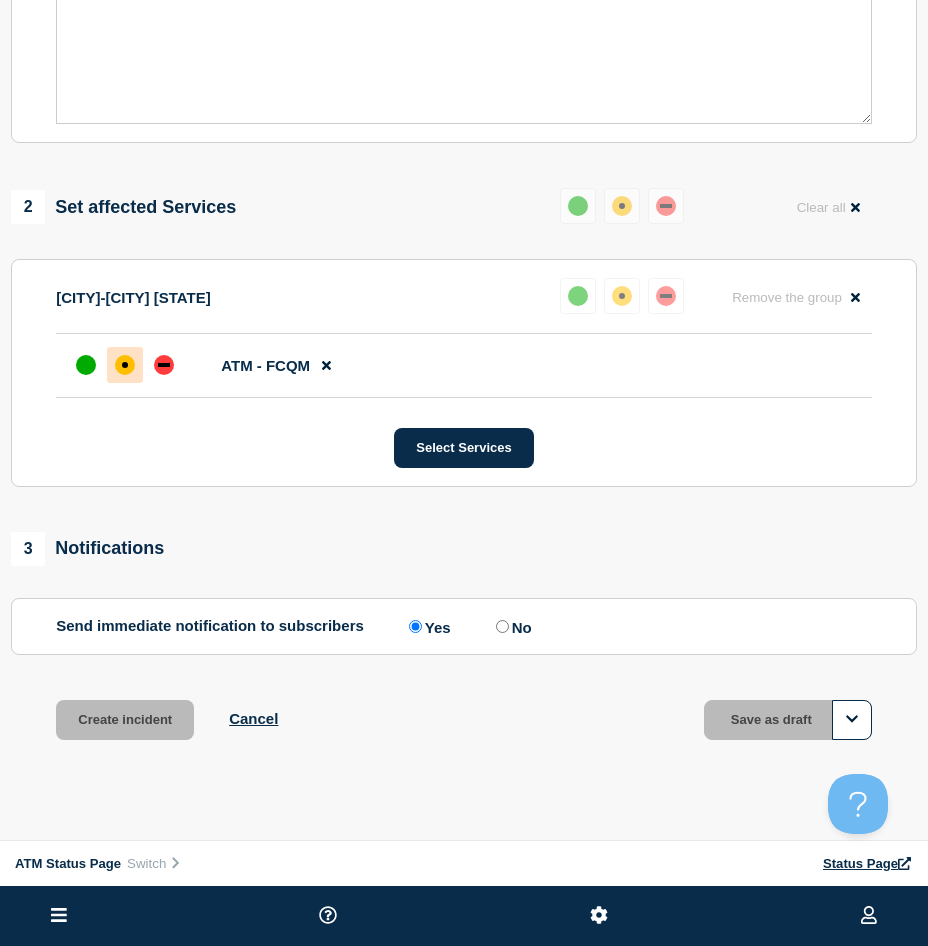 scroll, scrollTop: 557, scrollLeft: 0, axis: vertical 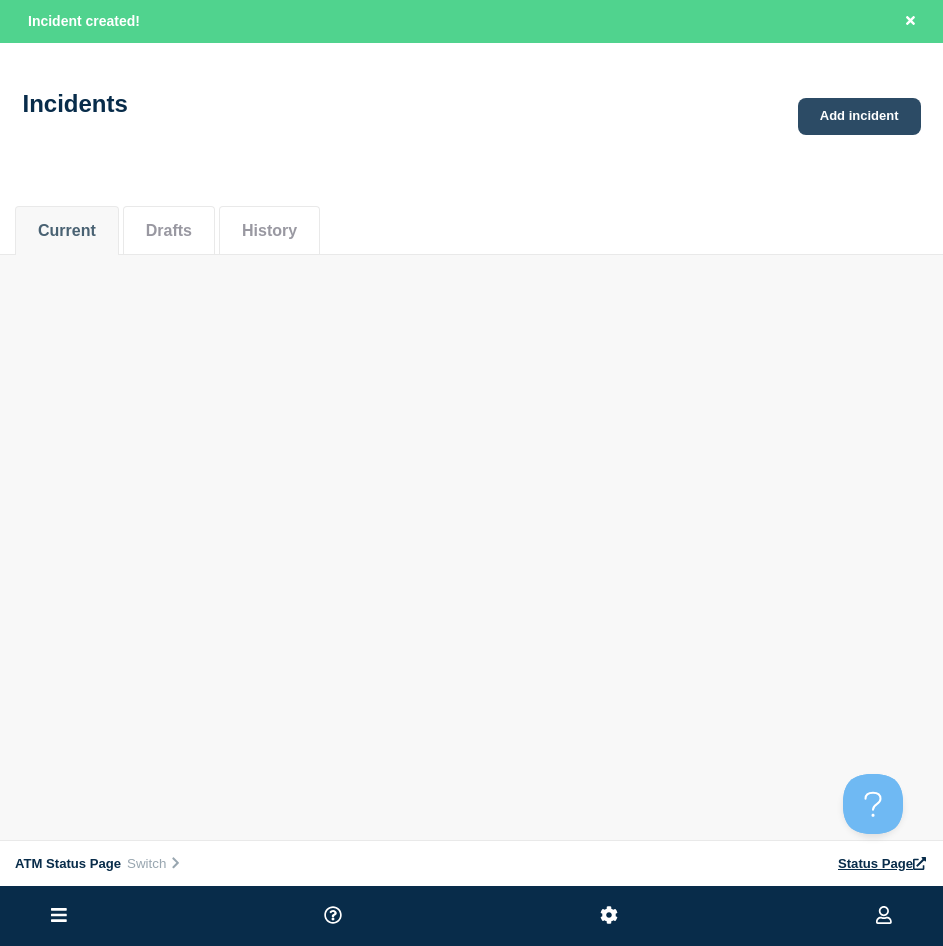 click on "Add incident" 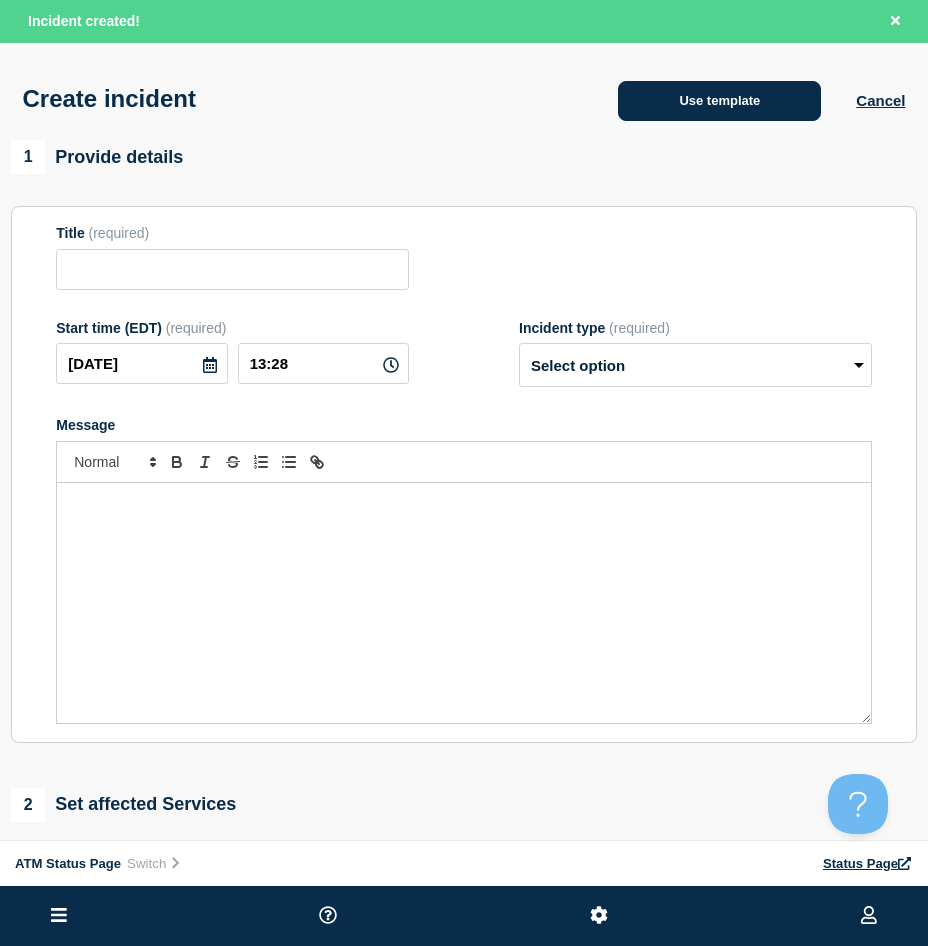 click on "Use template" at bounding box center (719, 101) 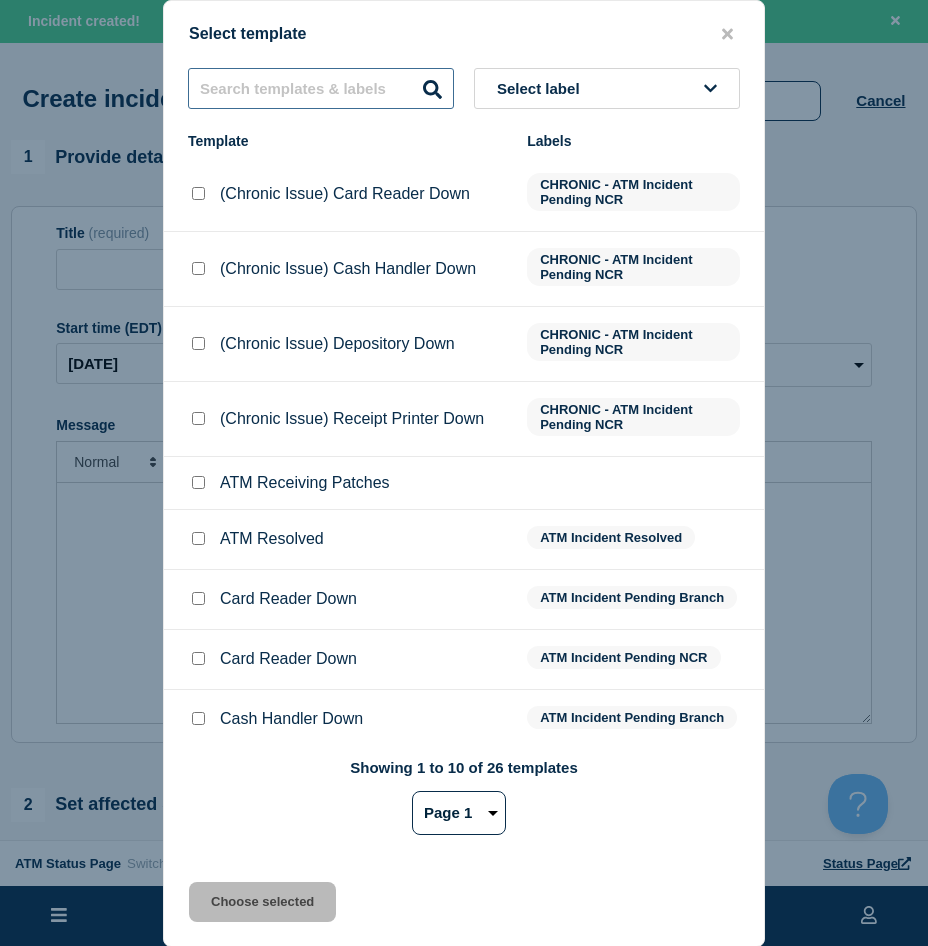 click at bounding box center [321, 88] 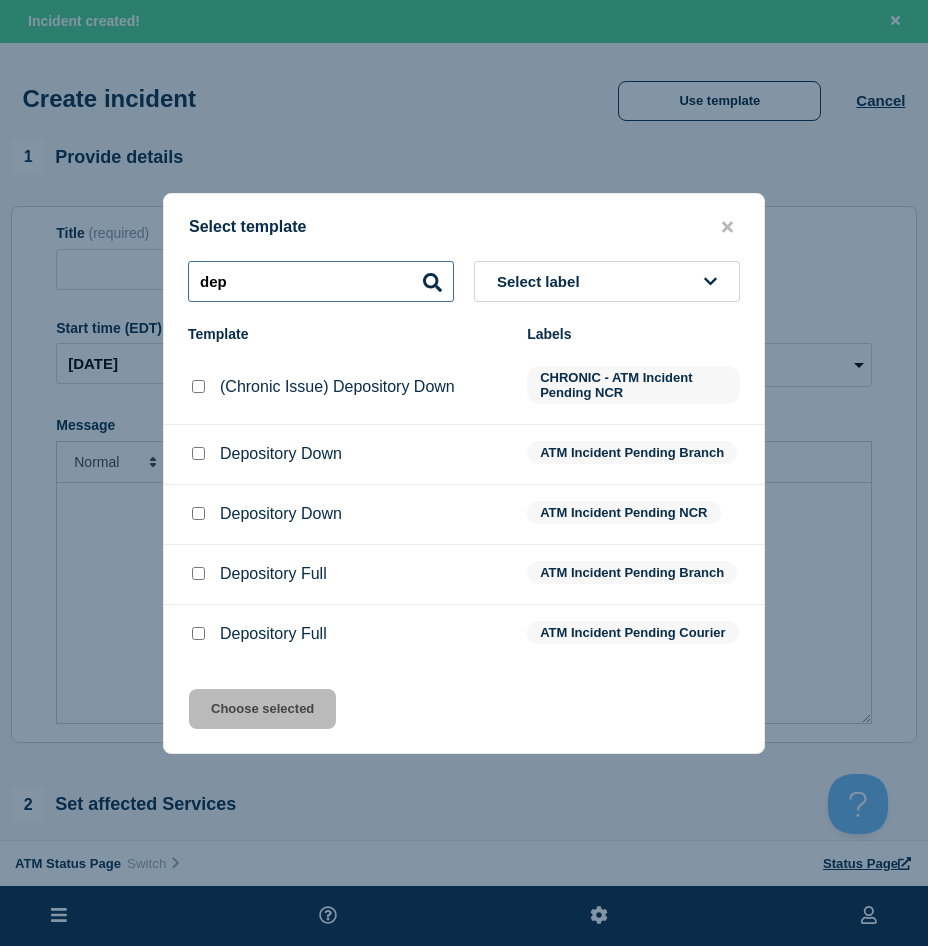 type on "dep" 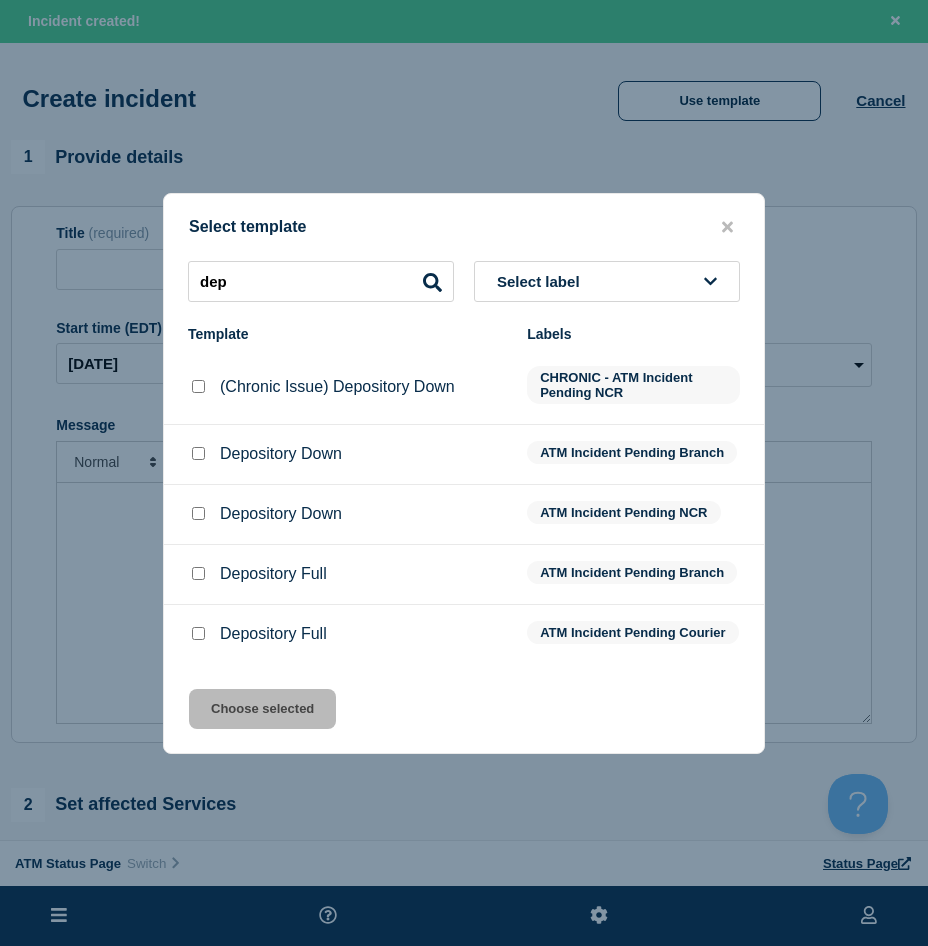 click at bounding box center (198, 514) 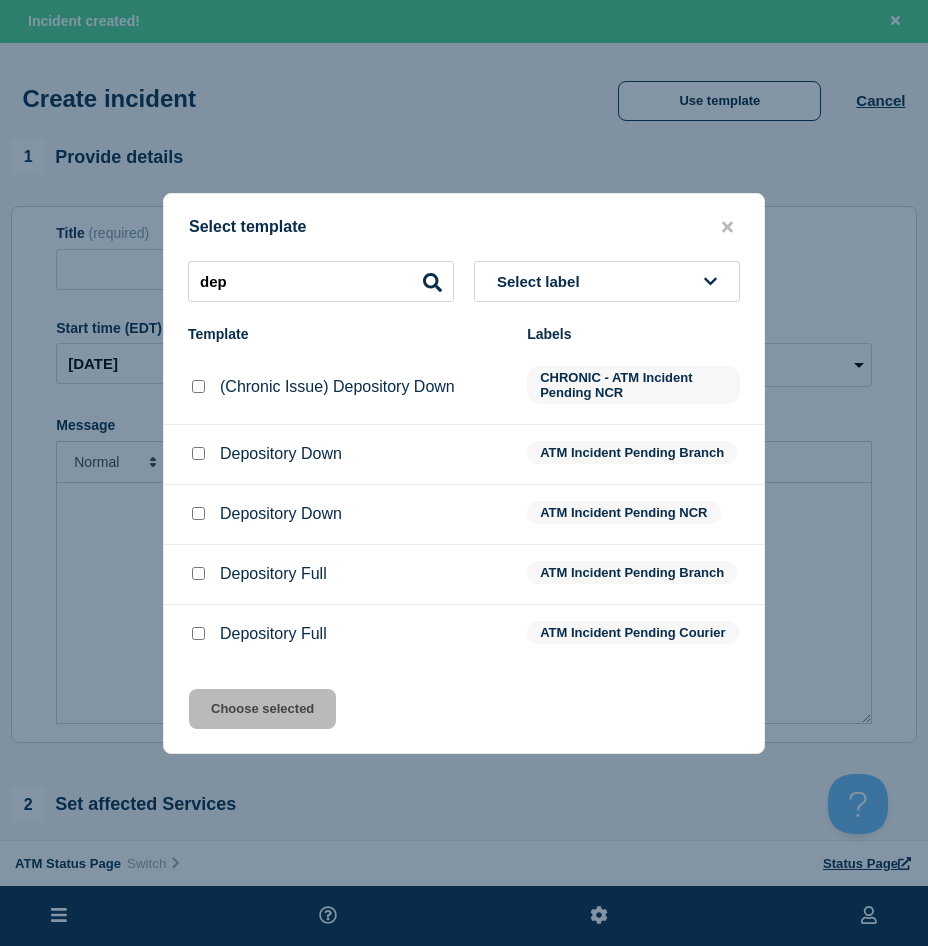 click on "Depository Down ATM Incident Pending NCR" 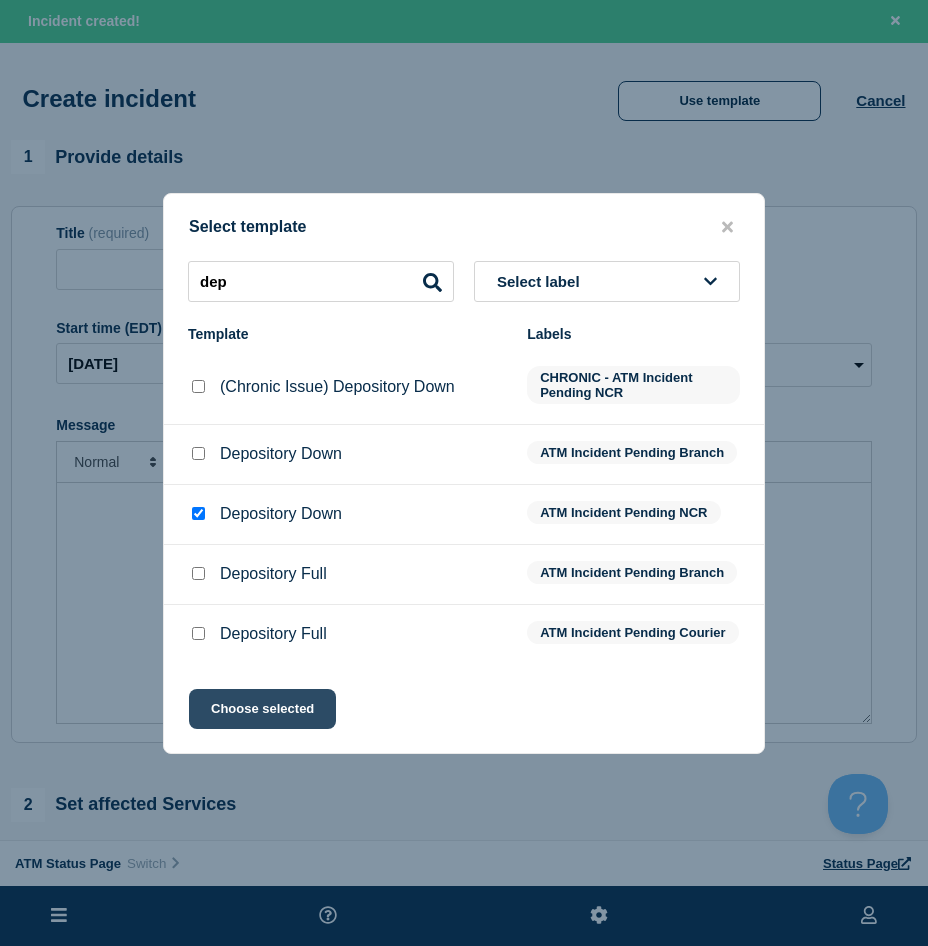 click on "Choose selected" 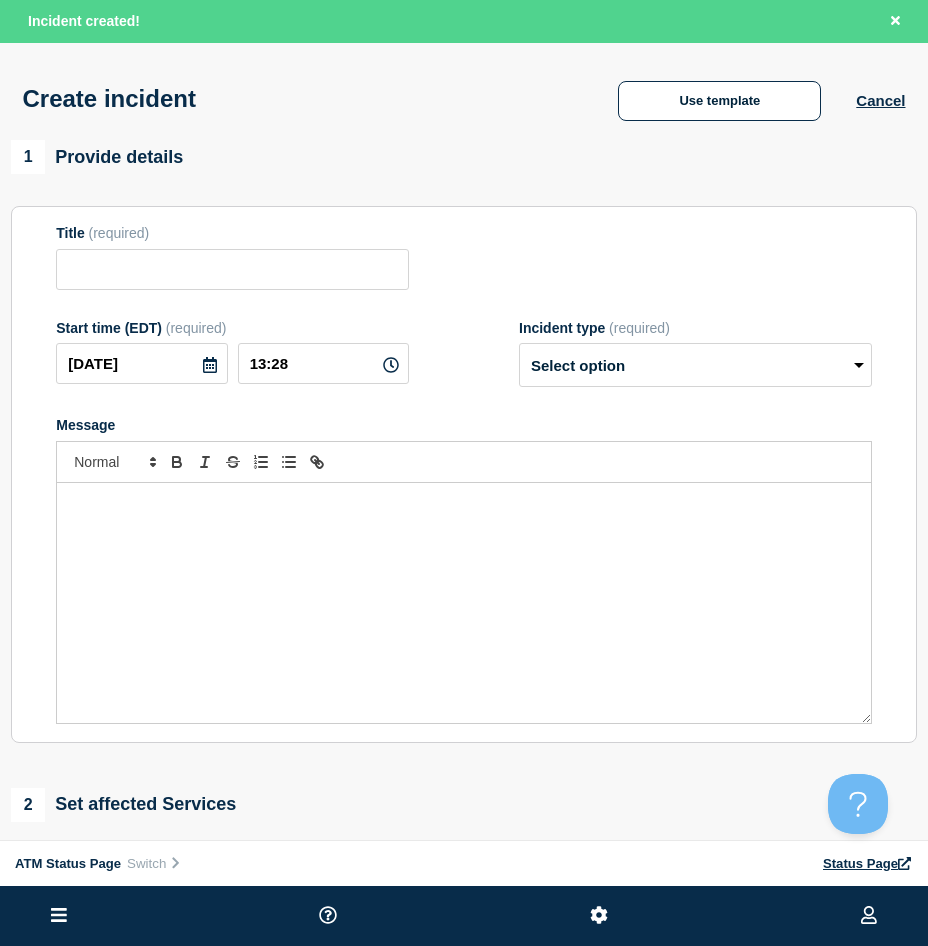 type on "Depository Down" 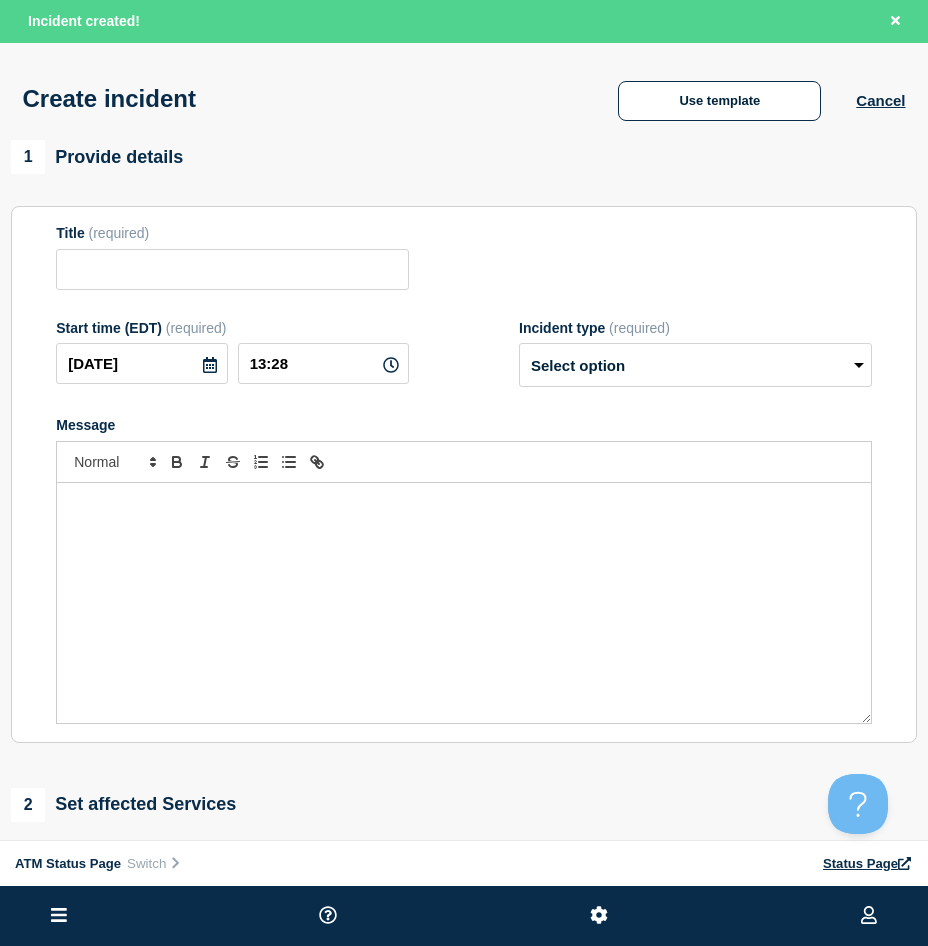 select on "identified" 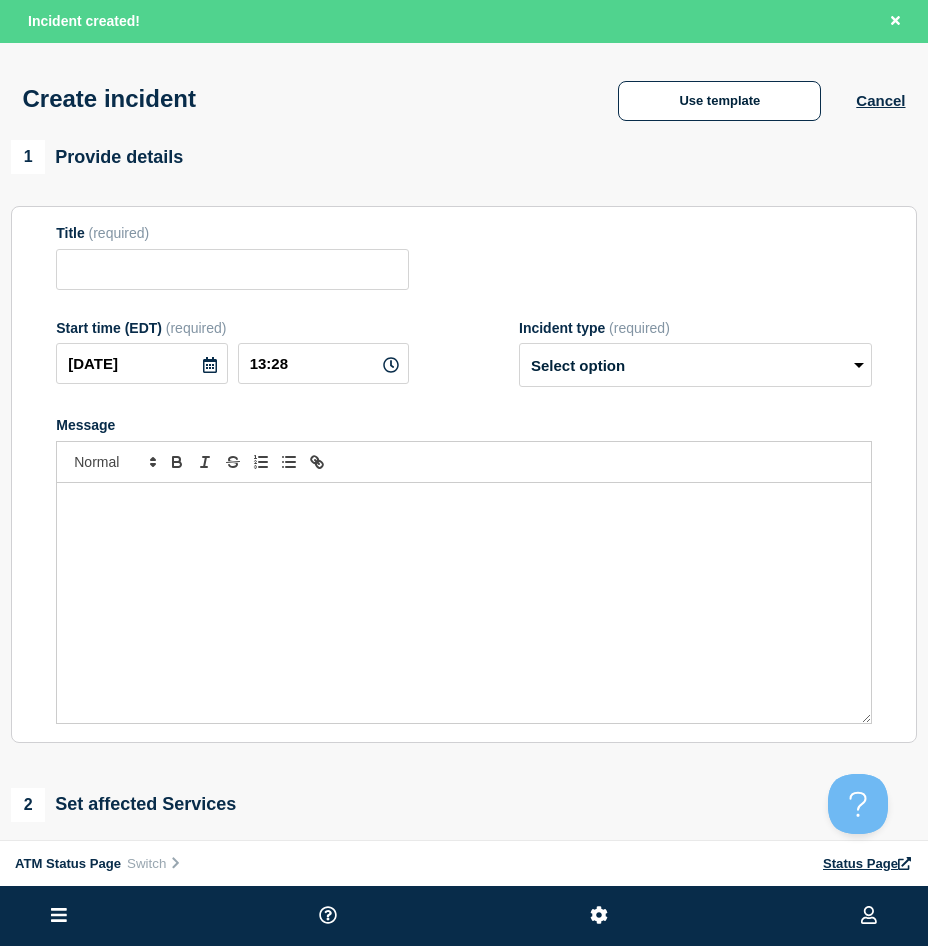 scroll, scrollTop: 400, scrollLeft: 0, axis: vertical 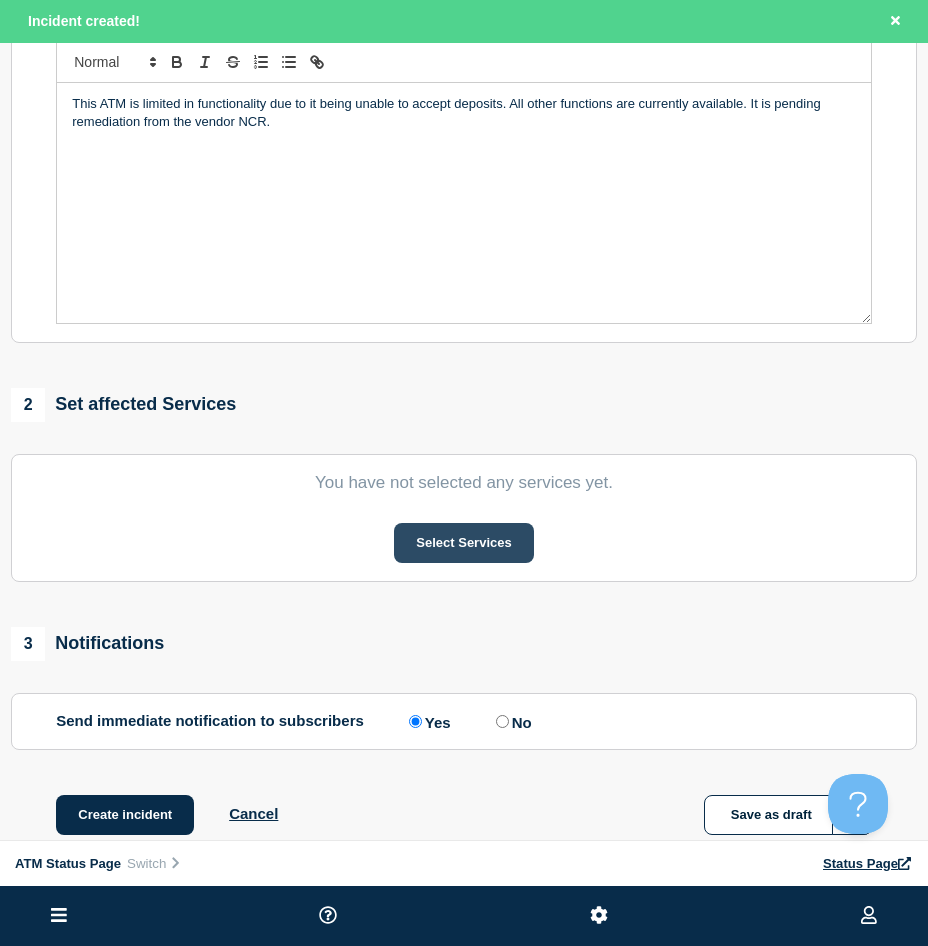 click on "Select Services" at bounding box center [463, 543] 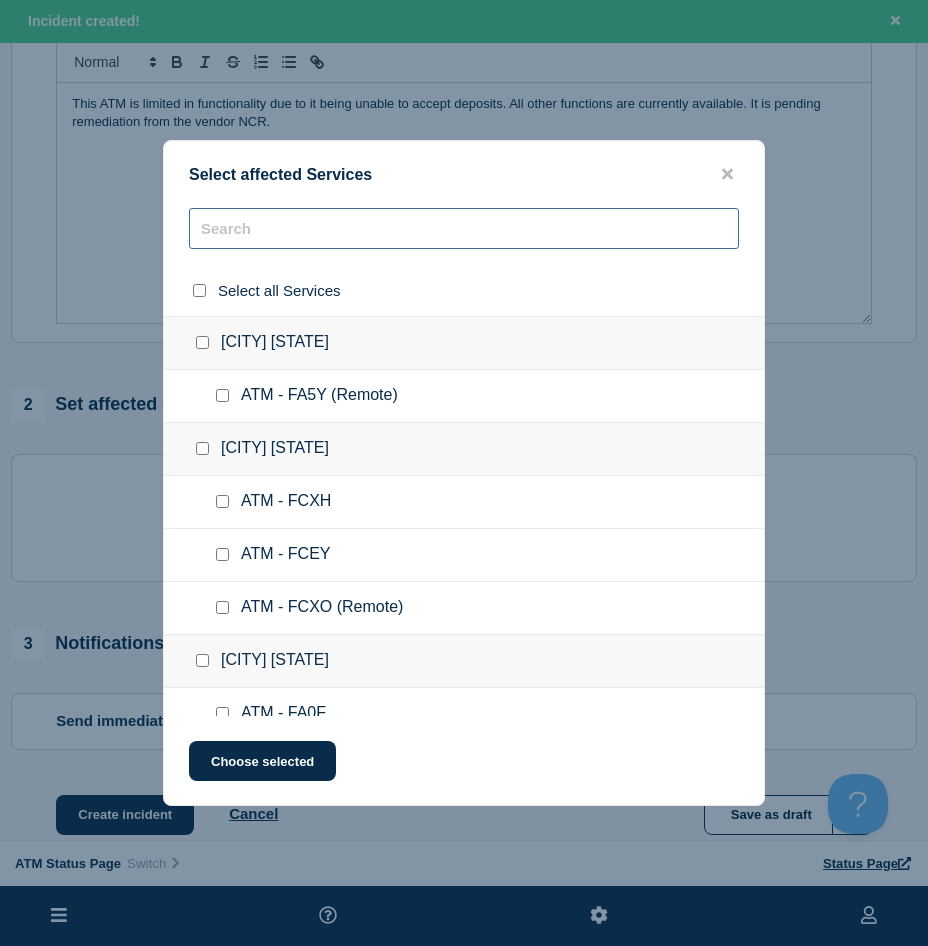click at bounding box center (464, 228) 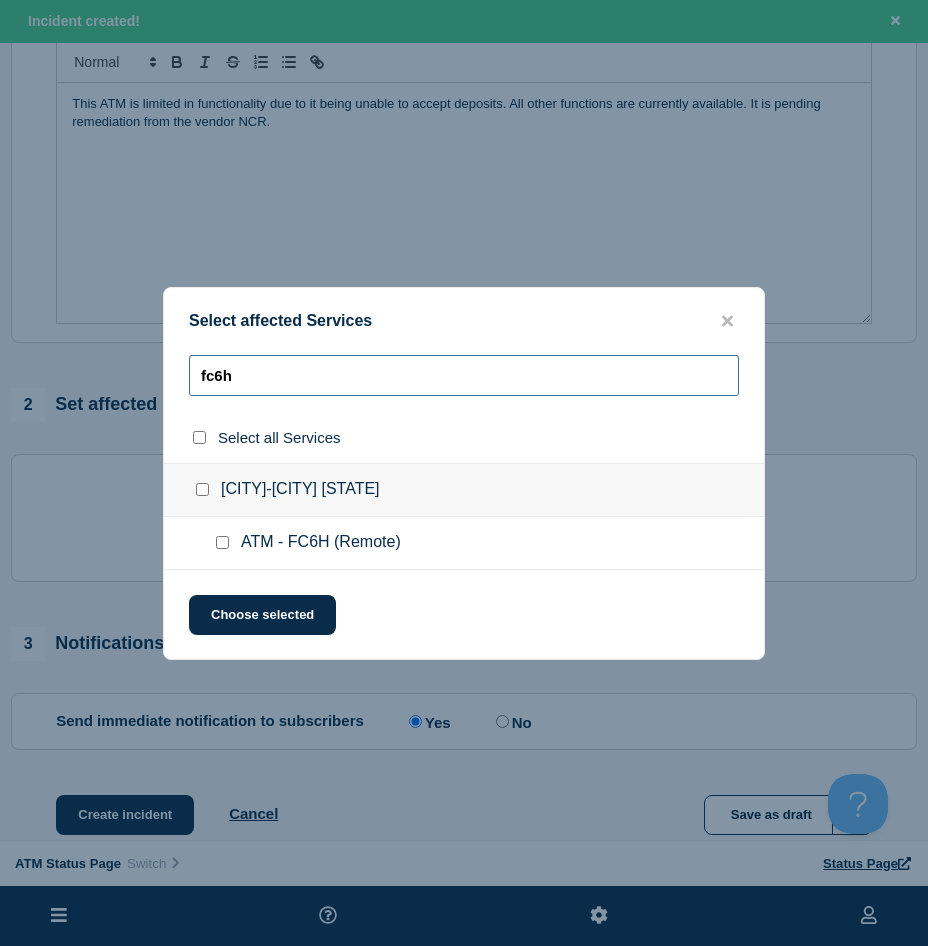type on "fc6h" 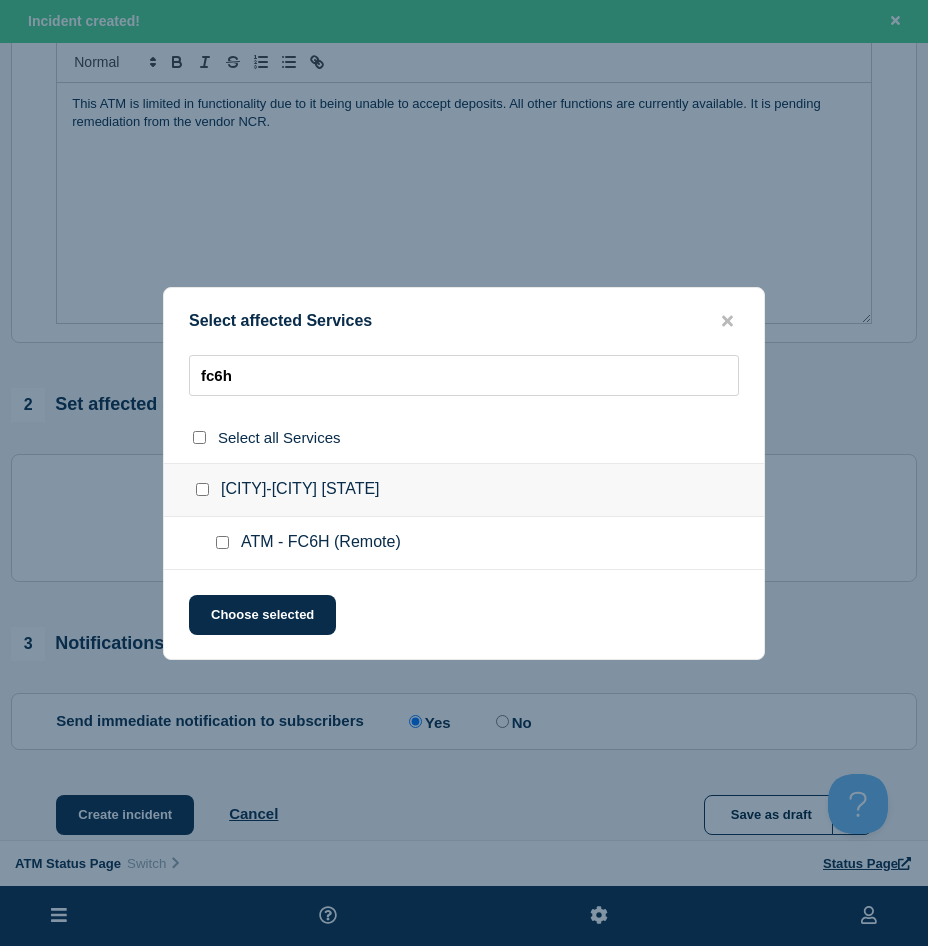 click at bounding box center (226, 543) 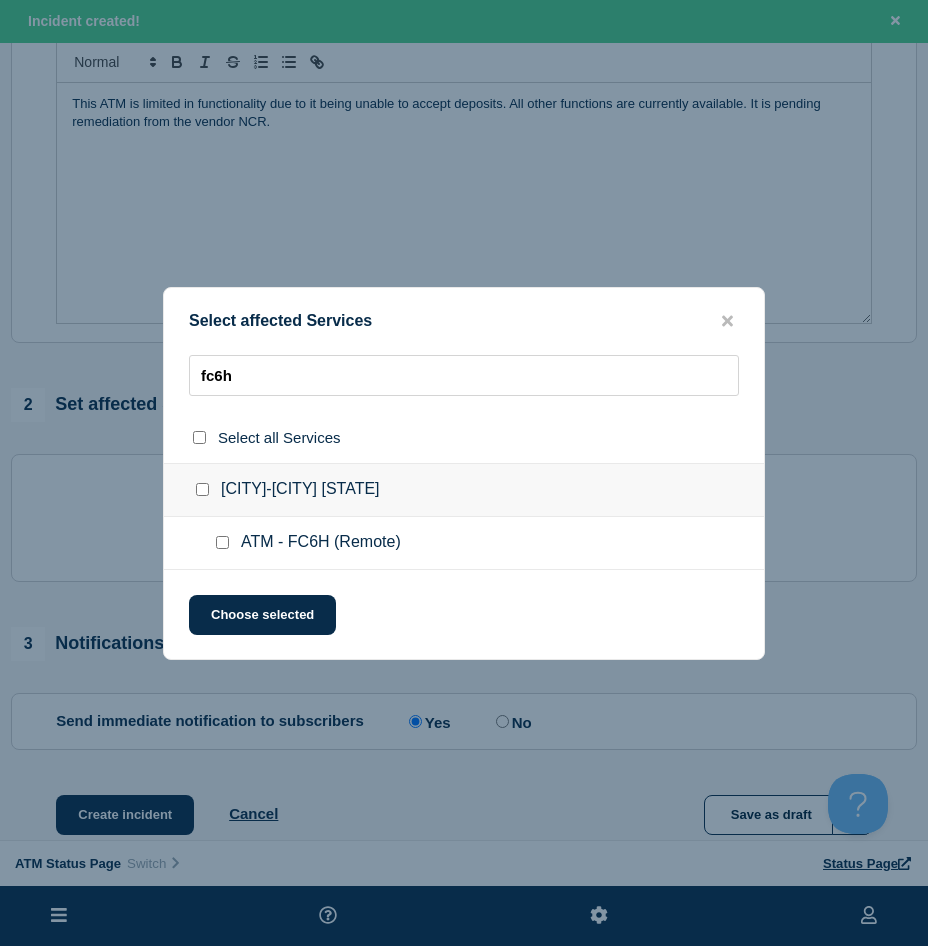 click at bounding box center [222, 542] 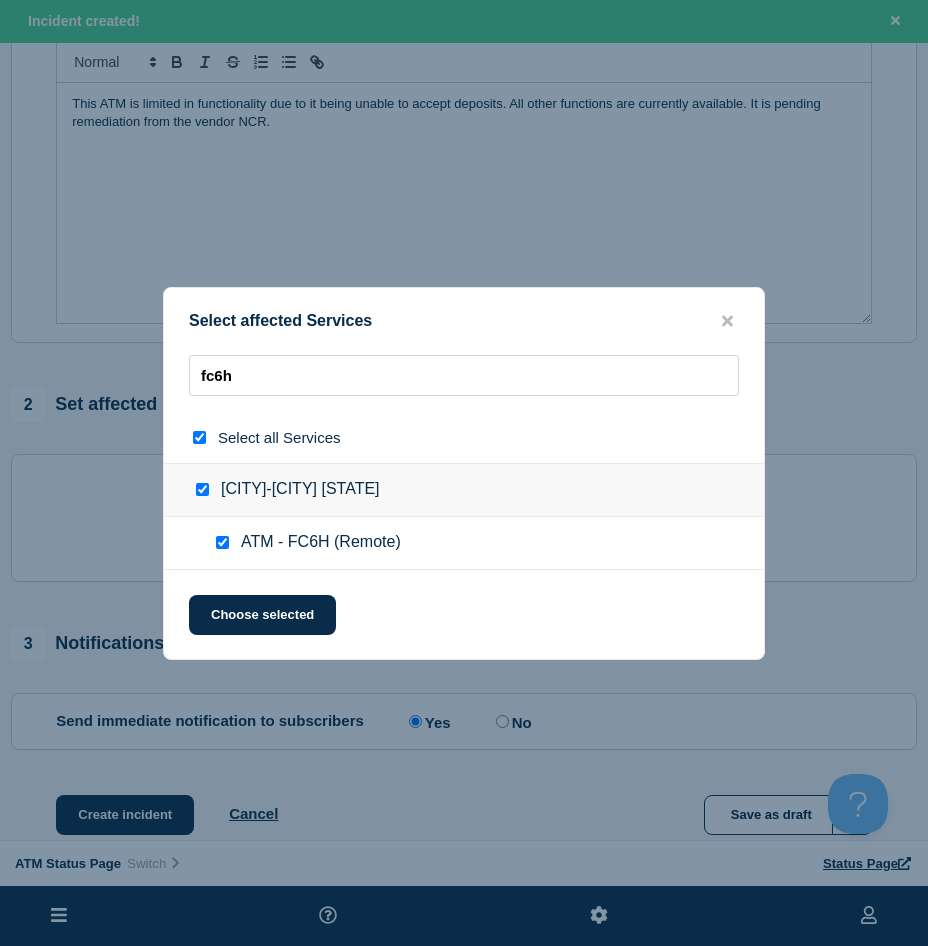 checkbox on "true" 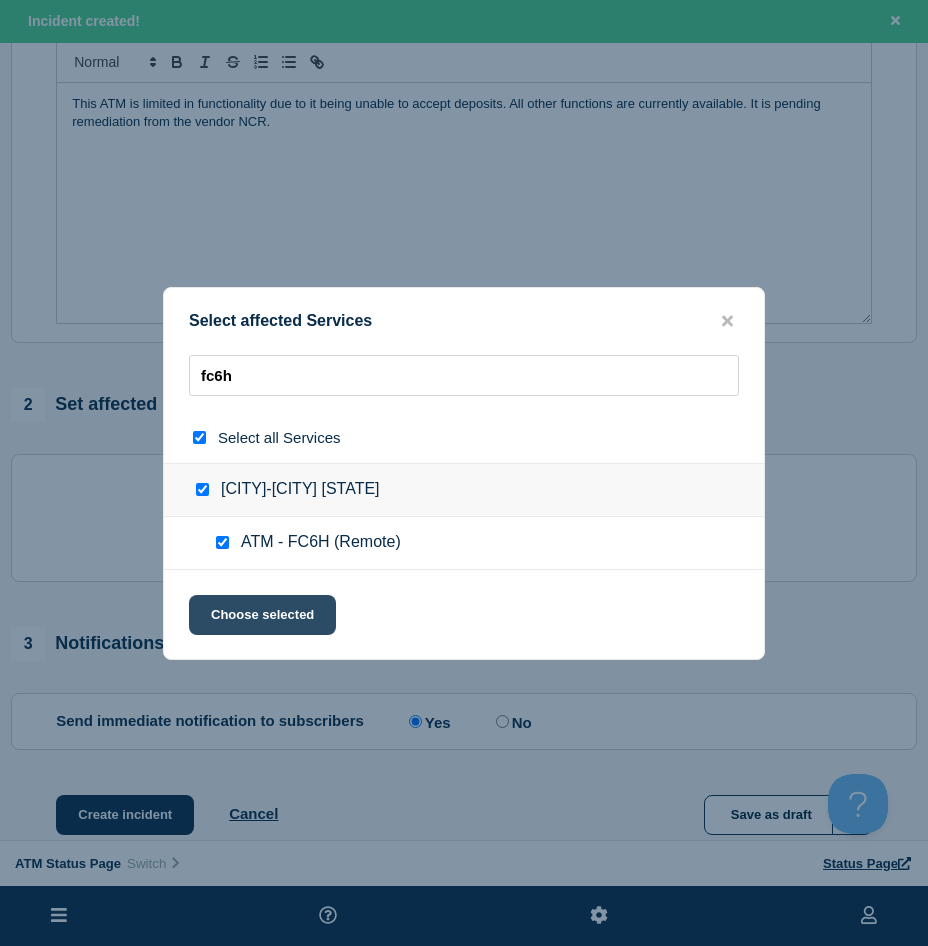 click on "Choose selected" 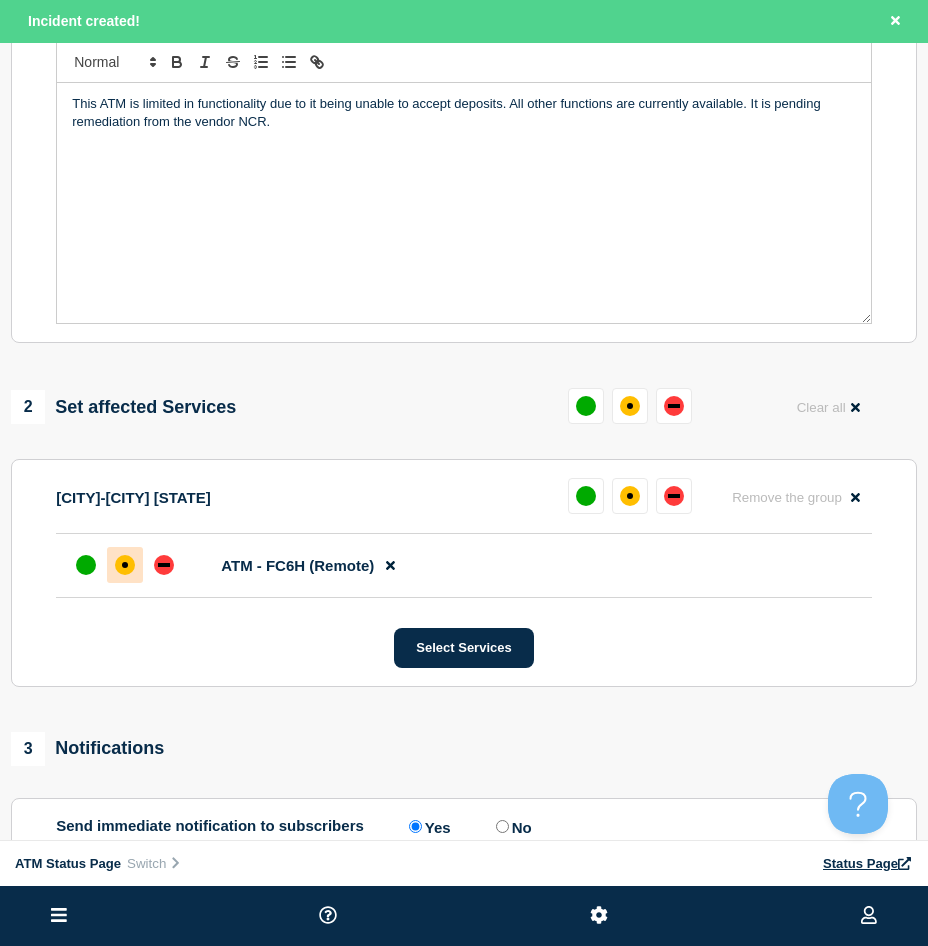 click at bounding box center (125, 565) 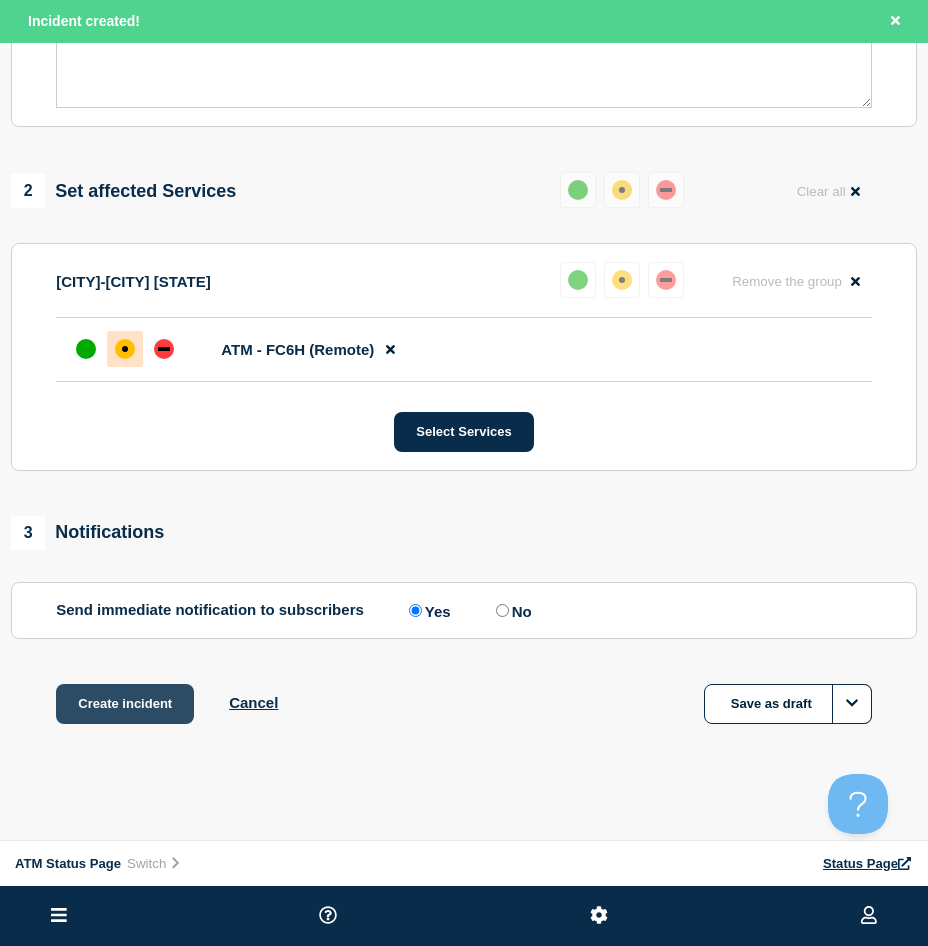 click on "Create incident" at bounding box center [125, 704] 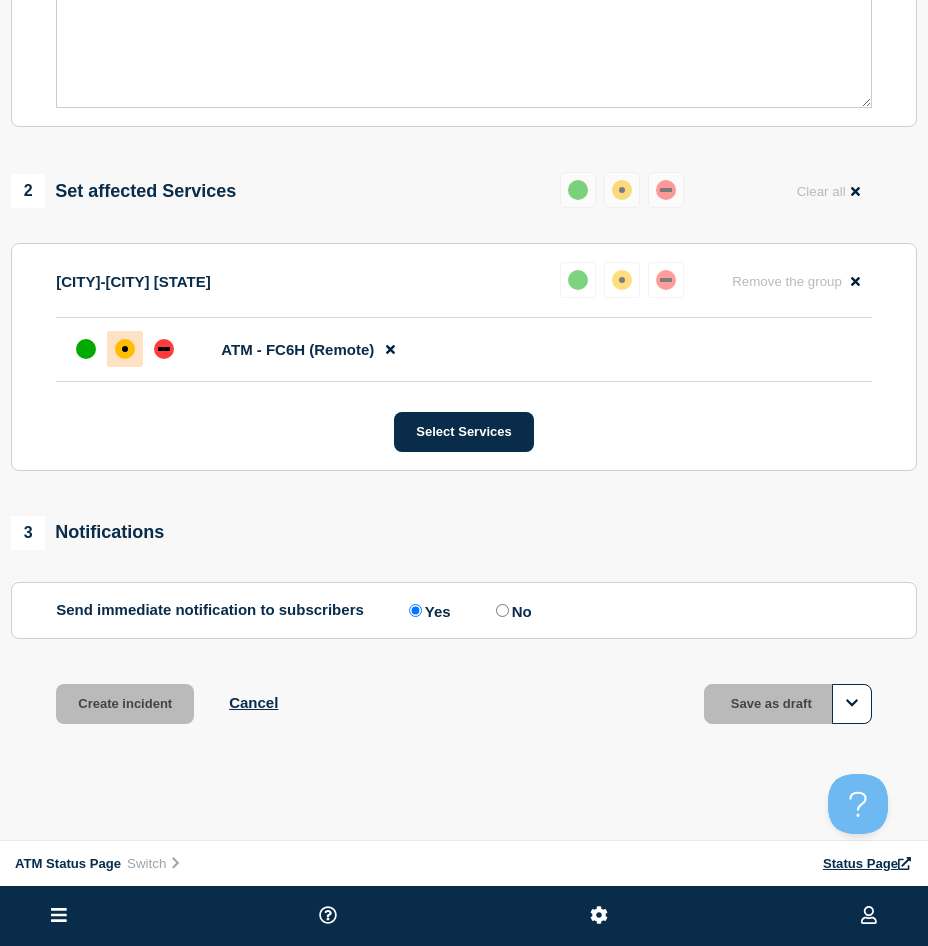scroll, scrollTop: 578, scrollLeft: 0, axis: vertical 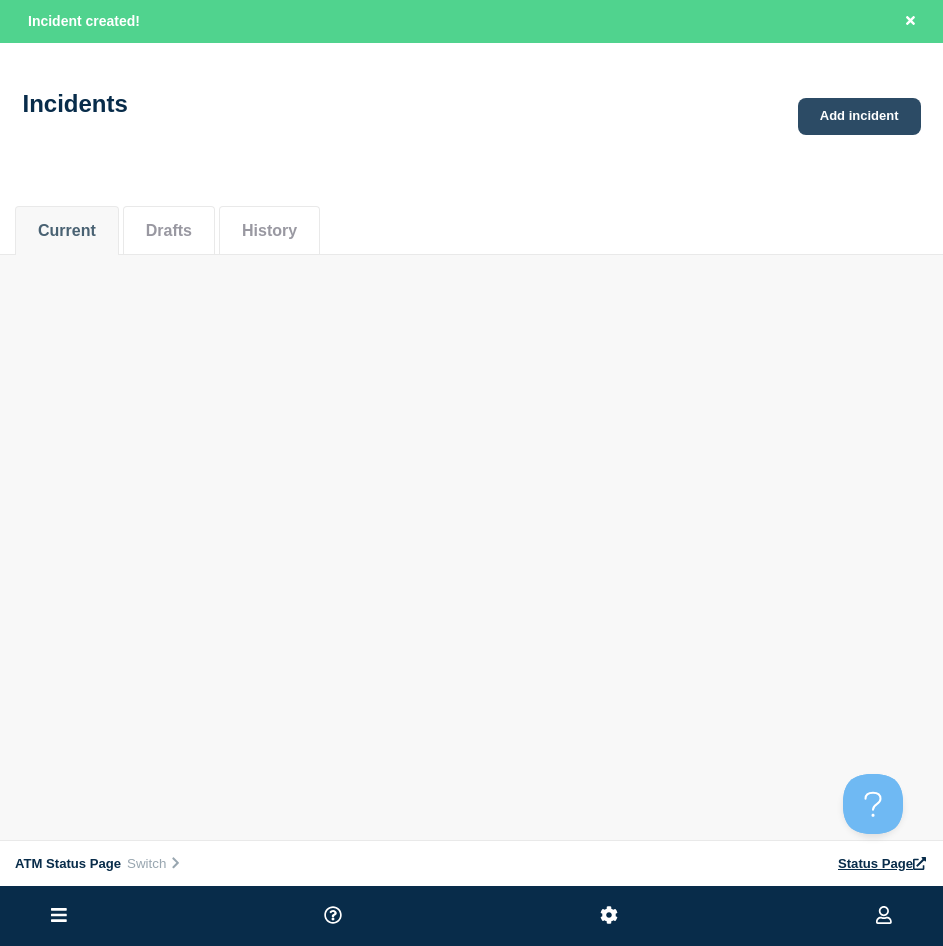 click on "Add incident" 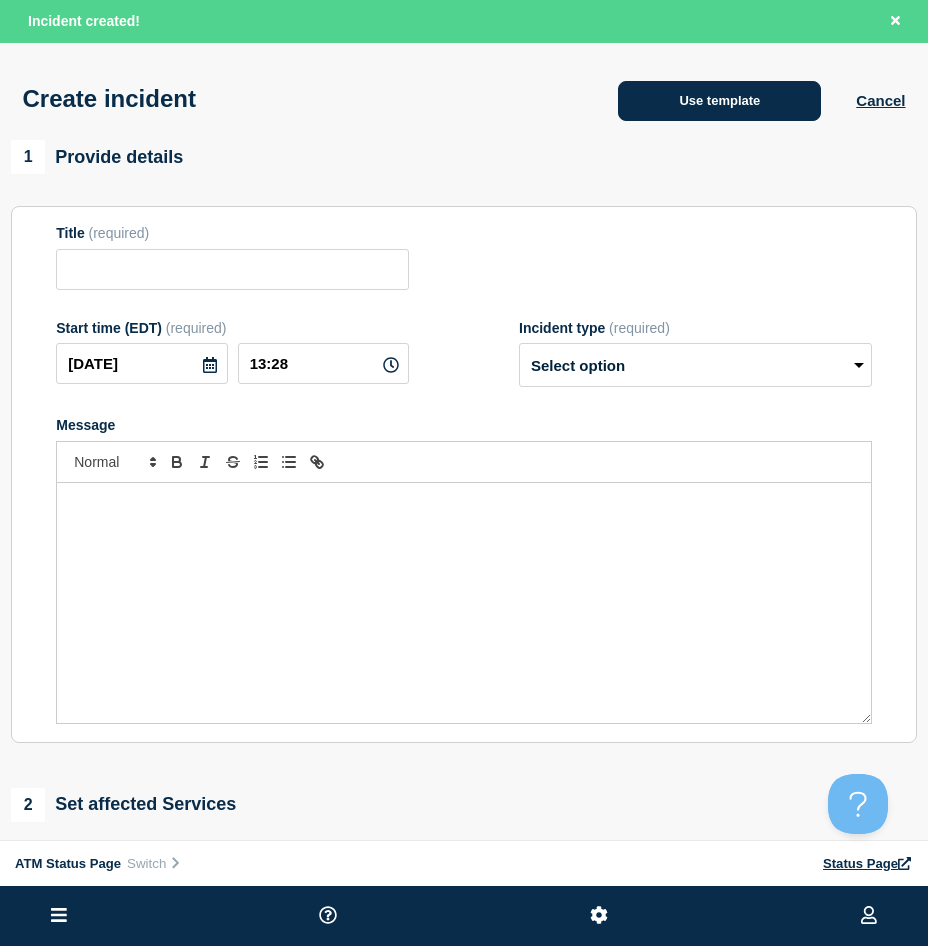 click on "Use template" at bounding box center [719, 101] 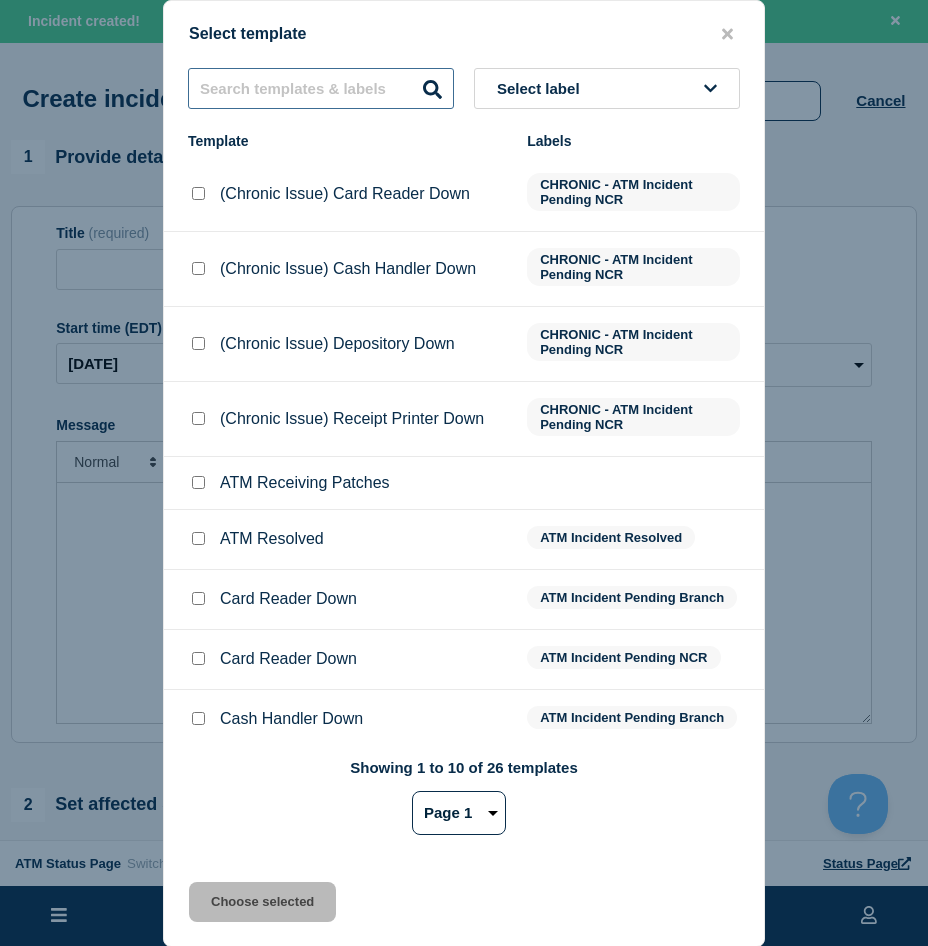 click at bounding box center [321, 88] 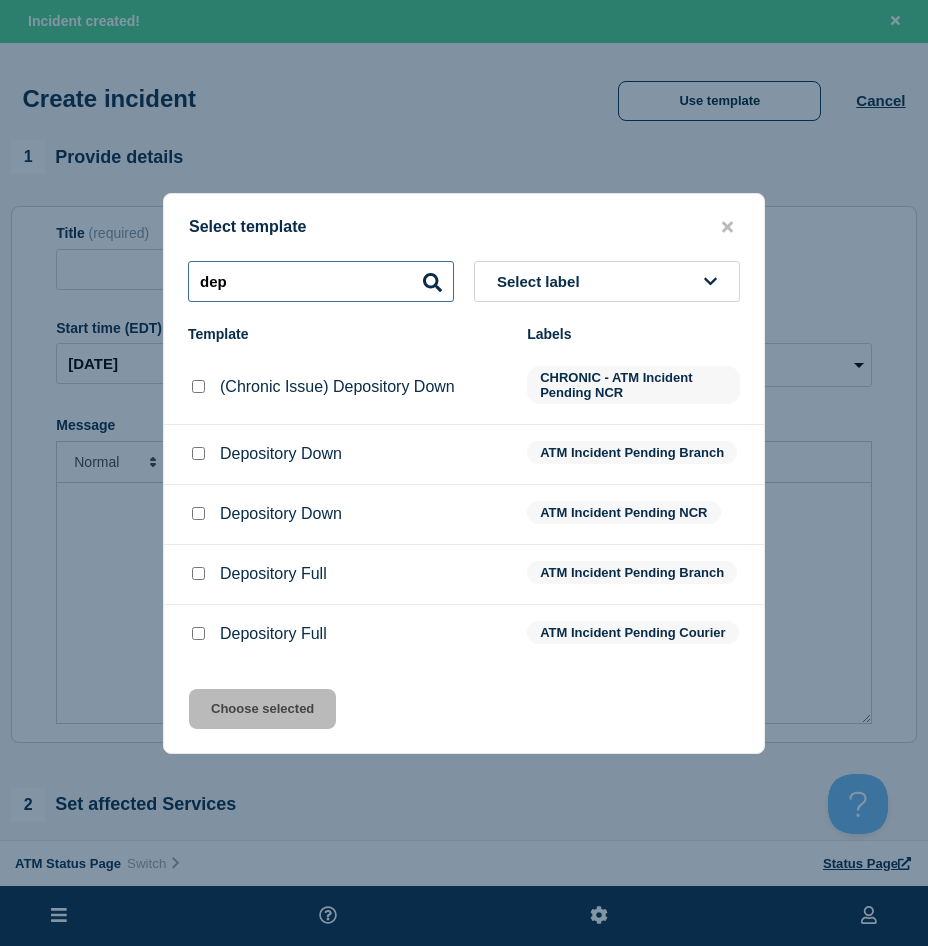 type on "dep" 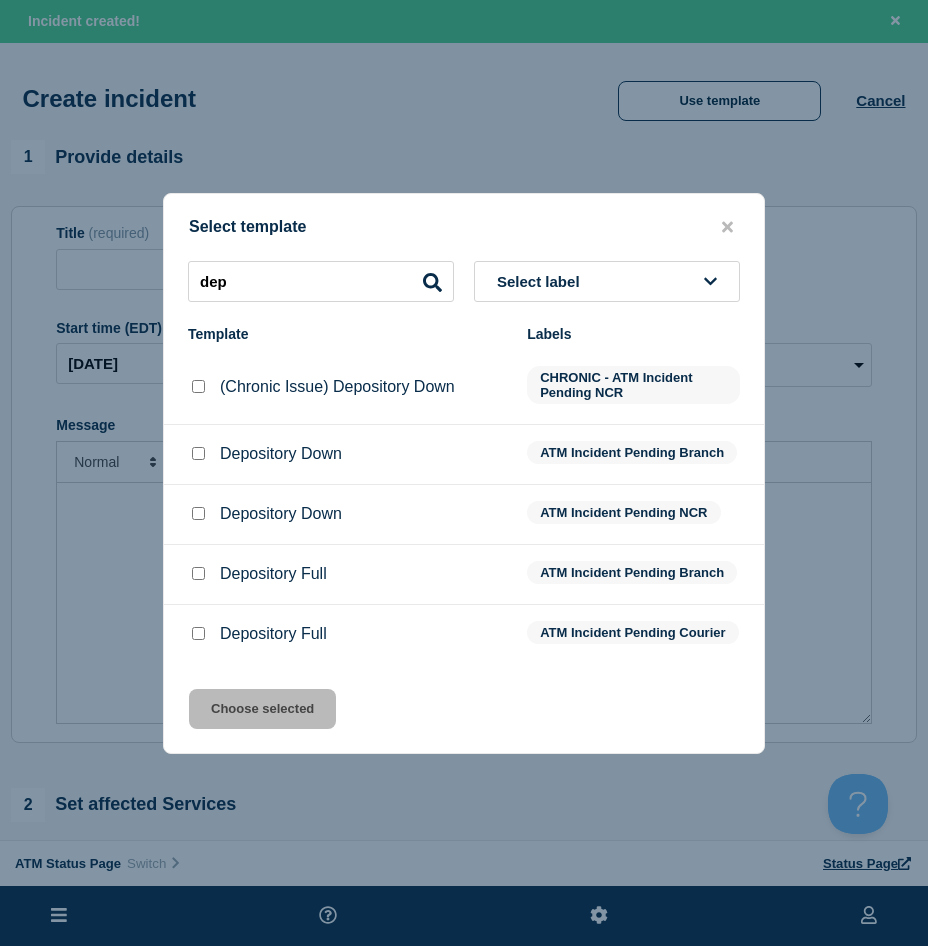 click at bounding box center [198, 453] 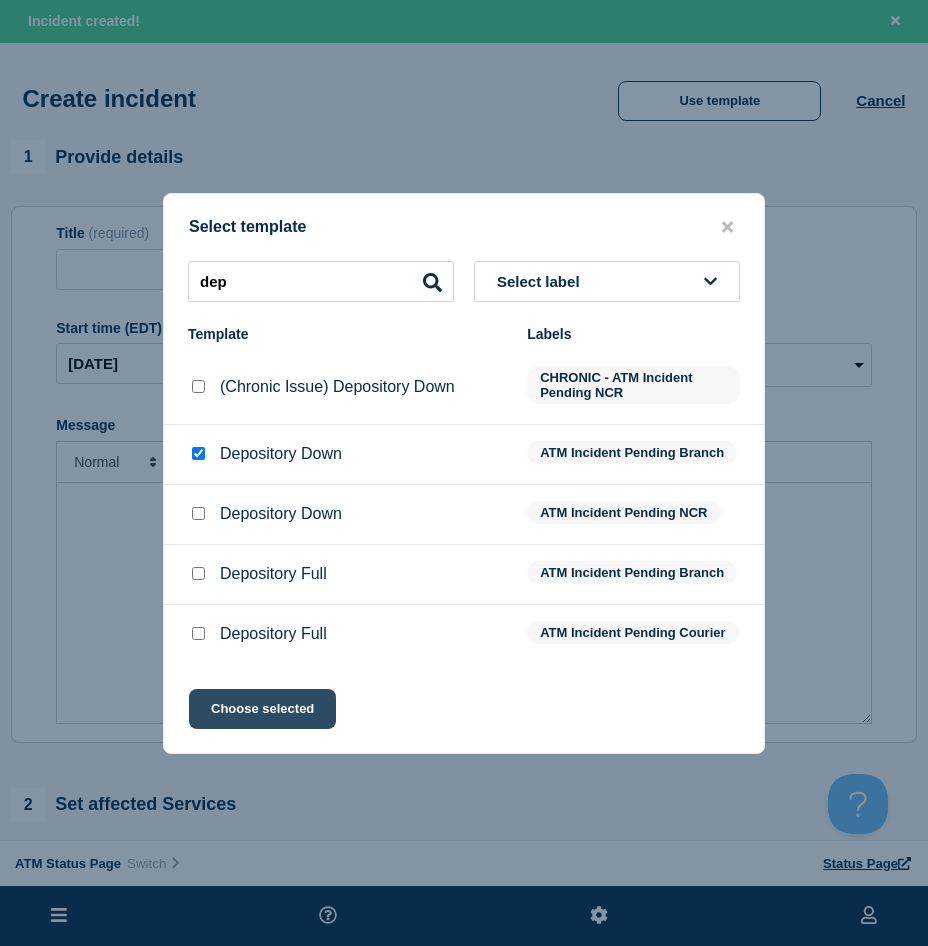 click on "Choose selected" 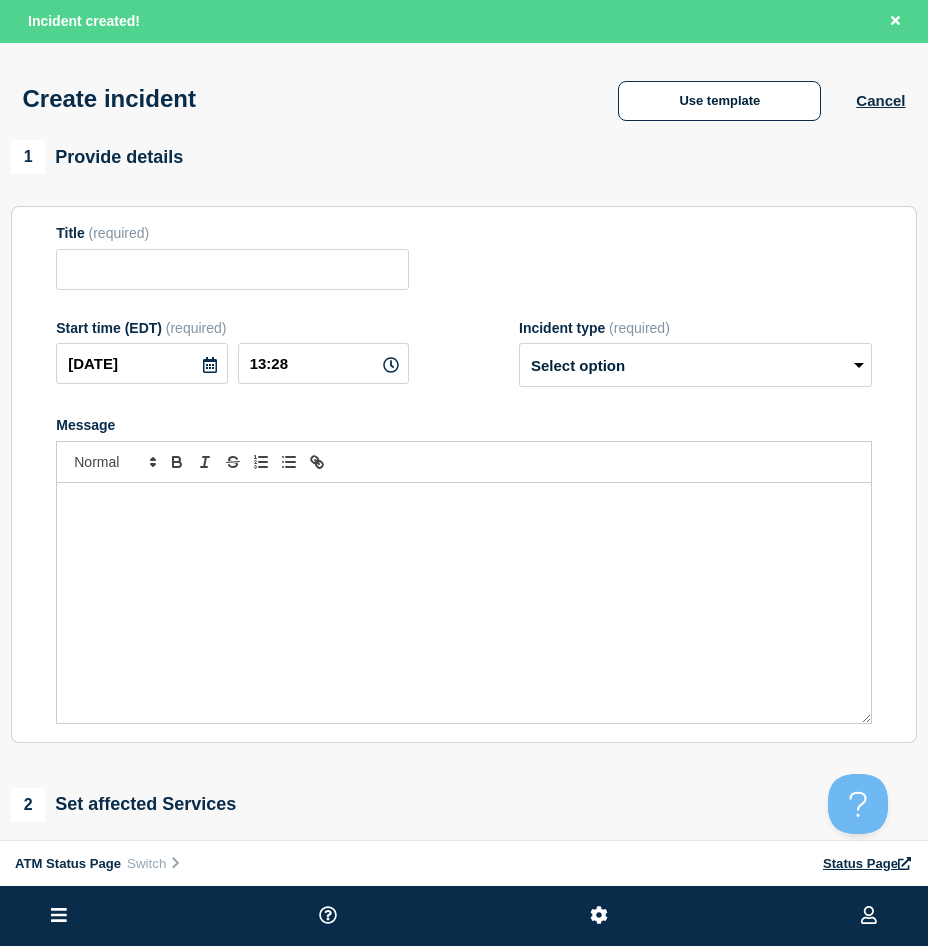 scroll, scrollTop: 200, scrollLeft: 0, axis: vertical 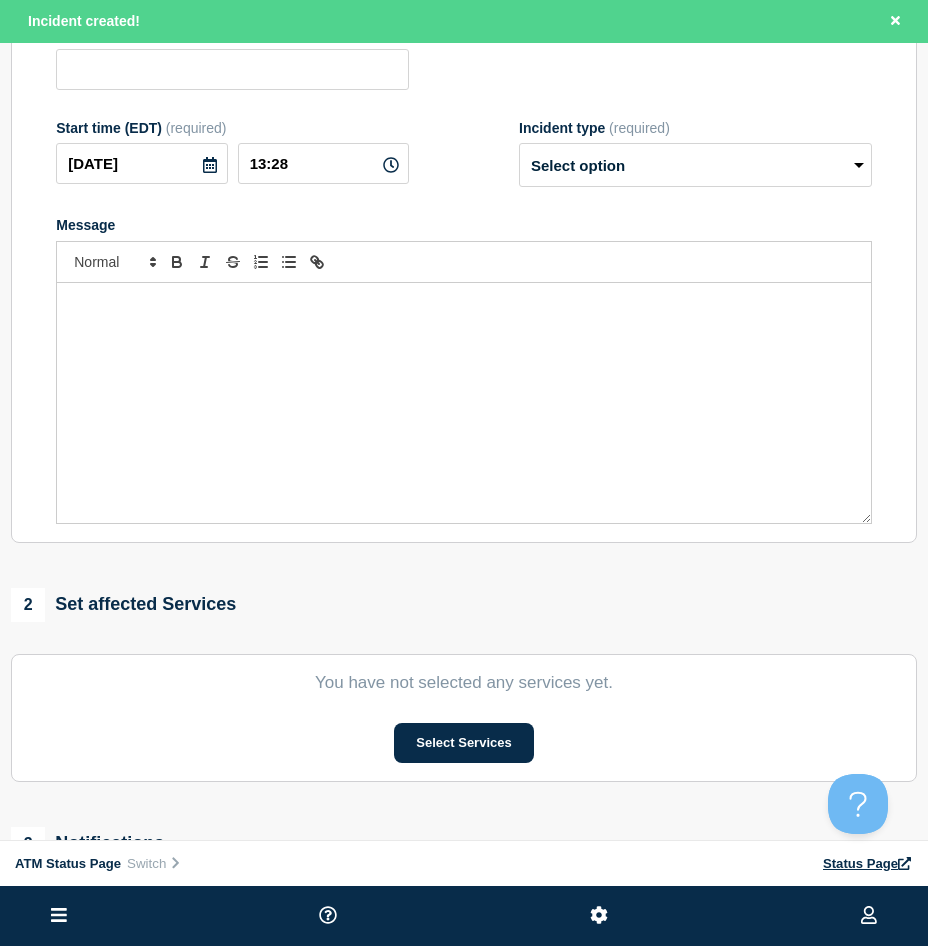 type on "Depository Down" 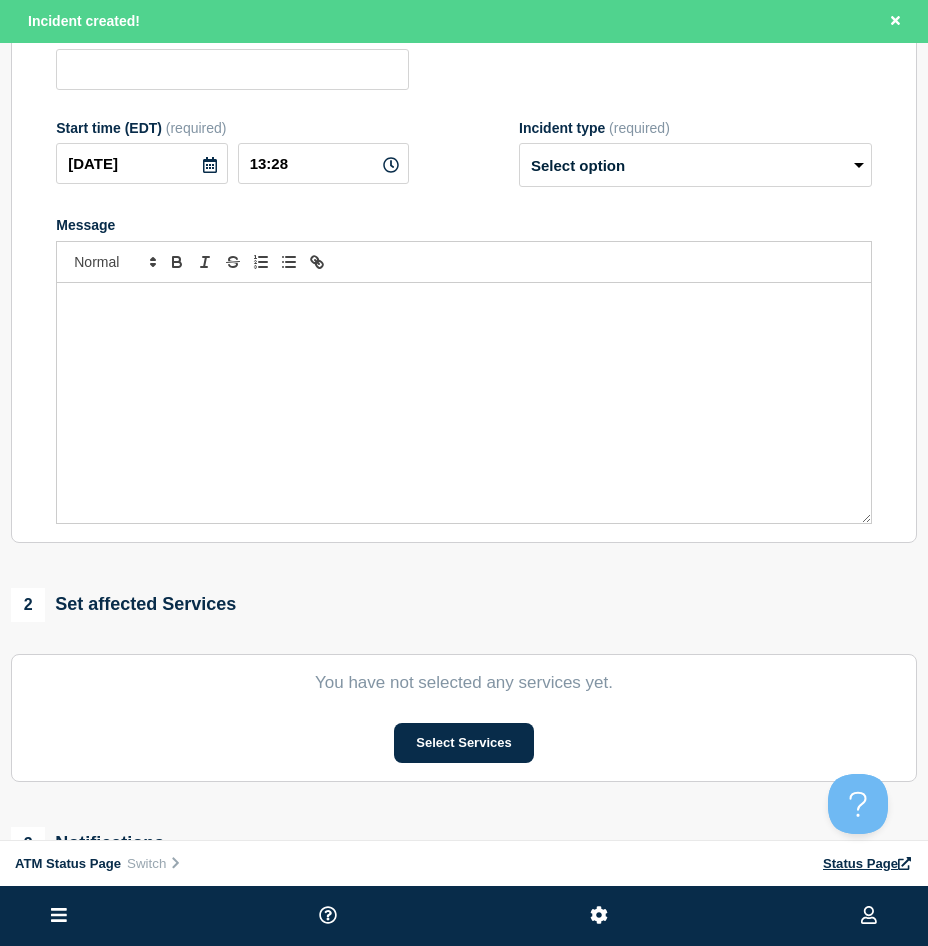 select on "identified" 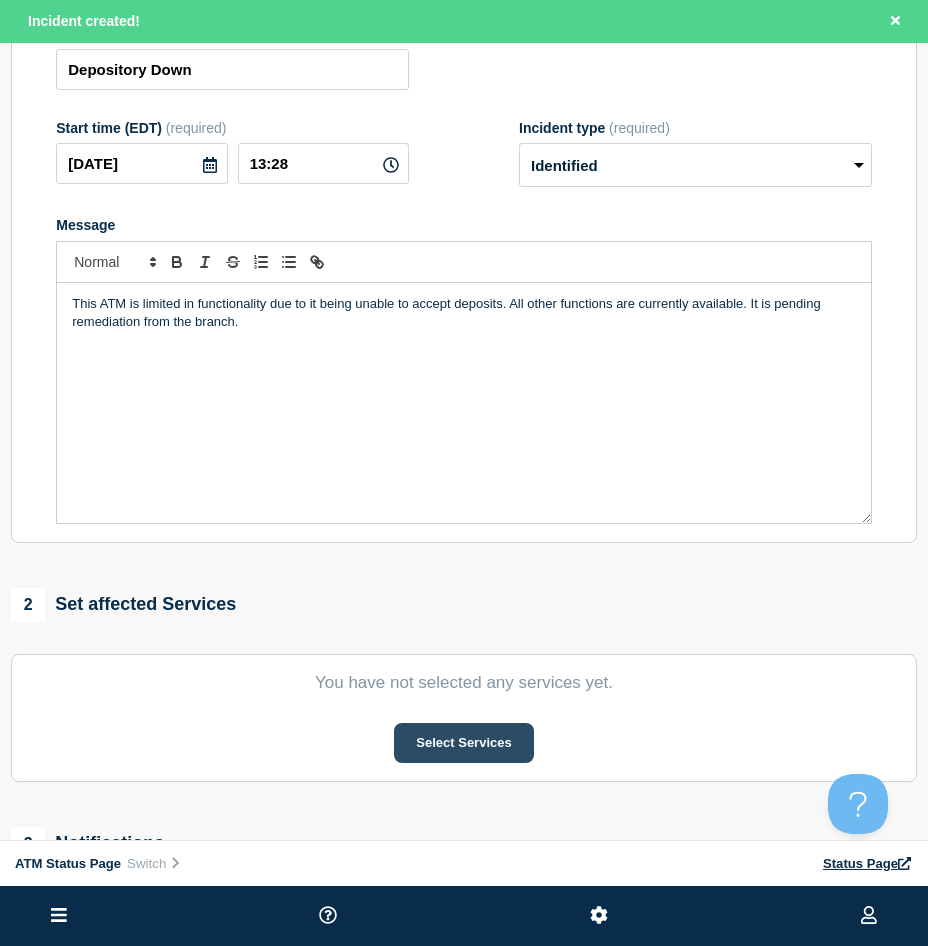 click on "Select Services" at bounding box center [463, 743] 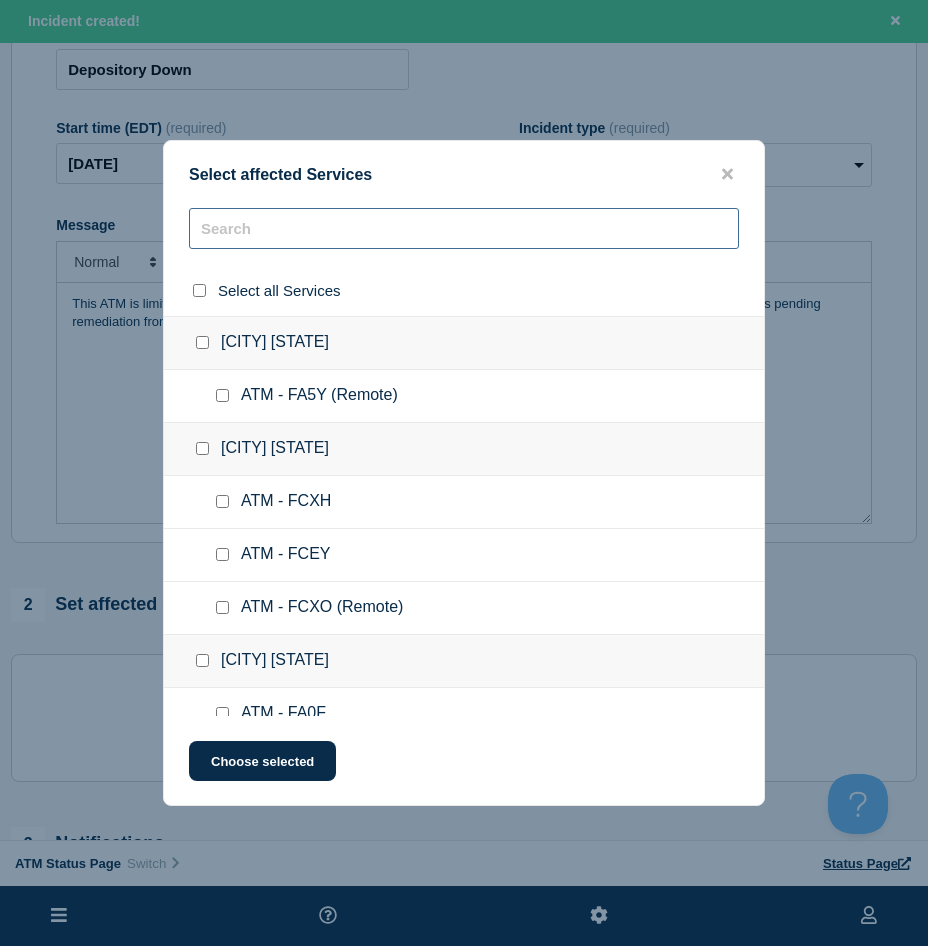 click at bounding box center [464, 228] 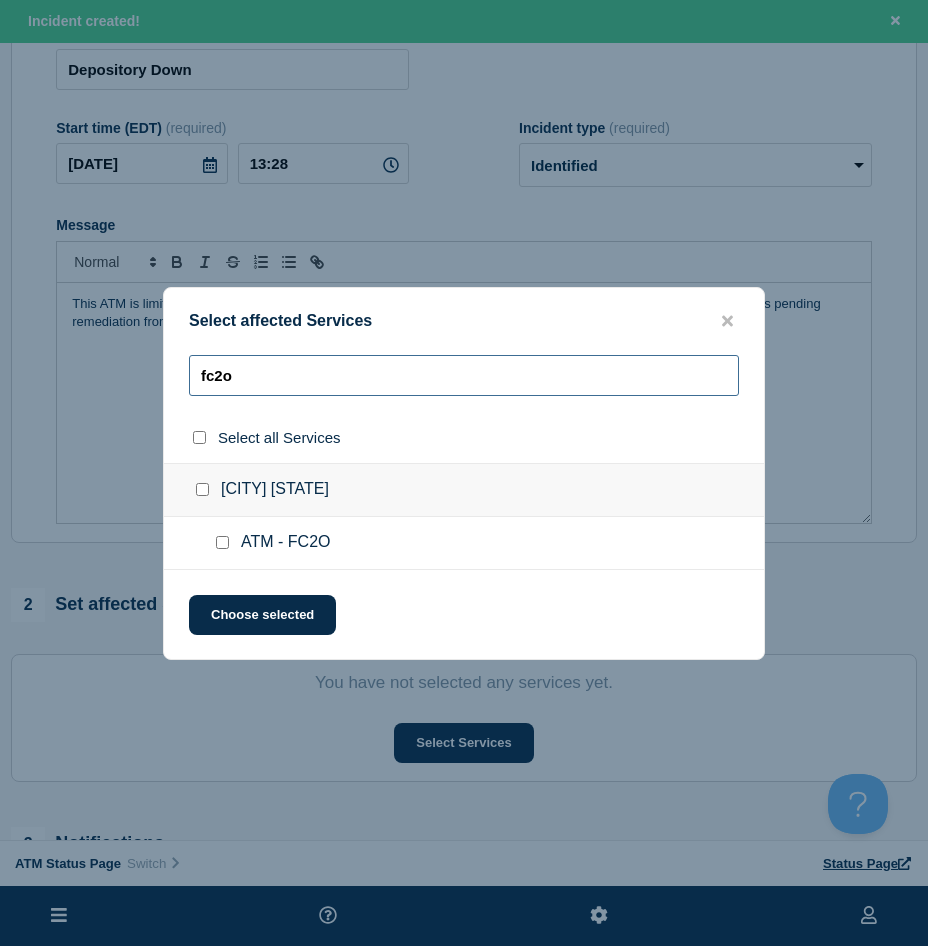 type on "fc2o" 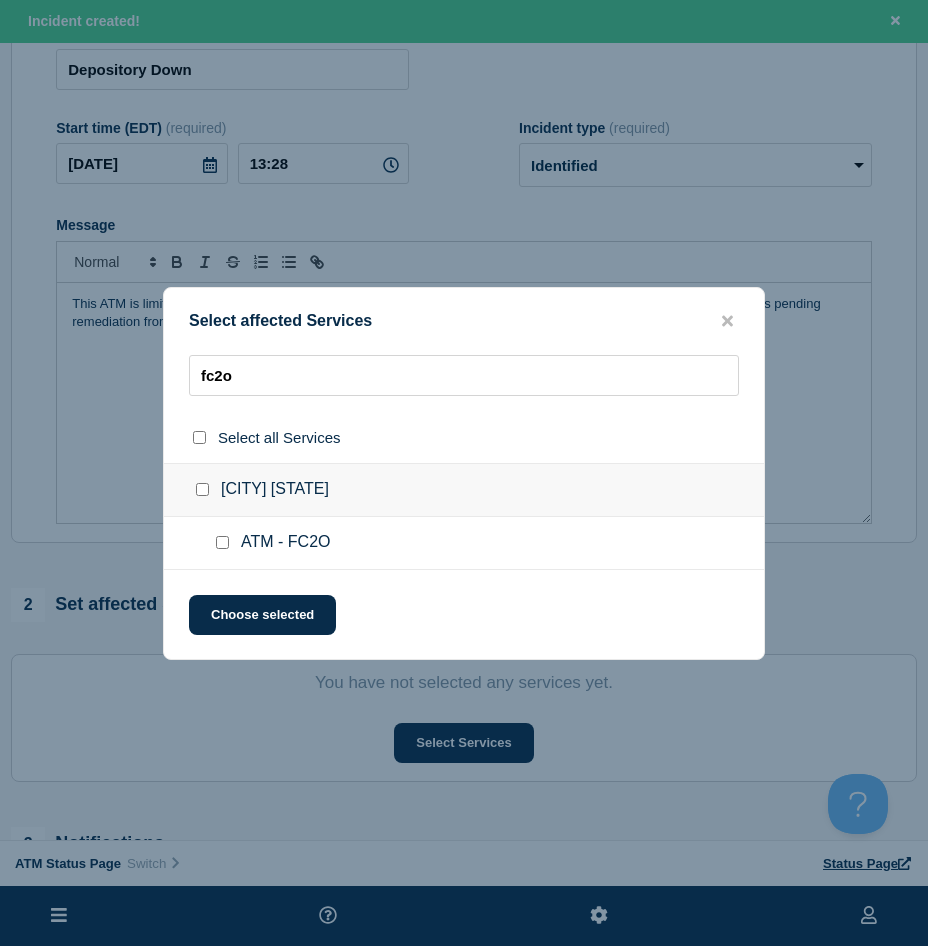 click at bounding box center [222, 542] 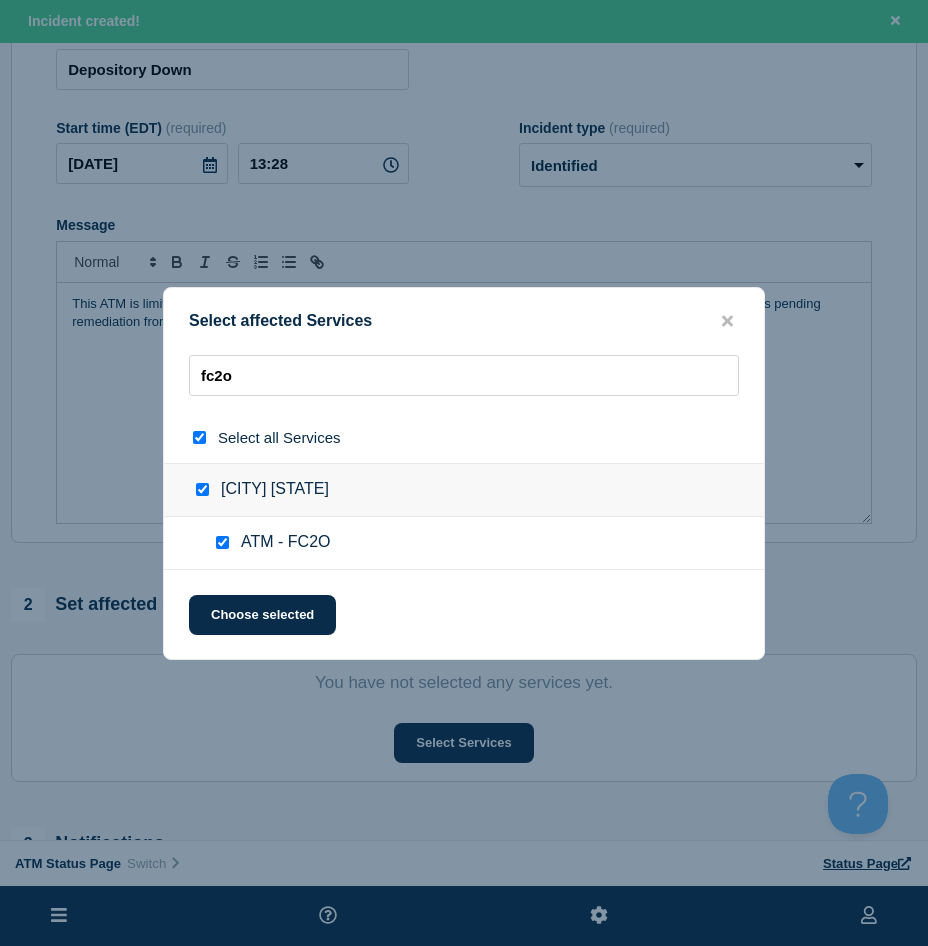 checkbox on "true" 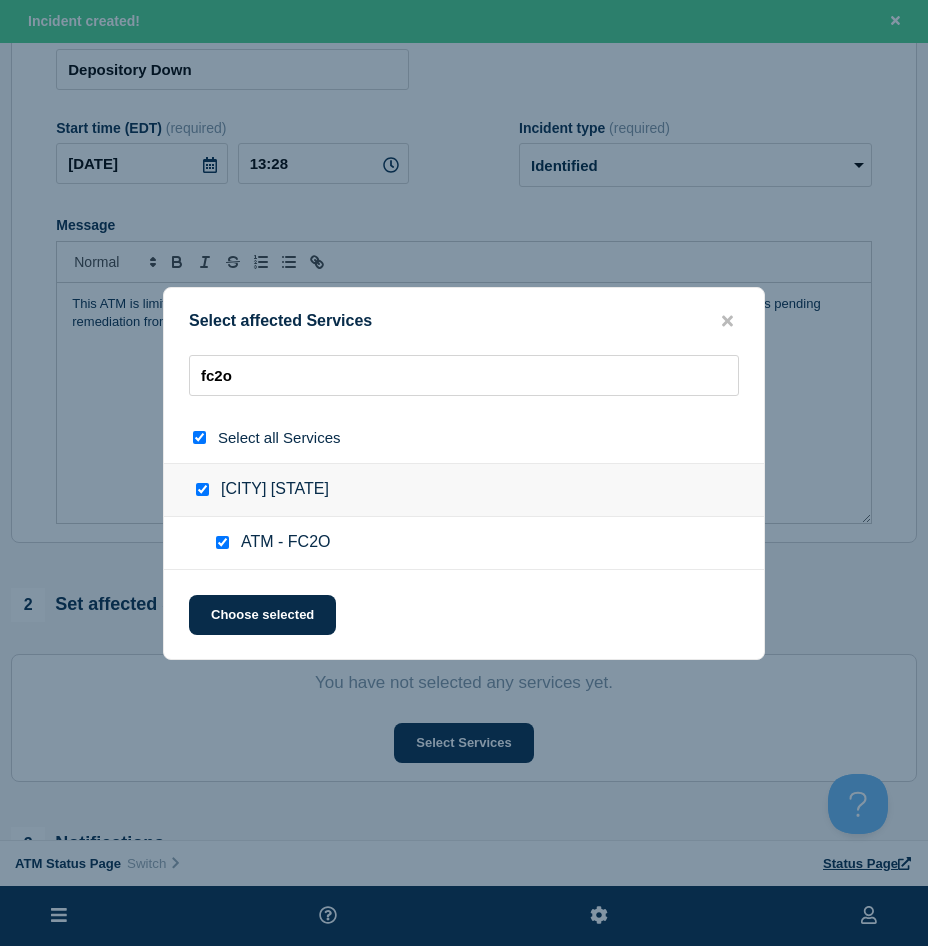 checkbox on "true" 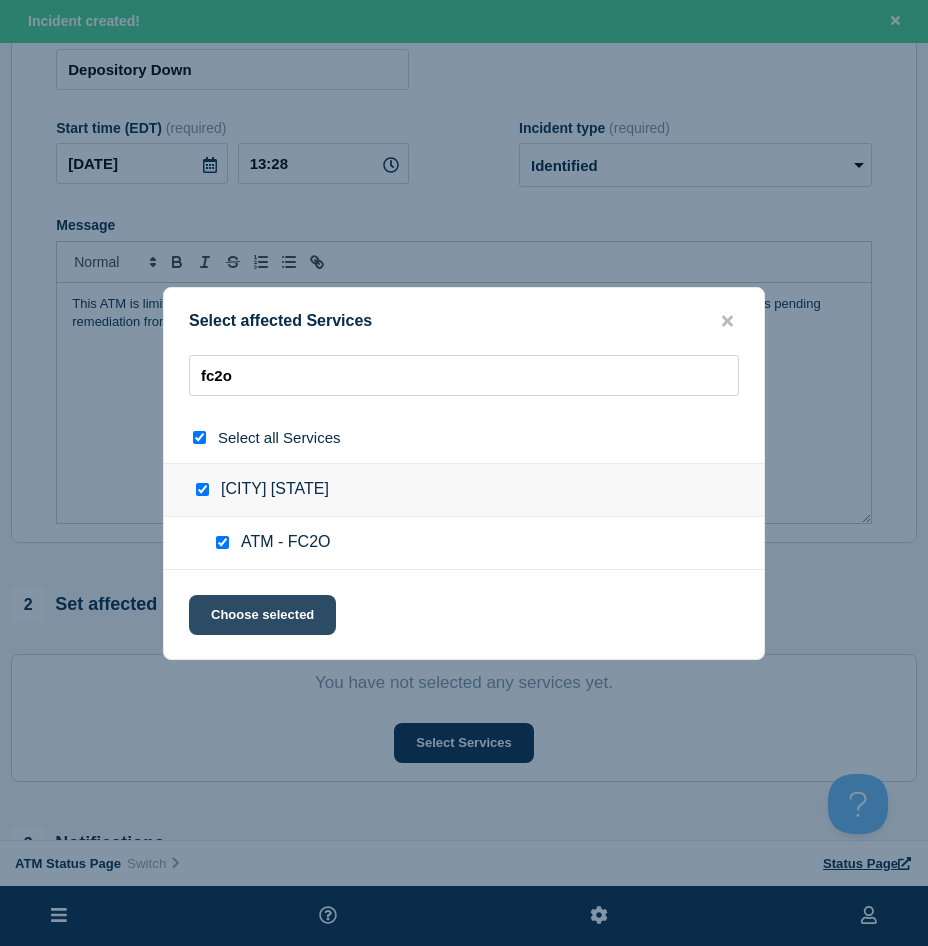 click on "Choose selected" 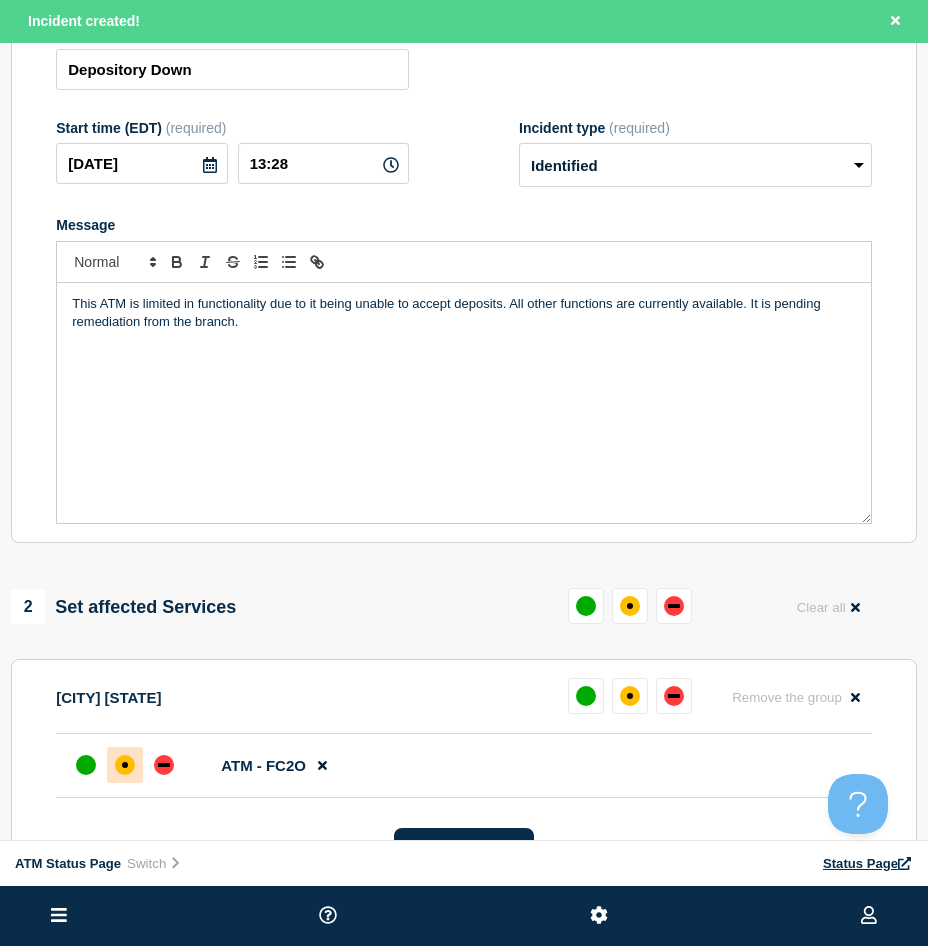 click at bounding box center [125, 765] 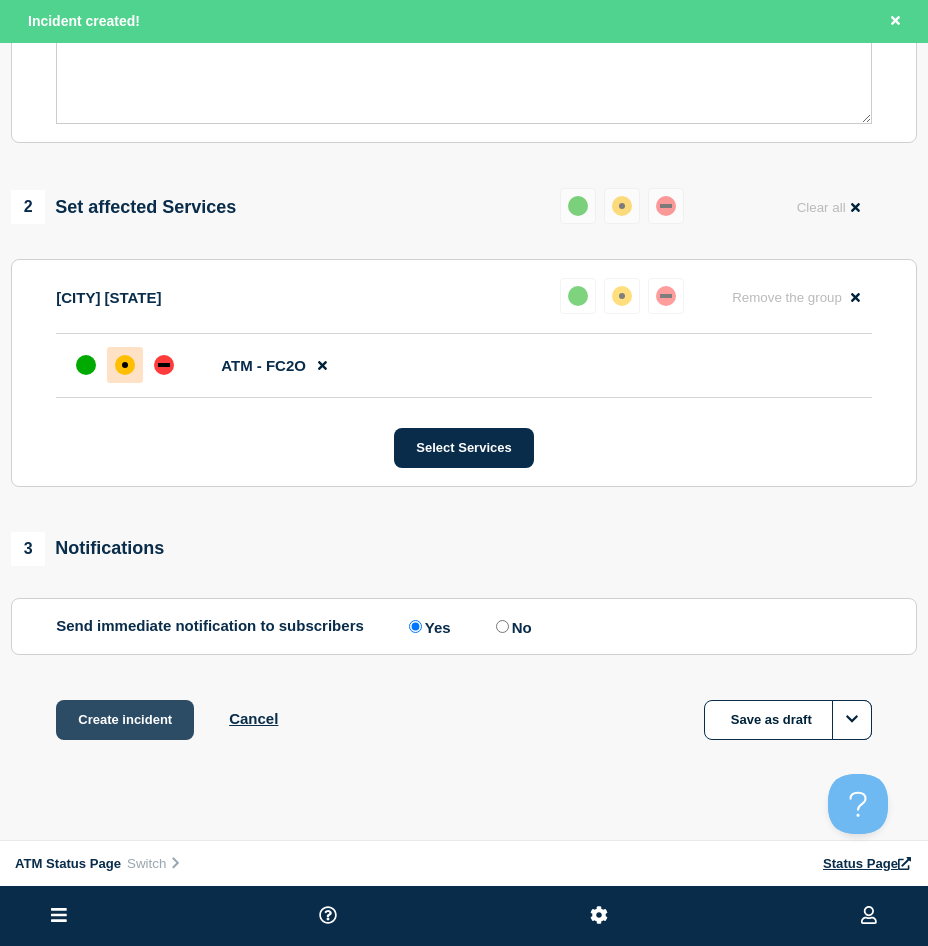 click on "Create incident" at bounding box center [125, 720] 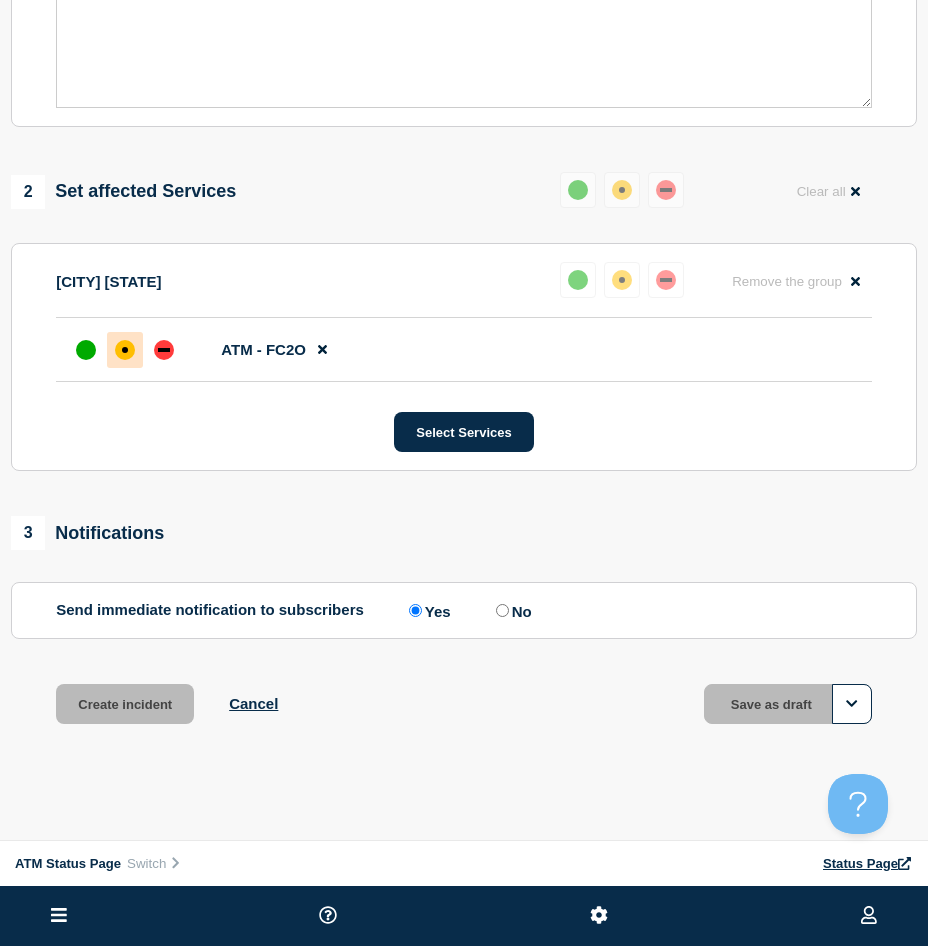 scroll, scrollTop: 557, scrollLeft: 0, axis: vertical 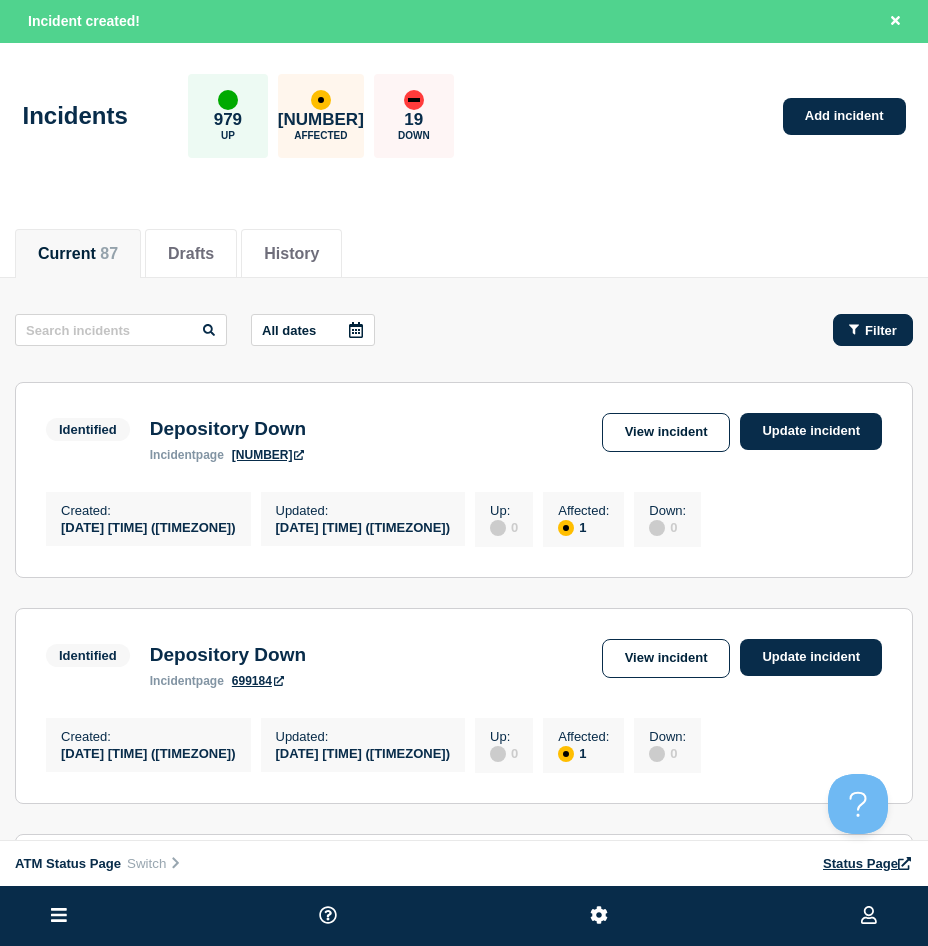 click on "Filter" at bounding box center (873, 330) 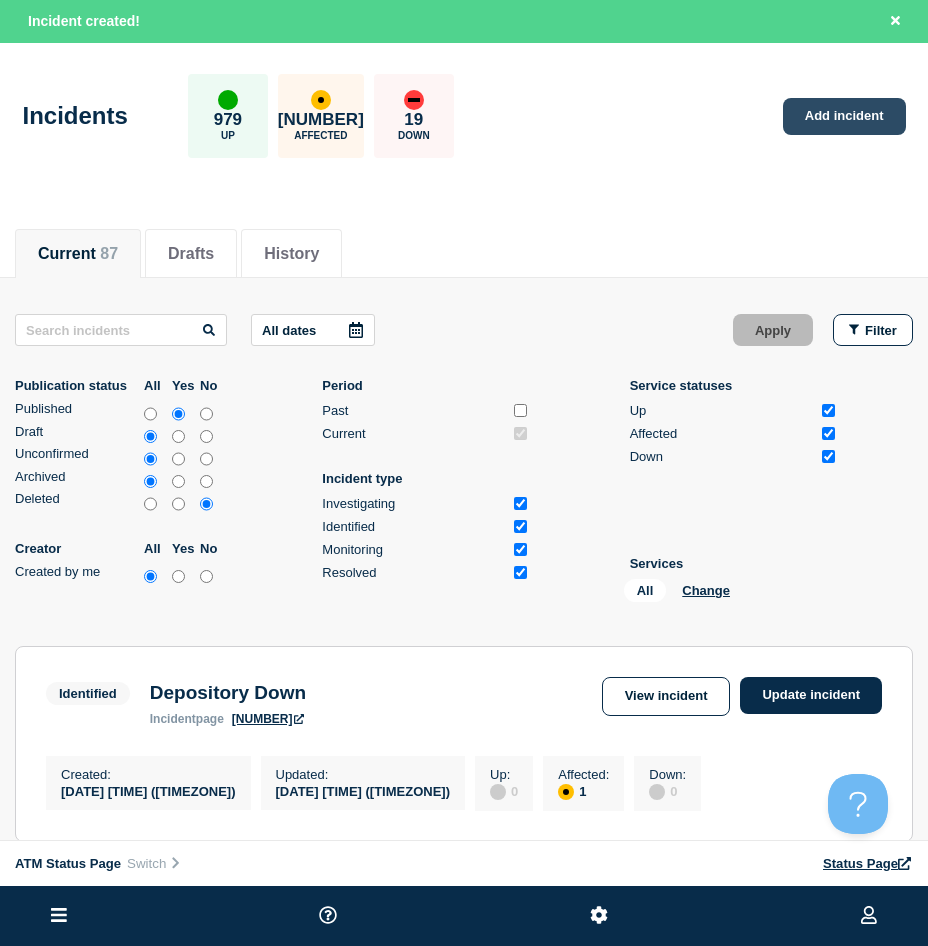 click on "Add incident" 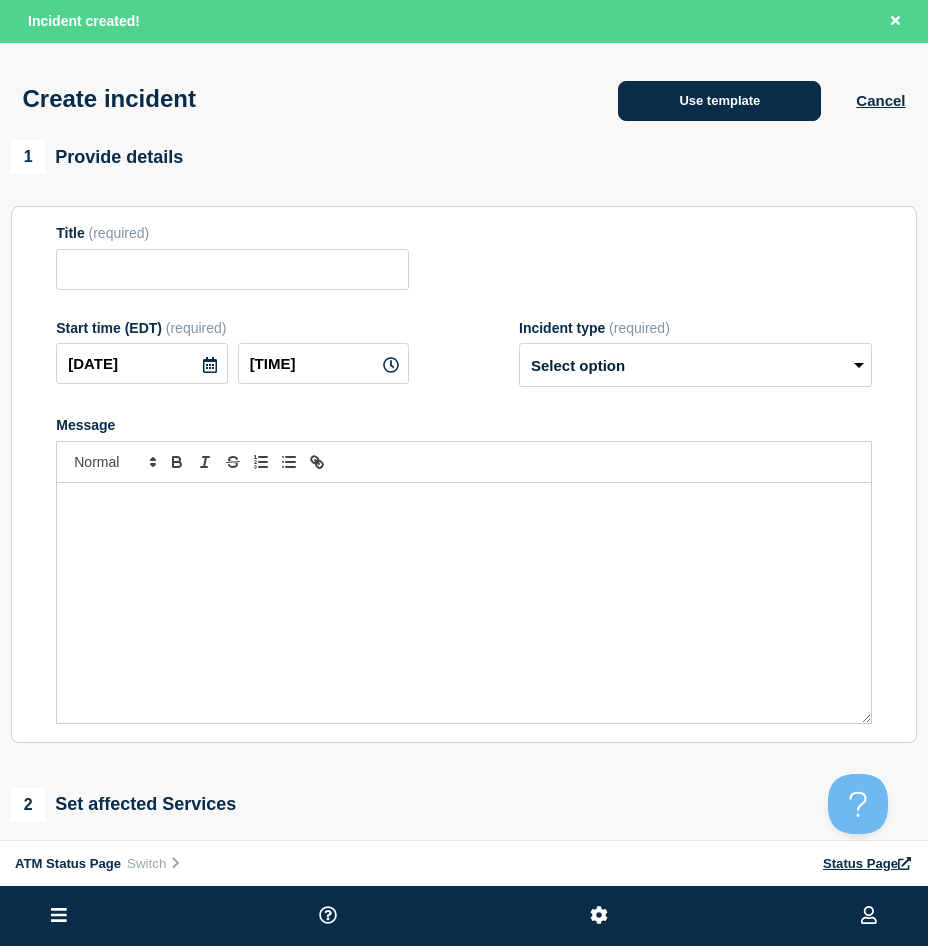 click on "Use template" at bounding box center (719, 101) 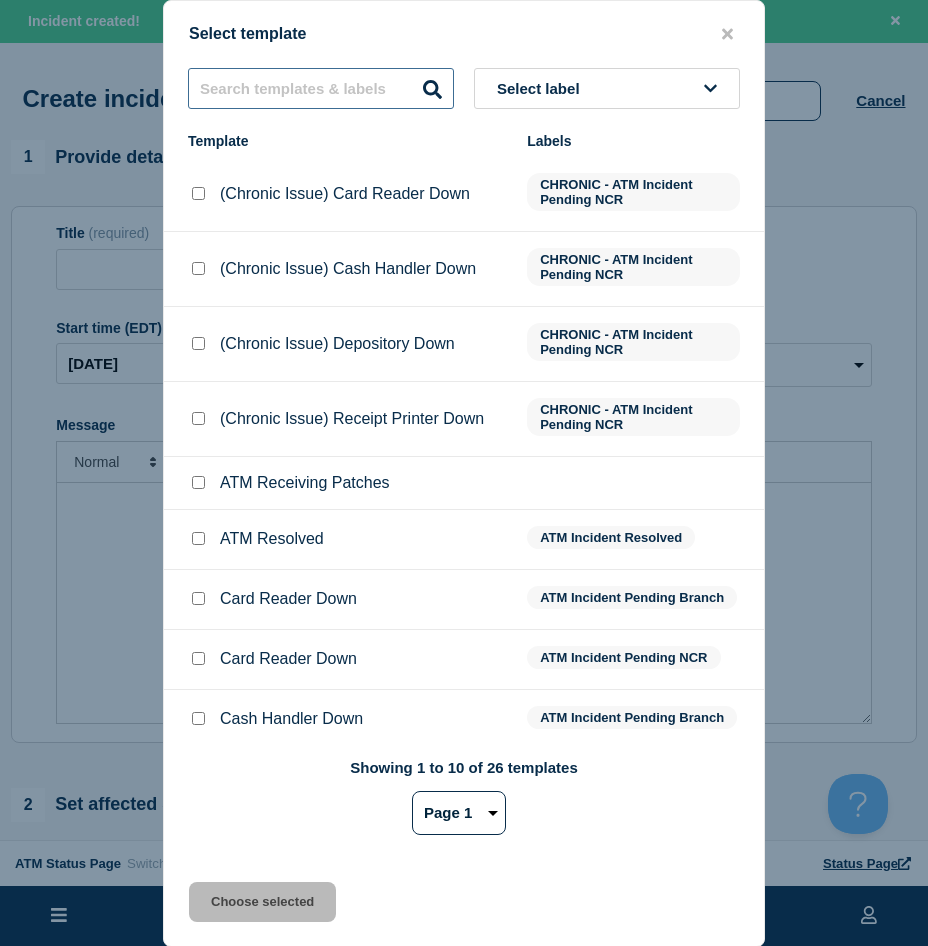 click at bounding box center [321, 88] 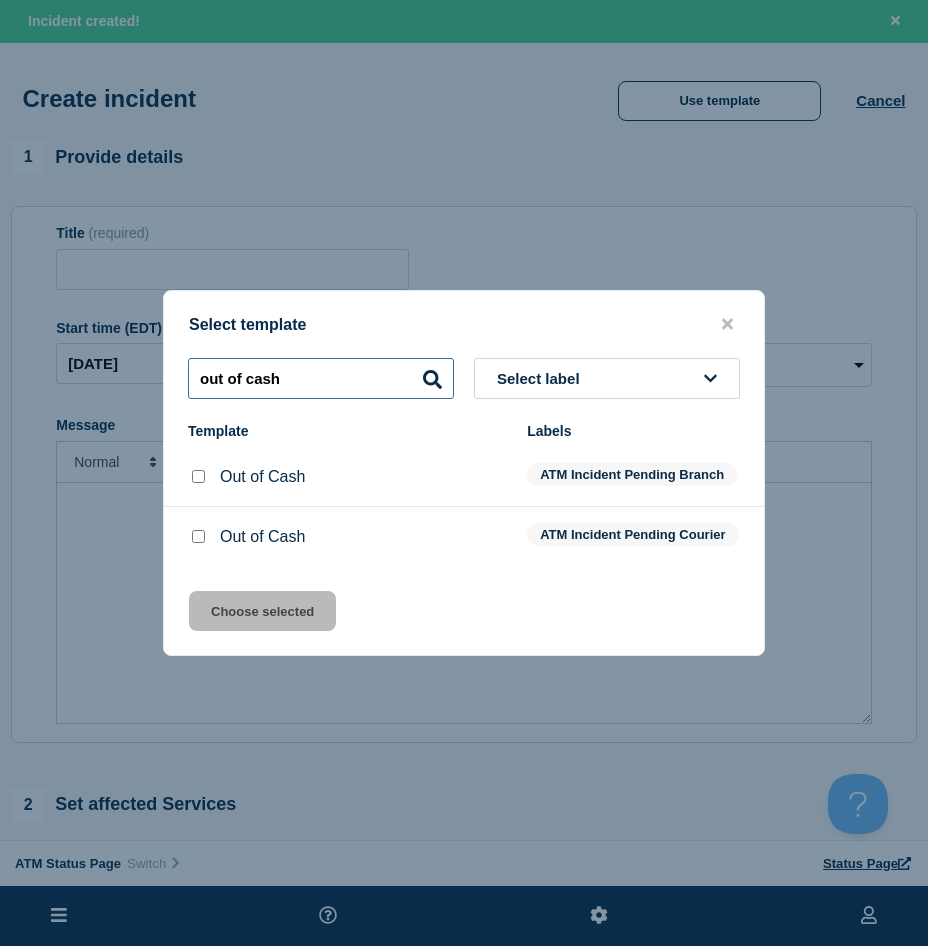 type on "out of cash" 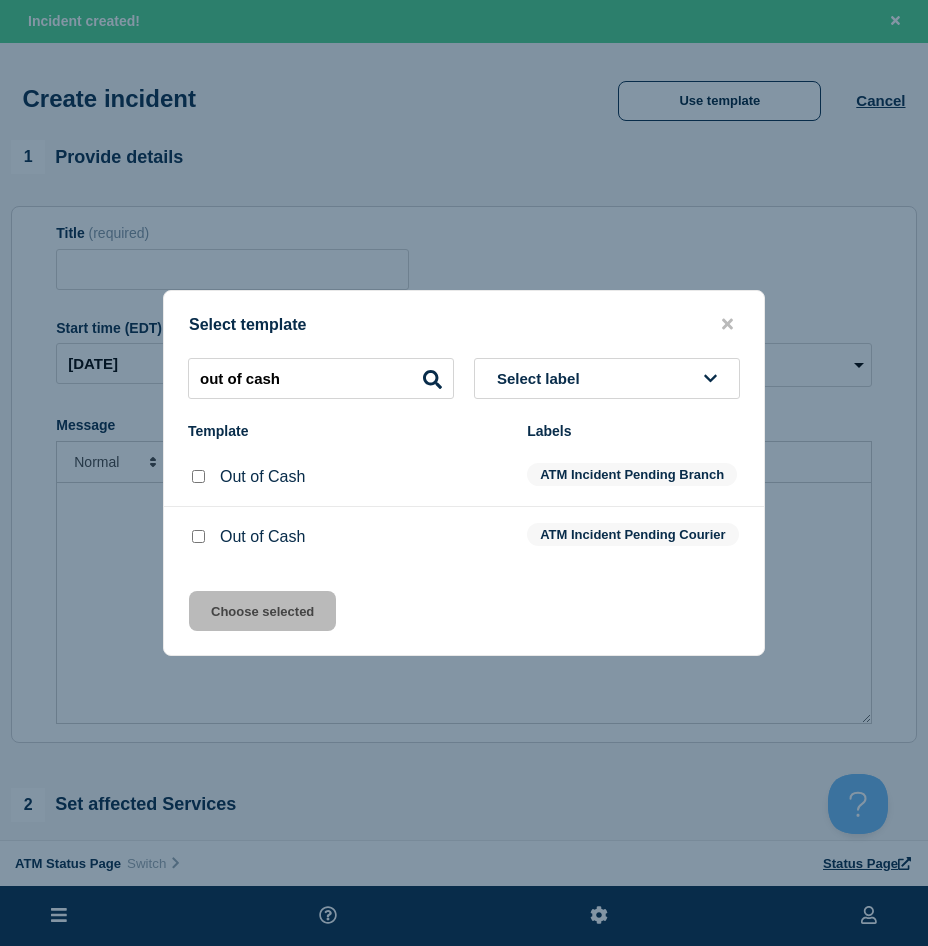 click at bounding box center [198, 476] 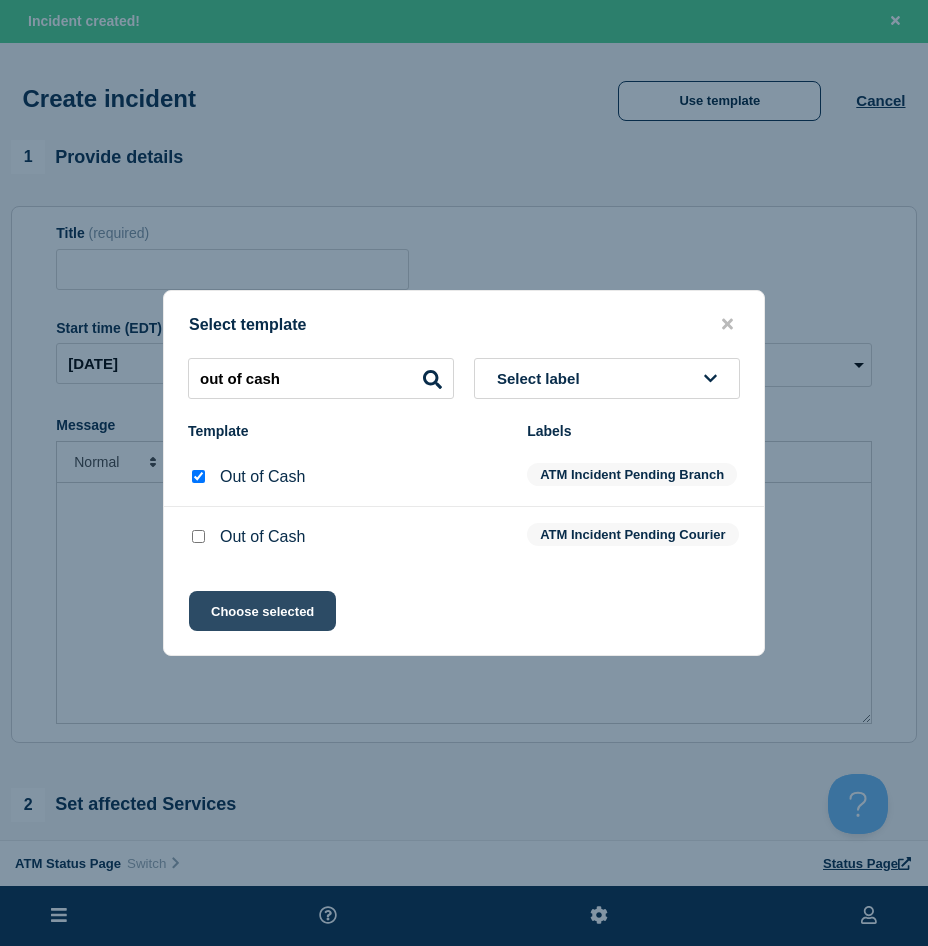 click on "Choose selected" 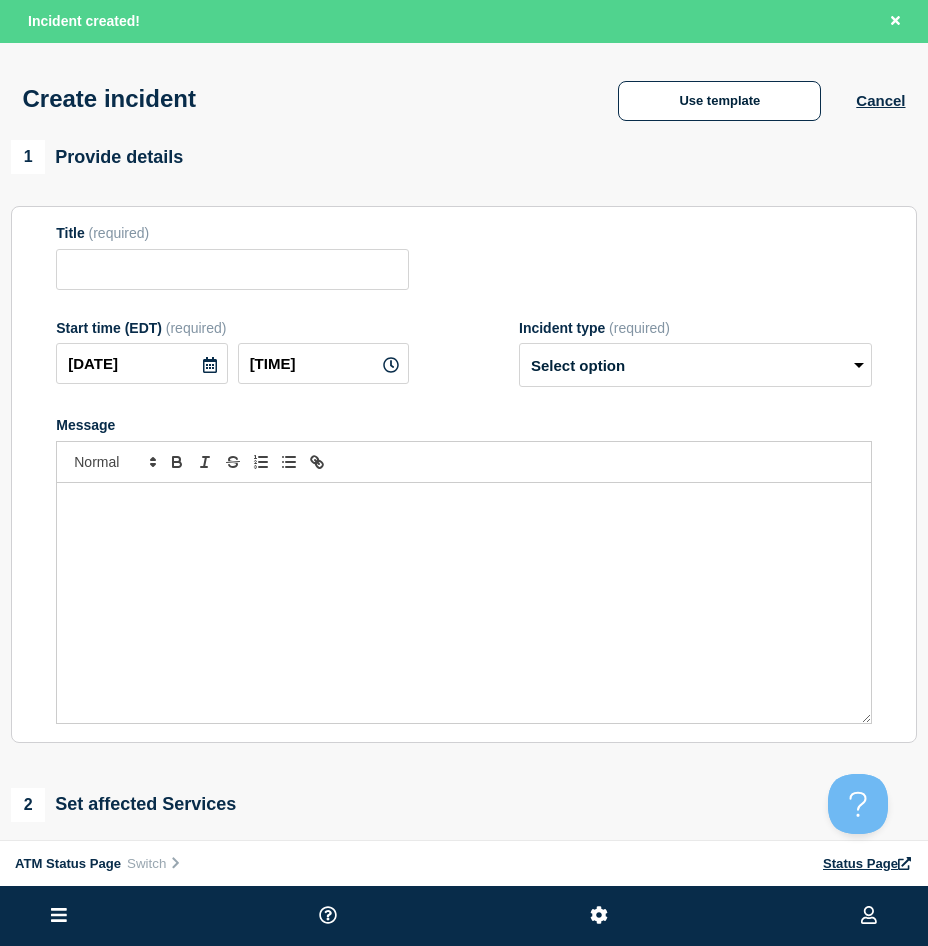 type on "Out of Cash" 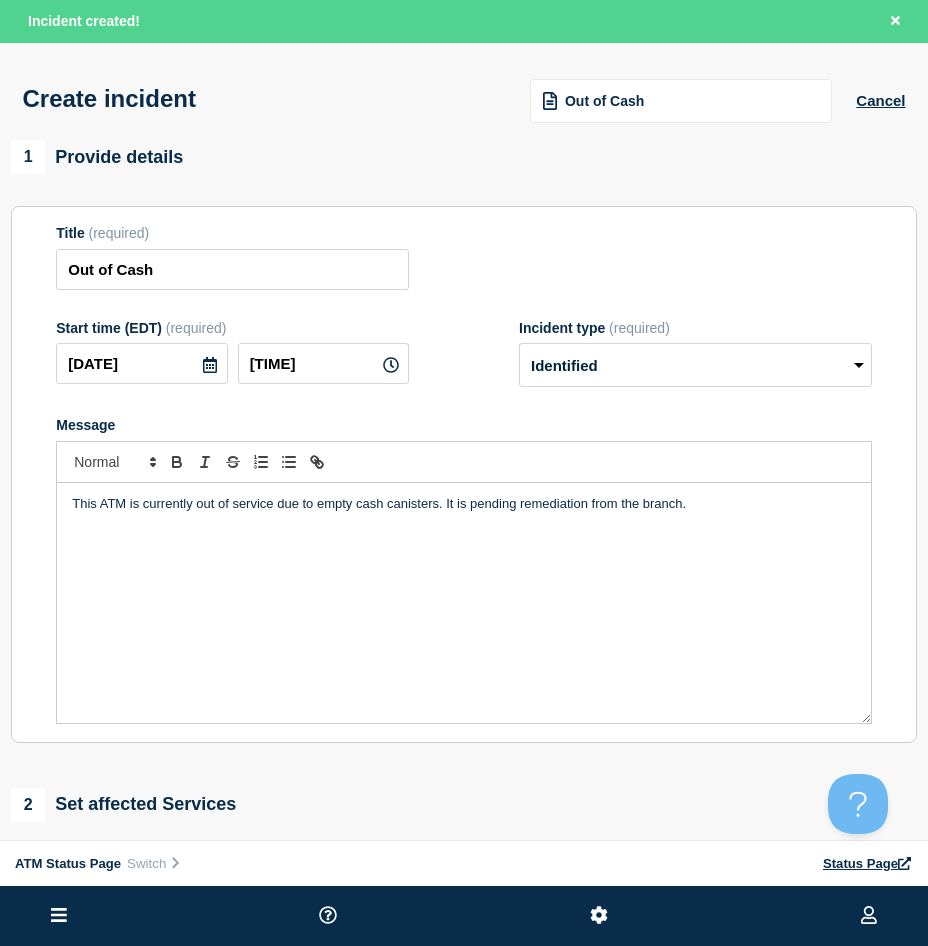 scroll, scrollTop: 200, scrollLeft: 0, axis: vertical 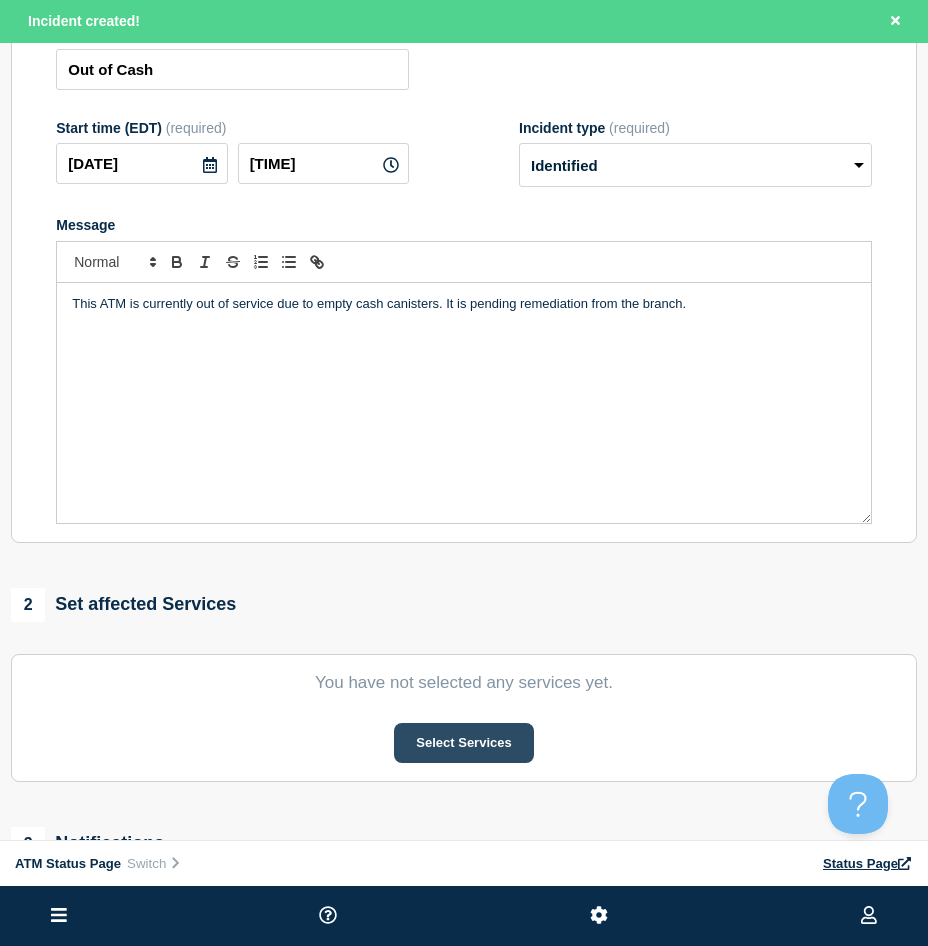 click on "Select Services" at bounding box center [463, 743] 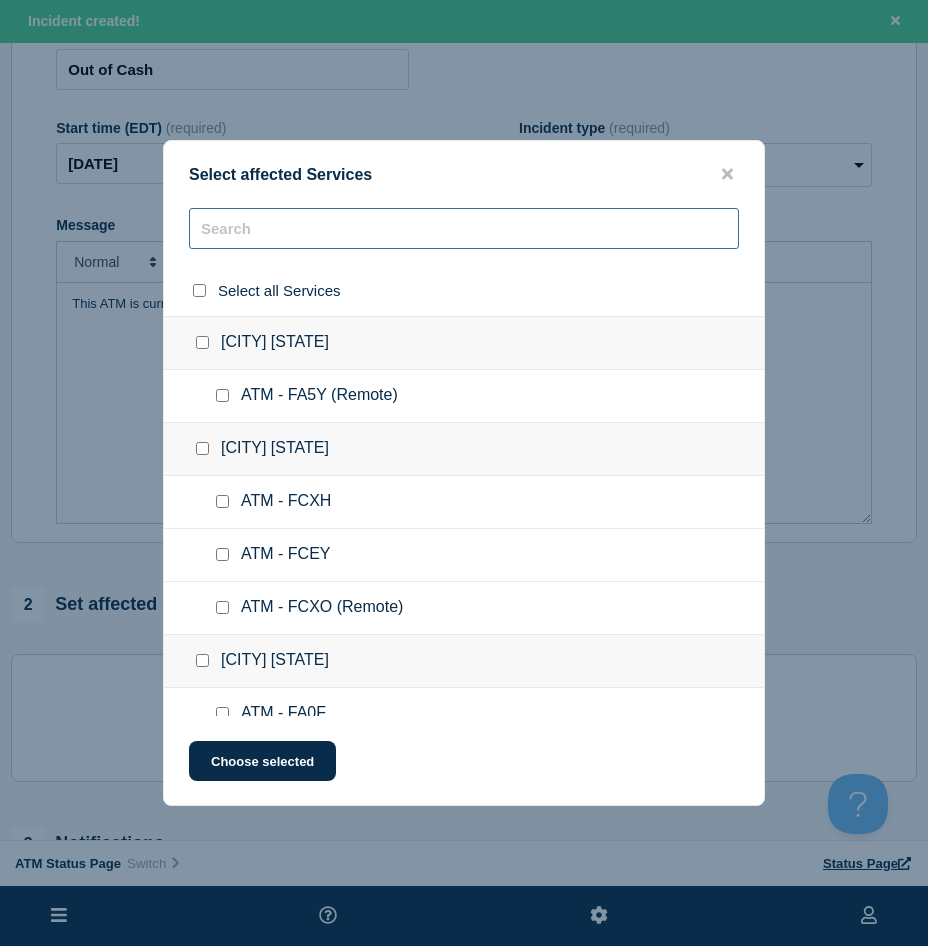 click at bounding box center (464, 228) 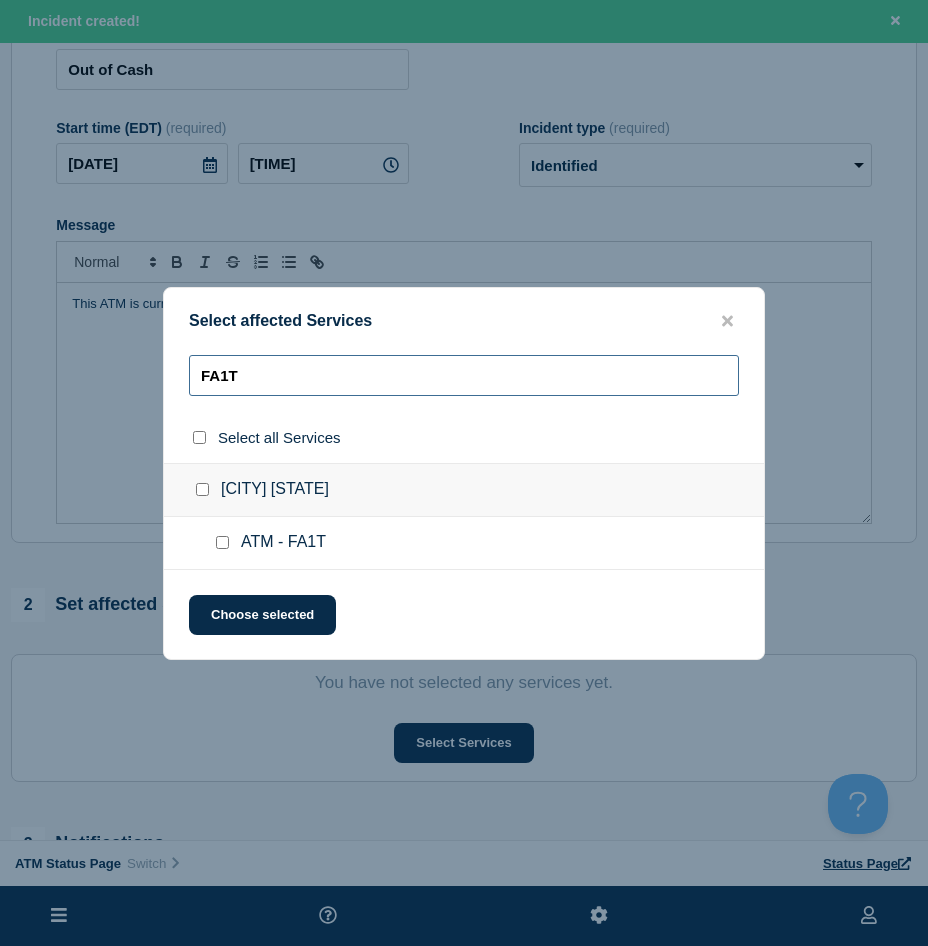 type on "FA1T" 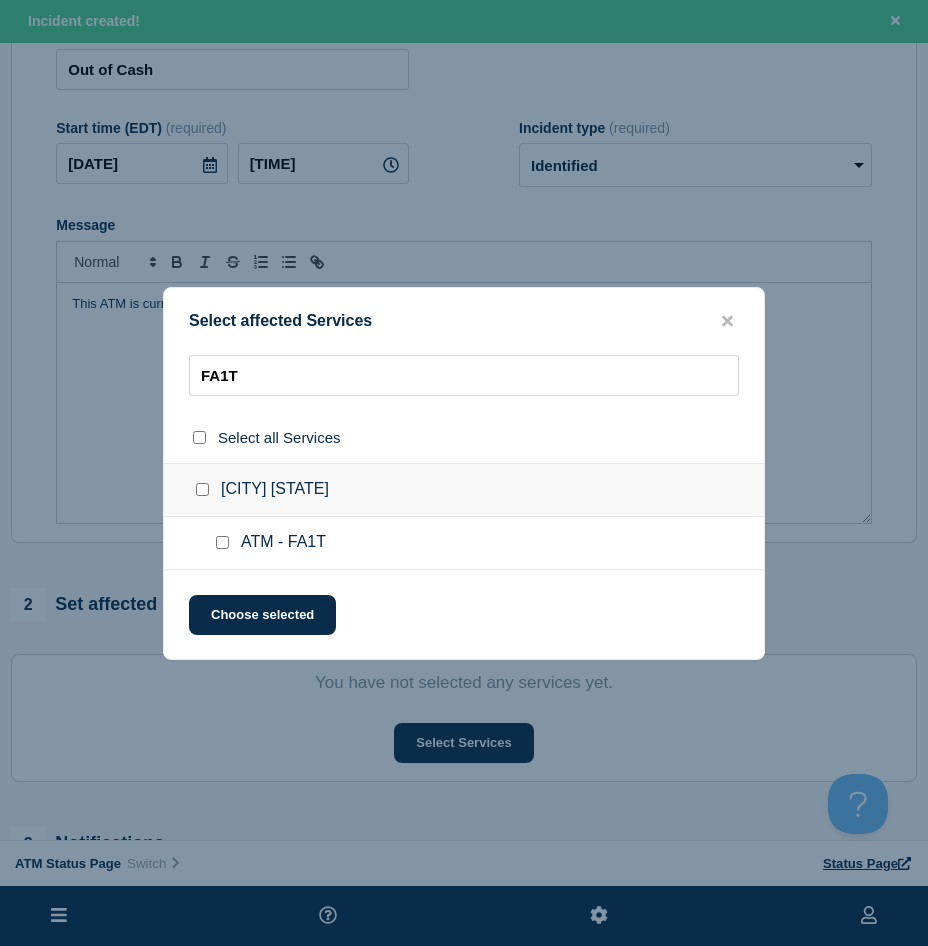 click at bounding box center (222, 542) 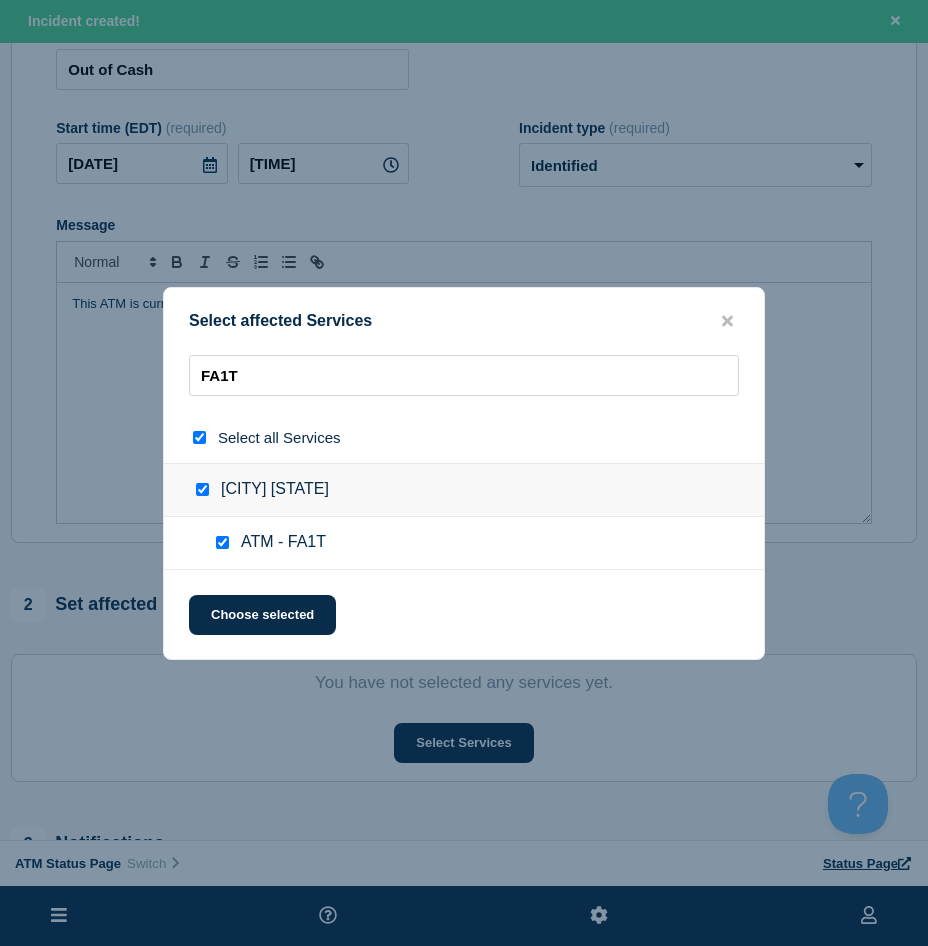 checkbox on "true" 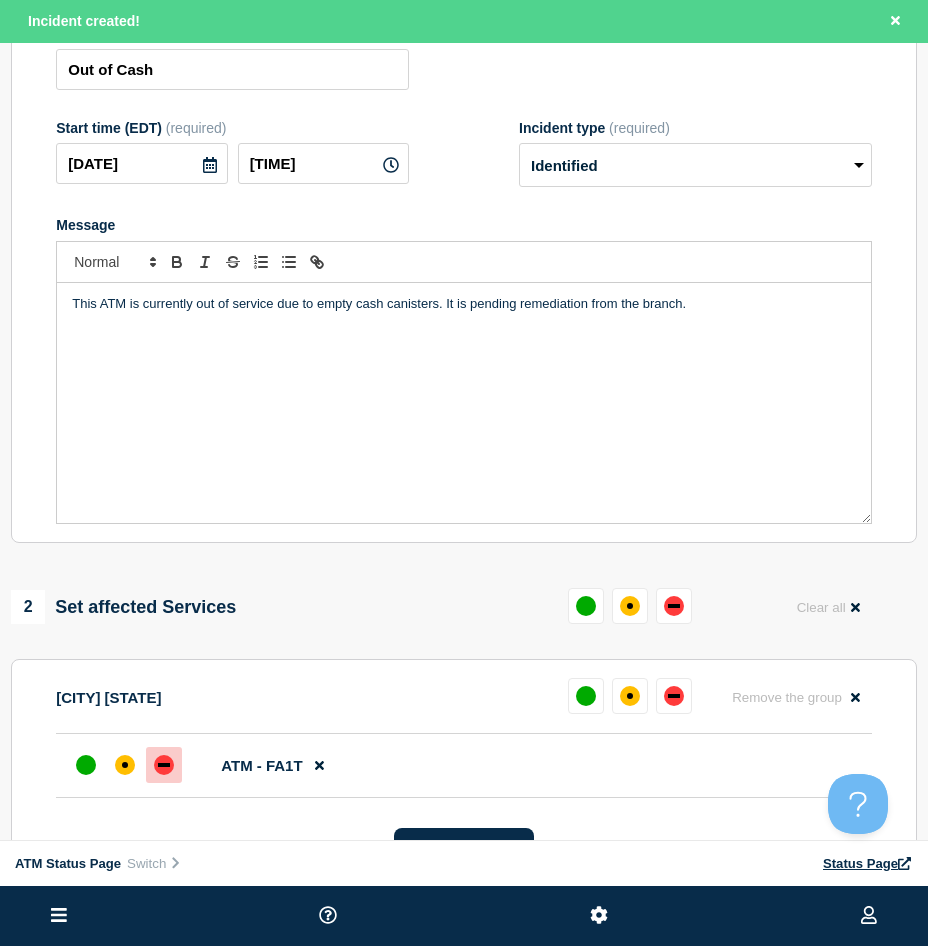 click at bounding box center (164, 765) 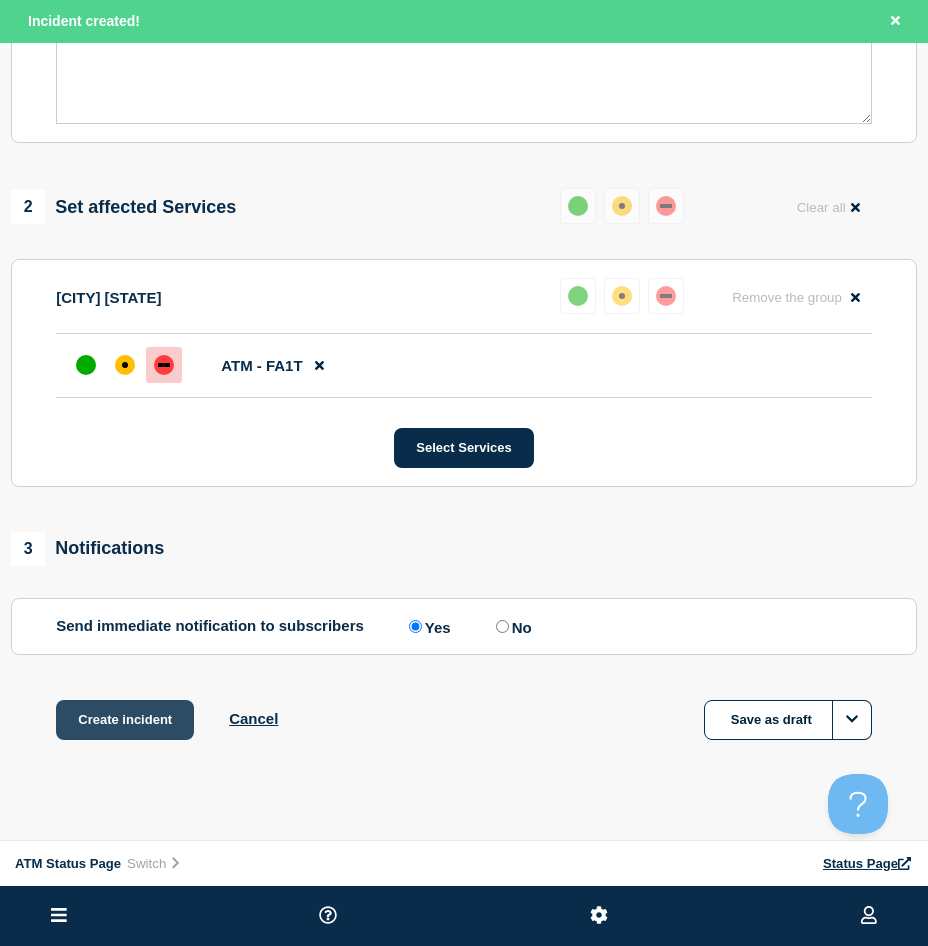 click on "Create incident" at bounding box center (125, 720) 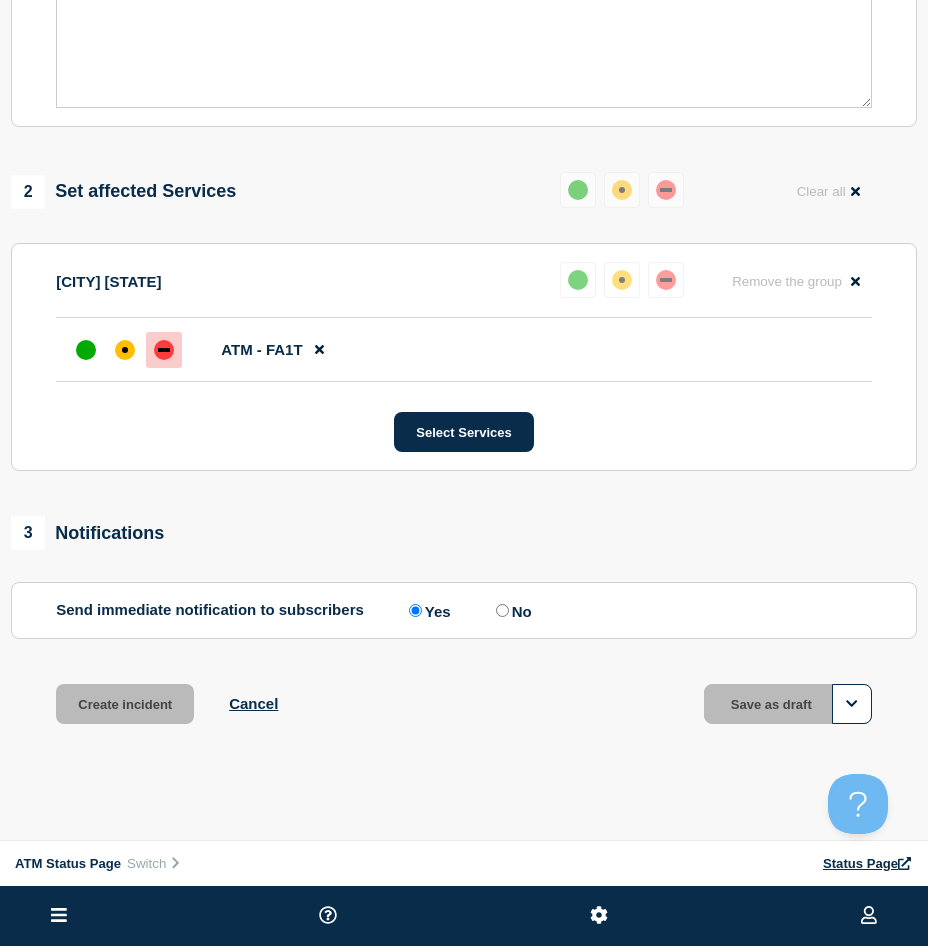 scroll, scrollTop: 557, scrollLeft: 0, axis: vertical 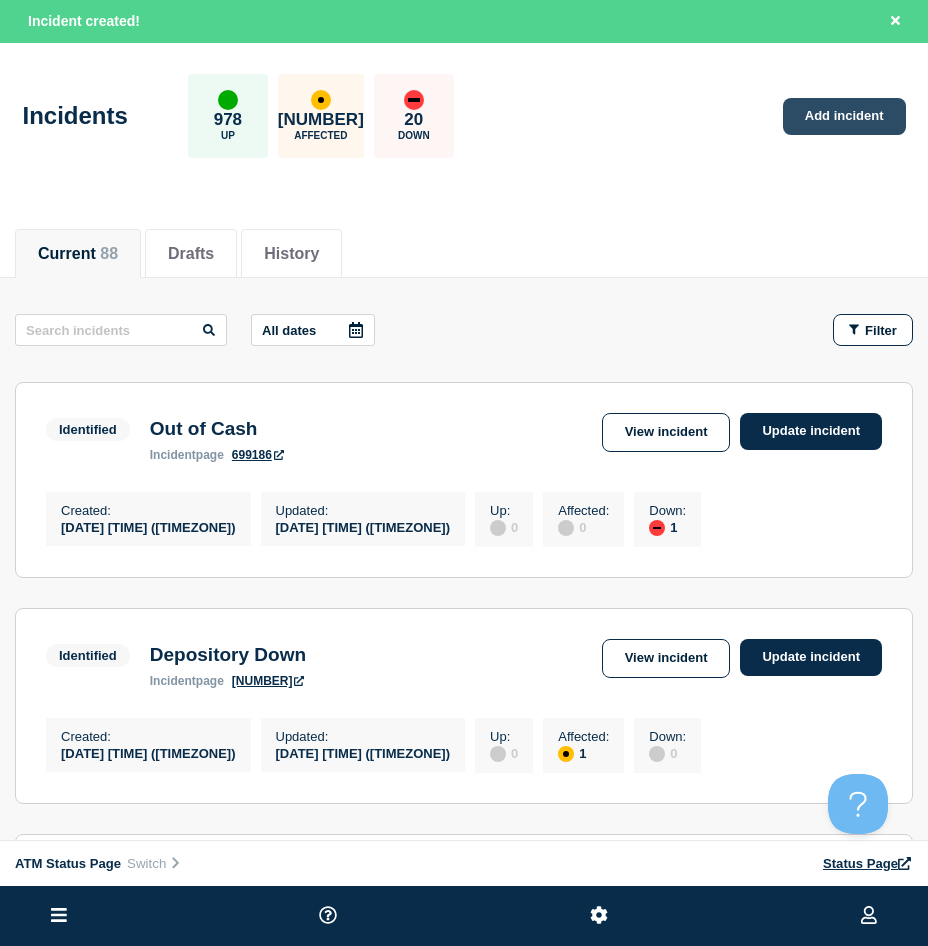 click on "Add incident" 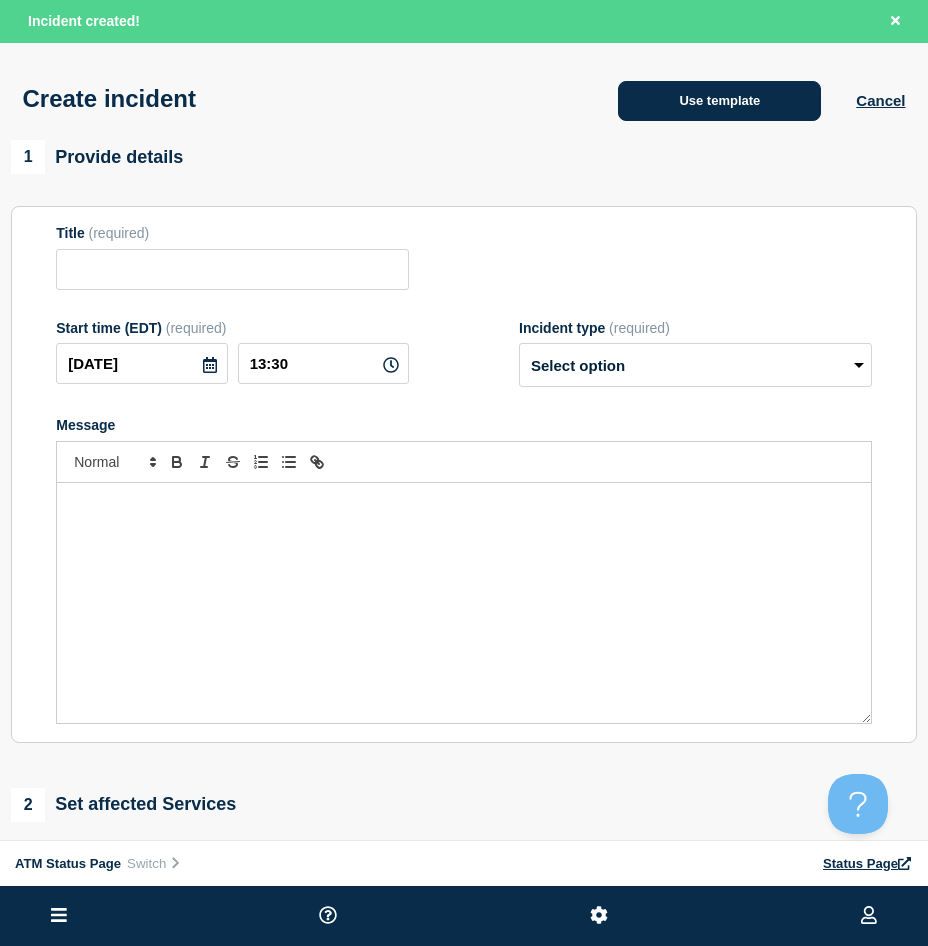 click on "Use template" at bounding box center (719, 101) 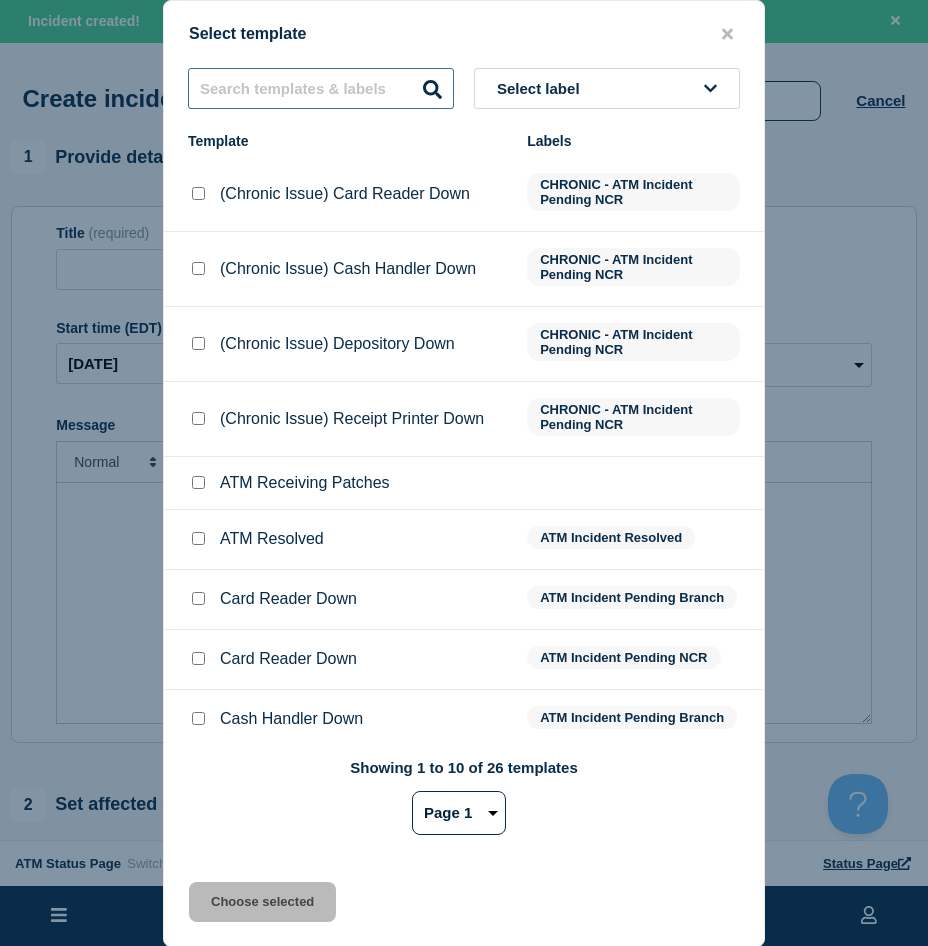 click at bounding box center (321, 88) 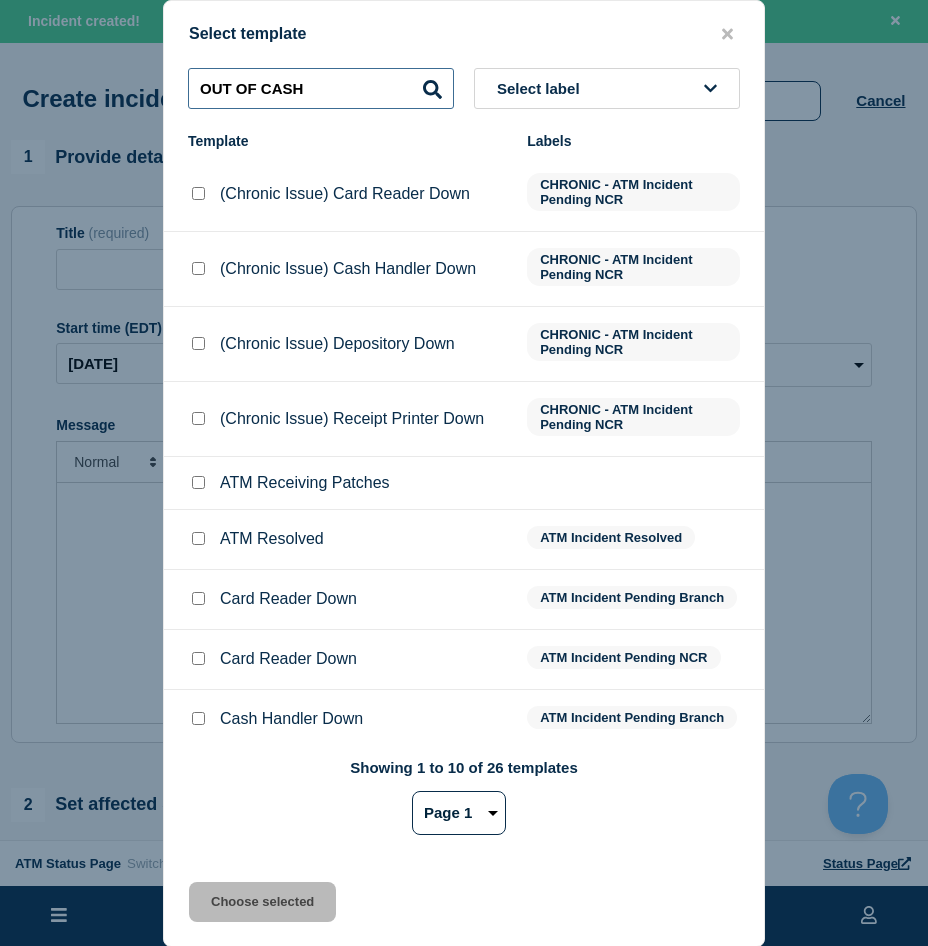 type on "OUT OF CASH" 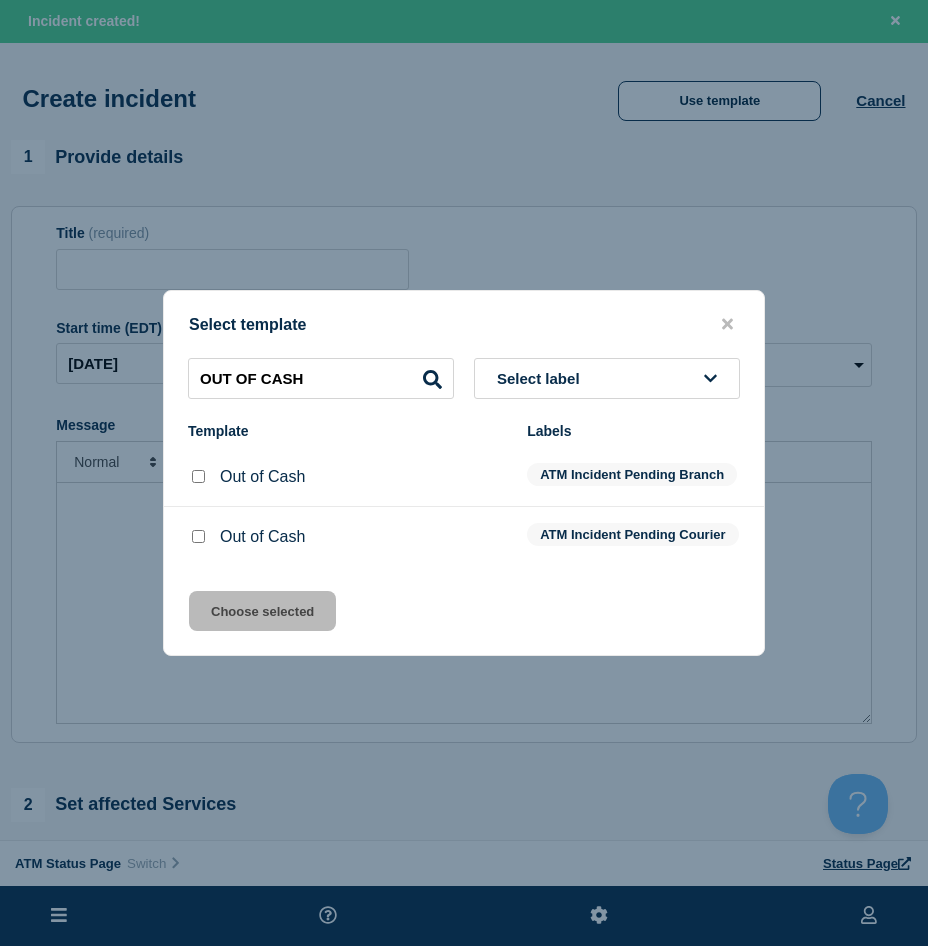 click at bounding box center [198, 536] 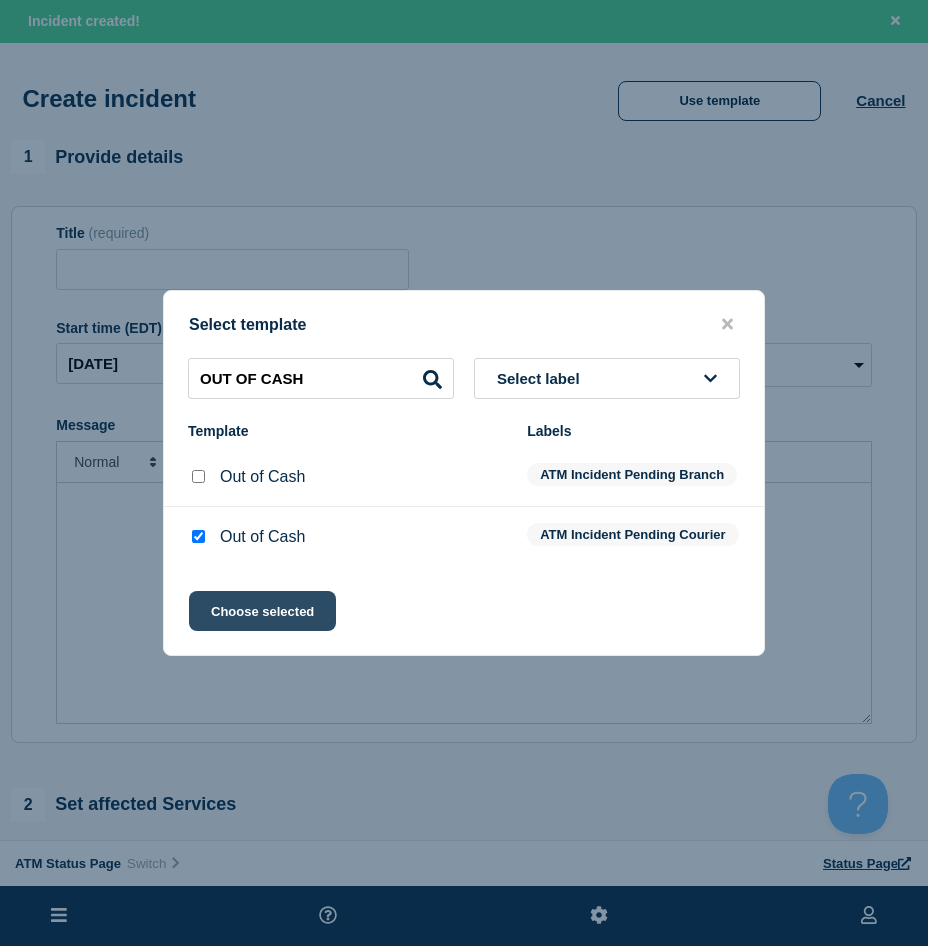 click on "Choose selected" 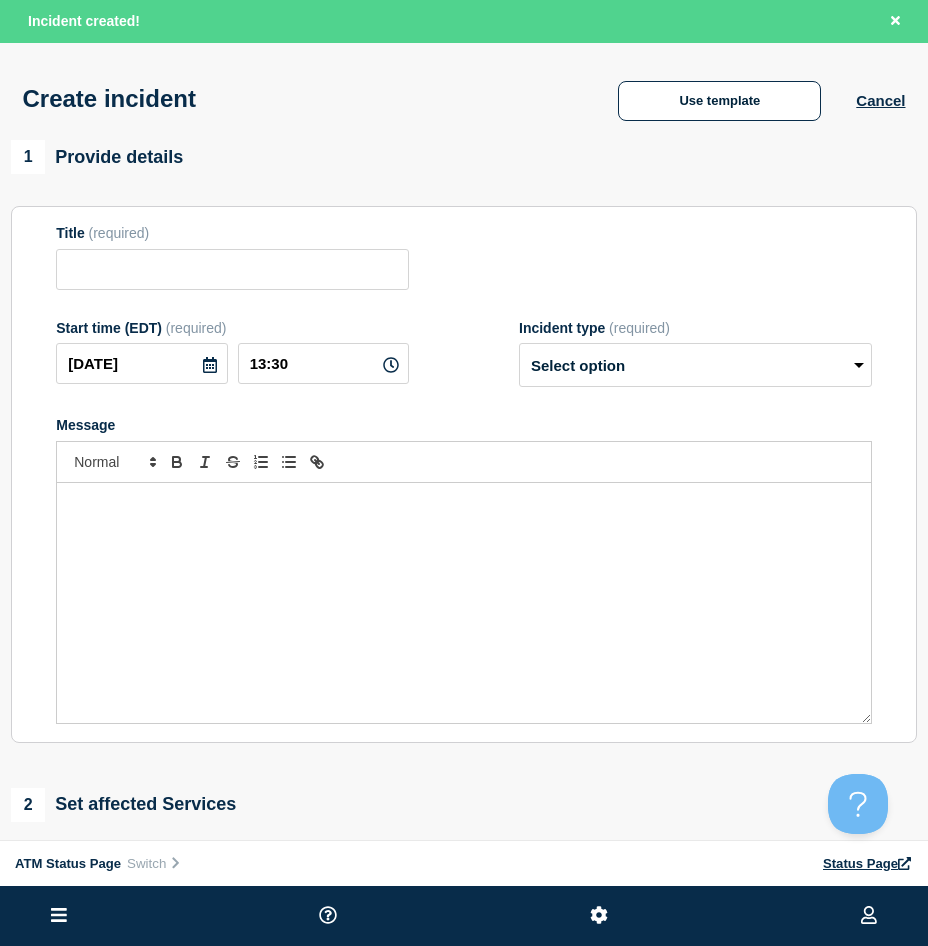 type on "Out of Cash" 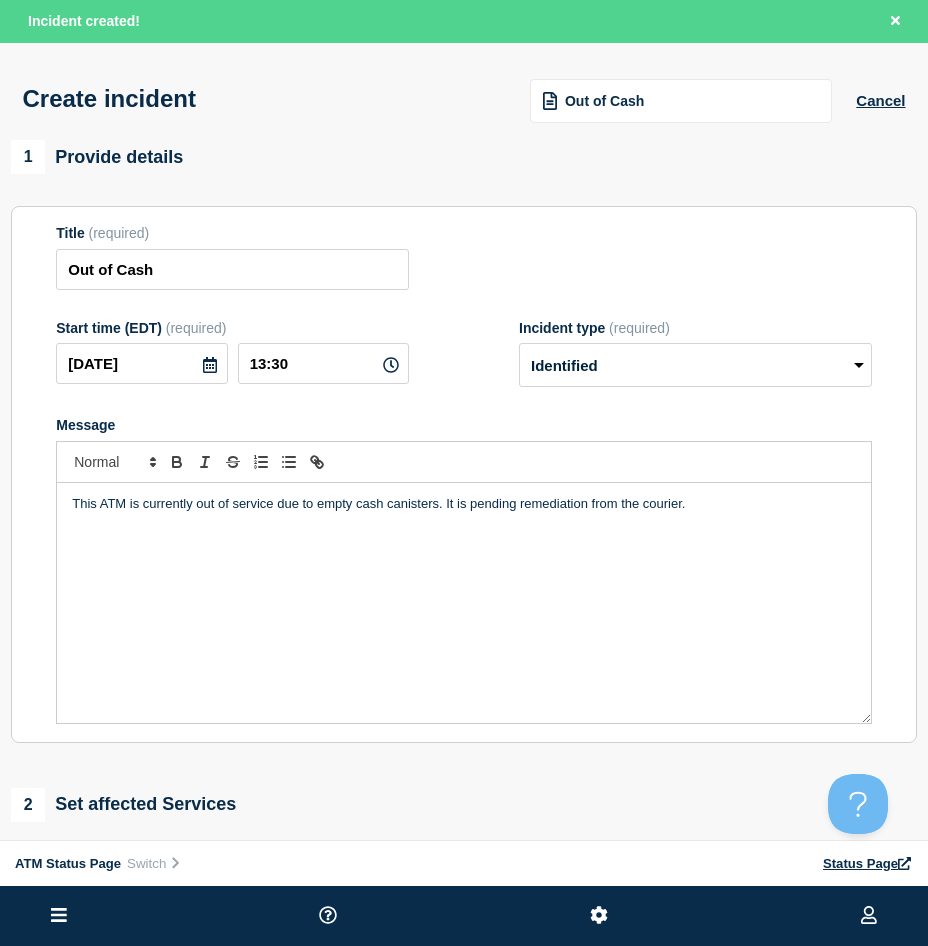 scroll, scrollTop: 100, scrollLeft: 0, axis: vertical 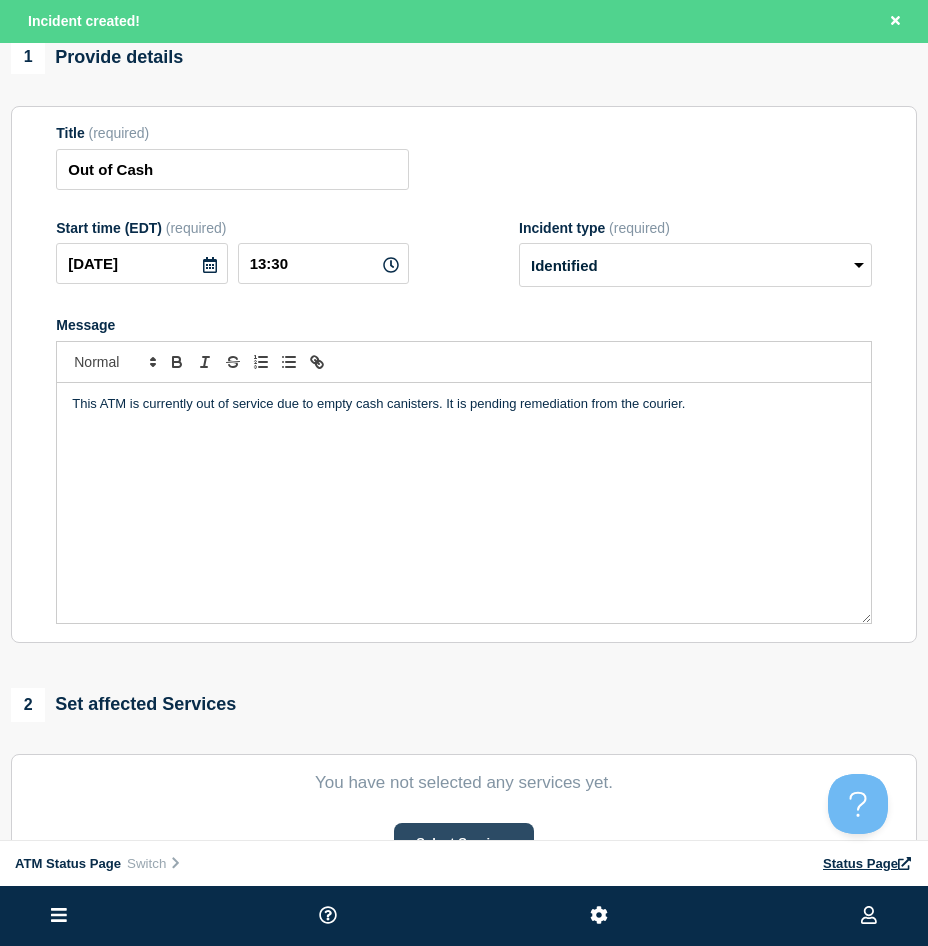 click on "Select Services" at bounding box center [463, 843] 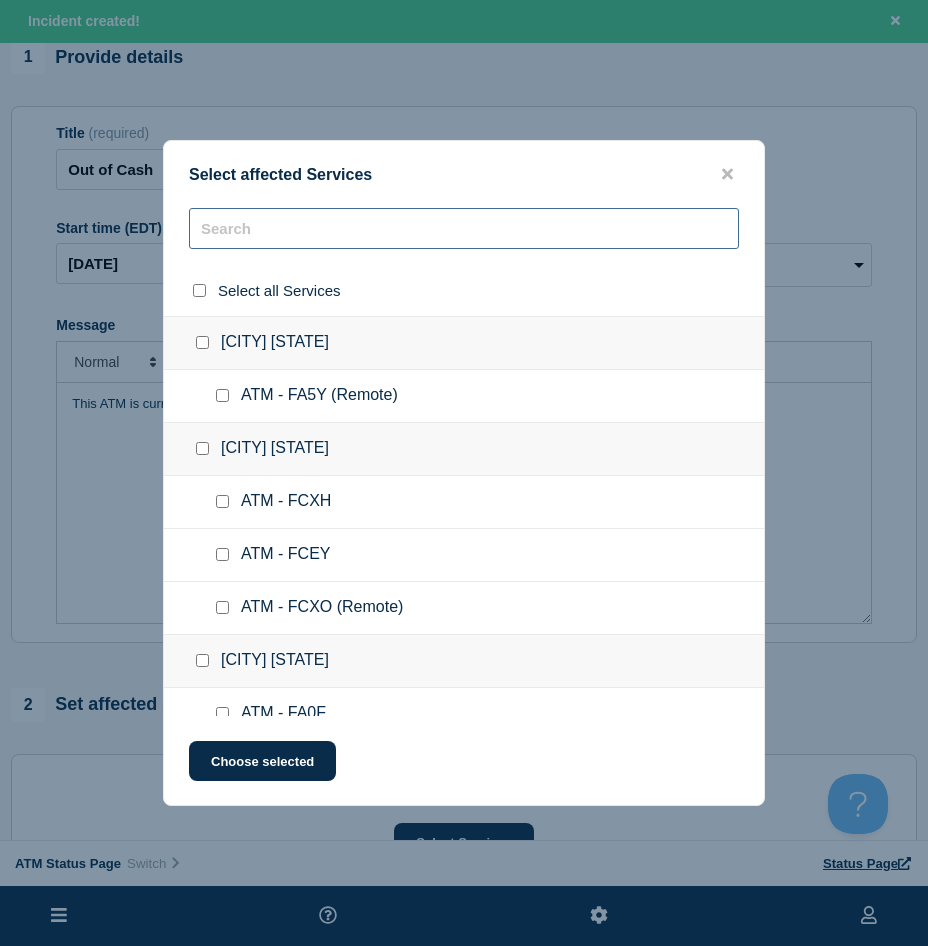 click at bounding box center (464, 228) 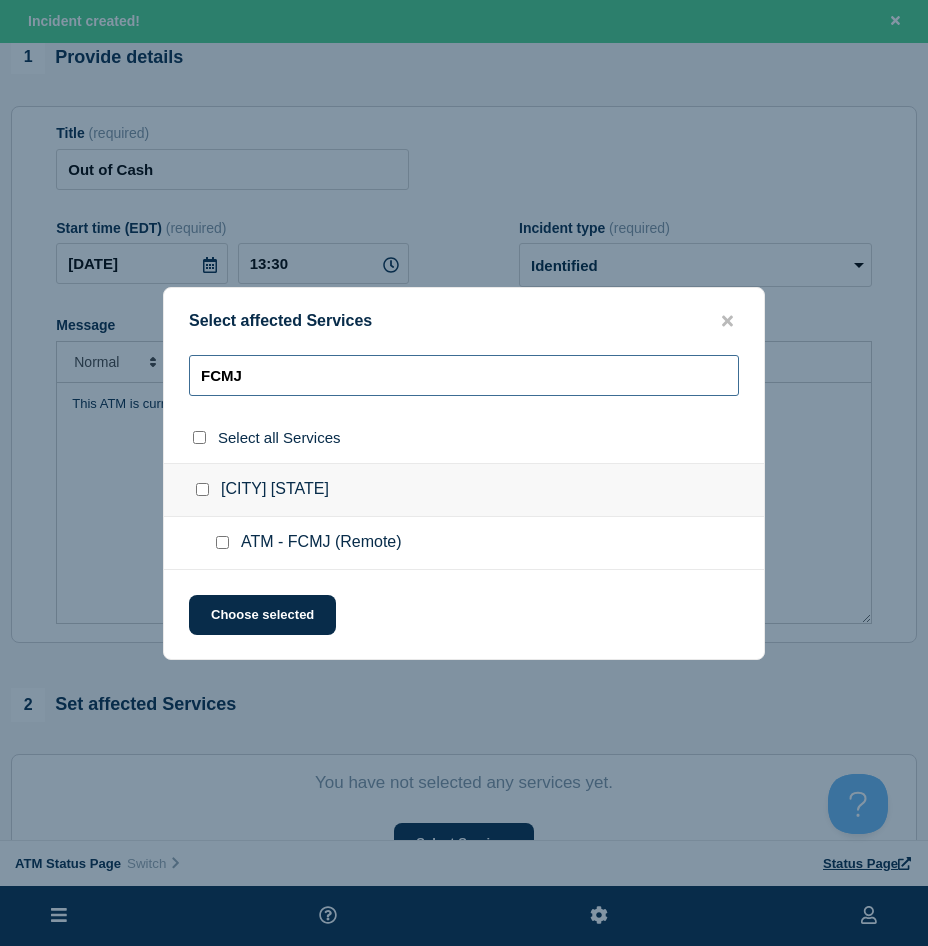 type on "FCMJ" 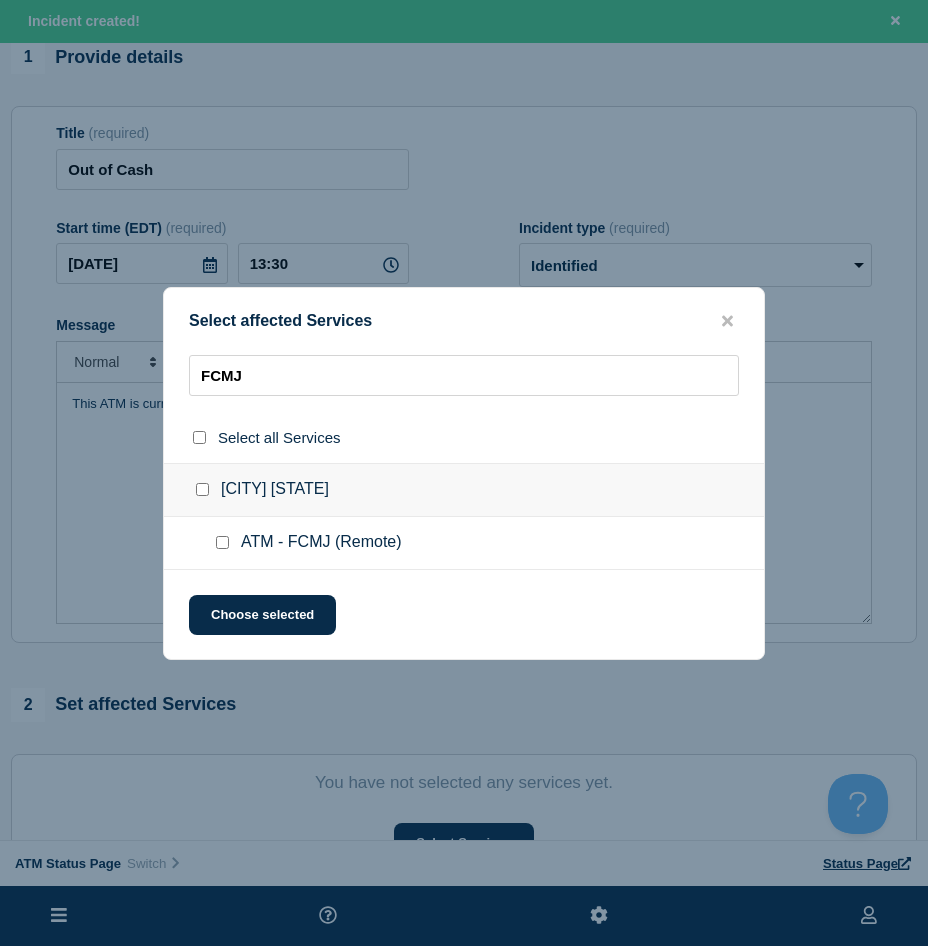 click at bounding box center [222, 542] 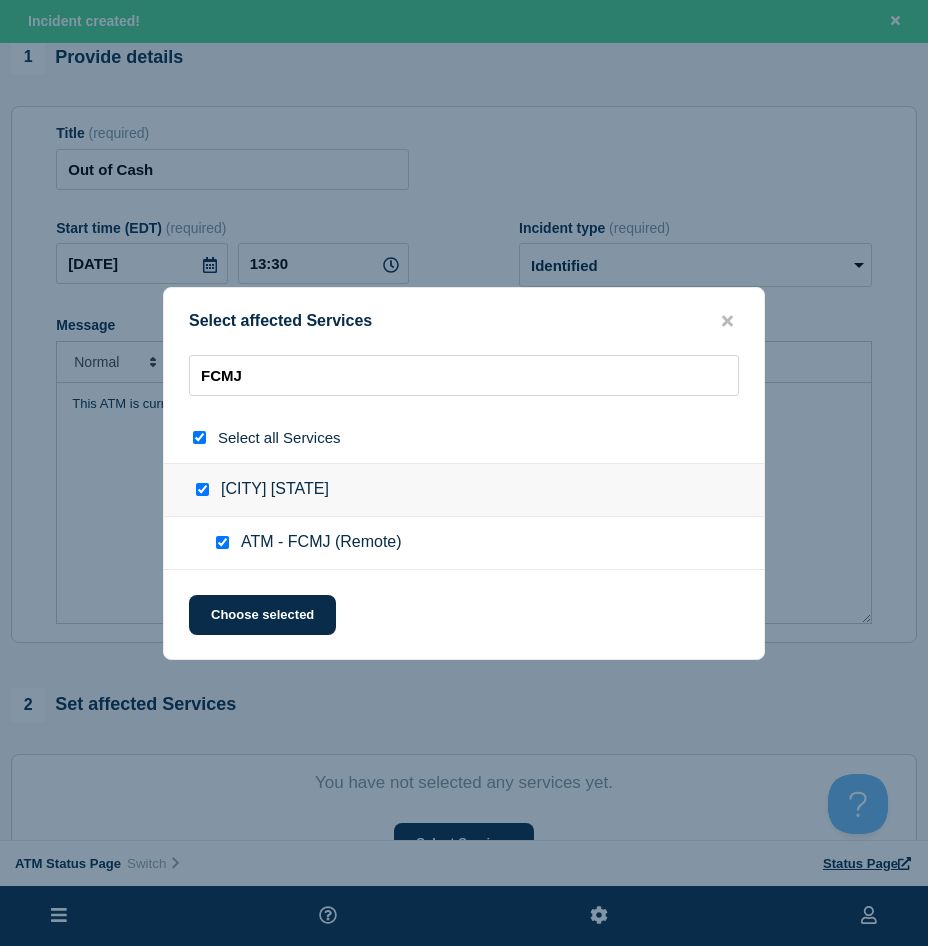 checkbox on "true" 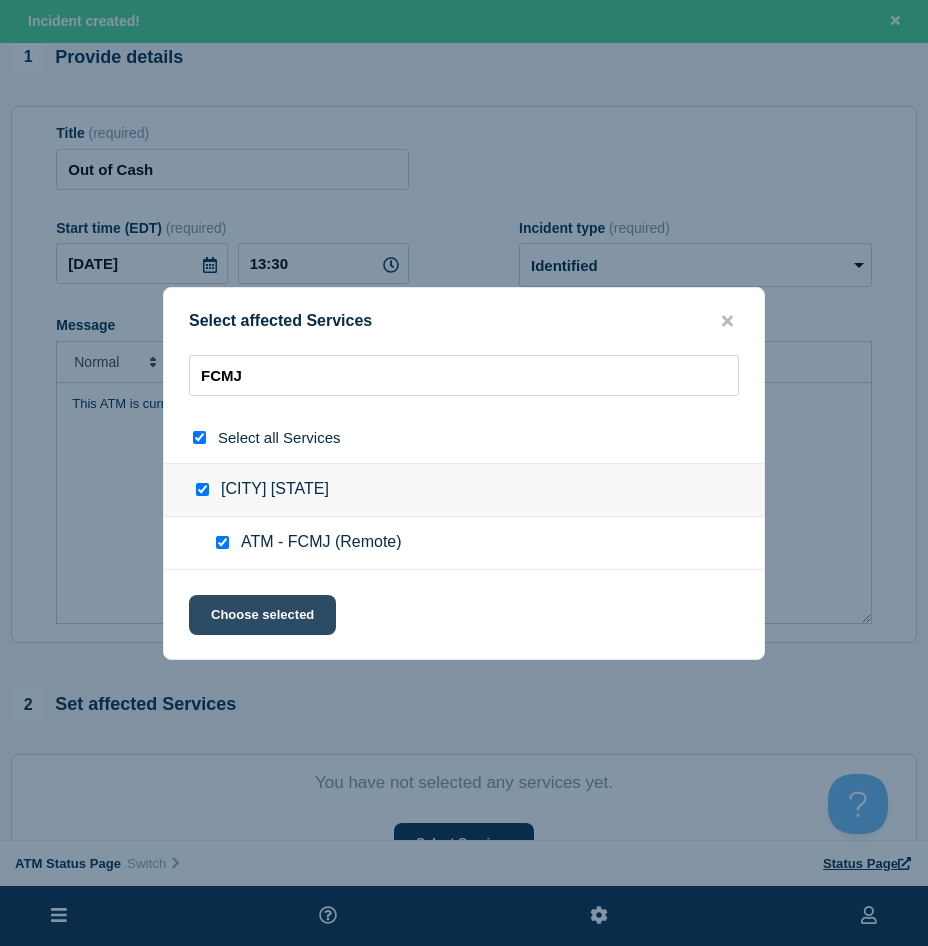 click on "Choose selected" 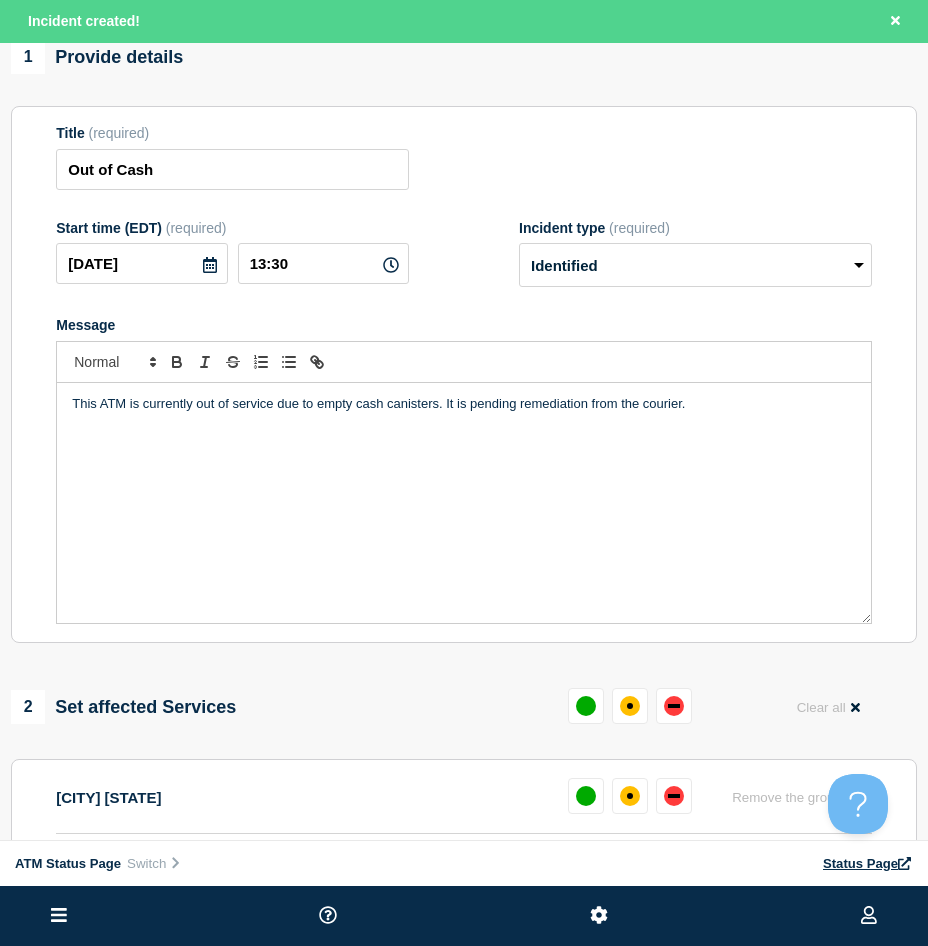 scroll, scrollTop: 300, scrollLeft: 0, axis: vertical 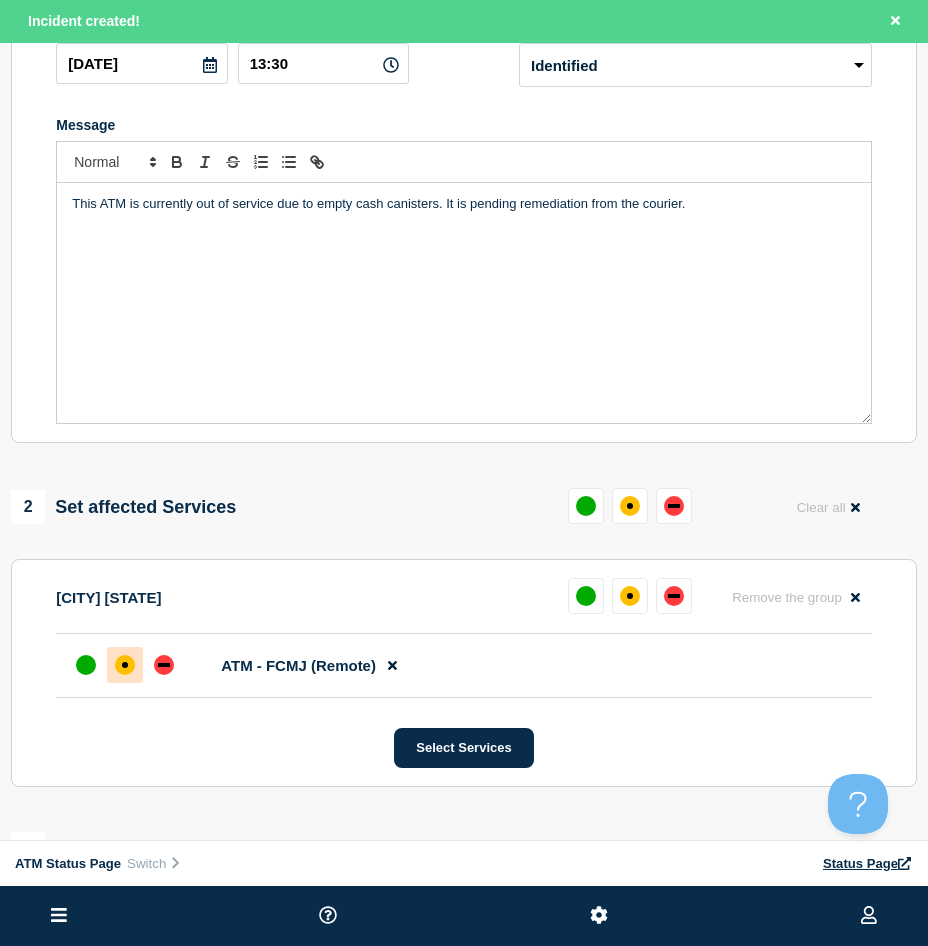 click at bounding box center (125, 665) 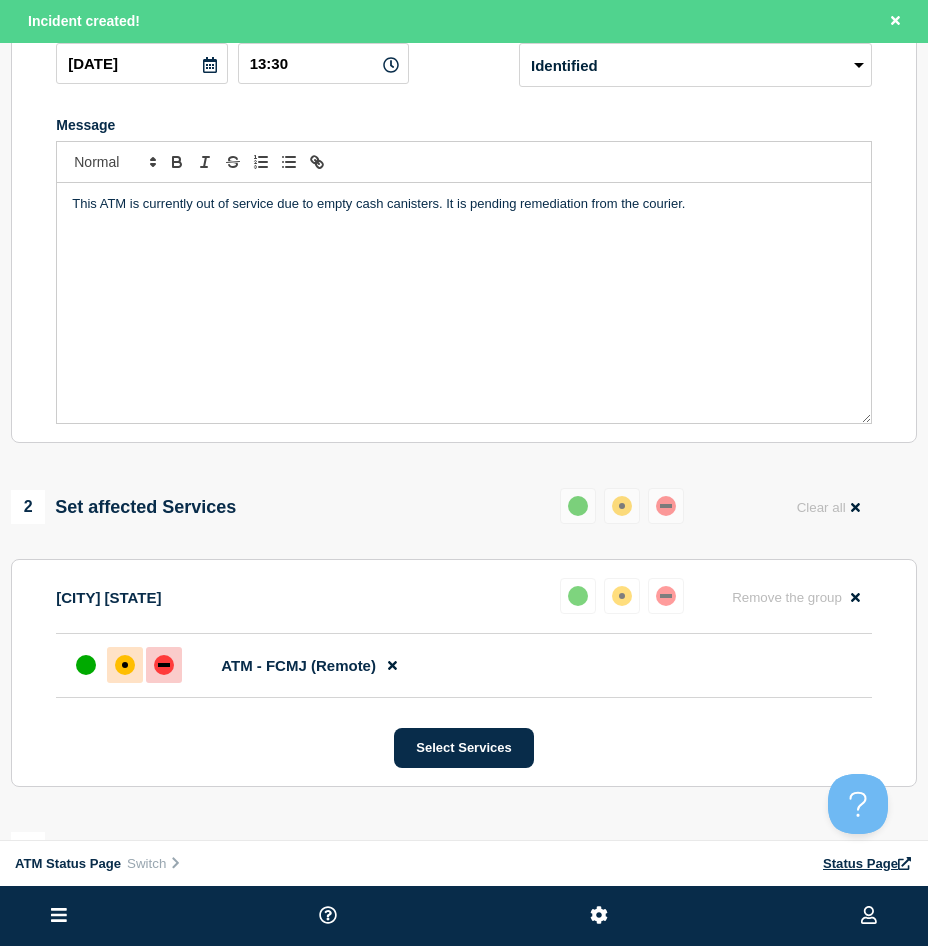 click at bounding box center (164, 665) 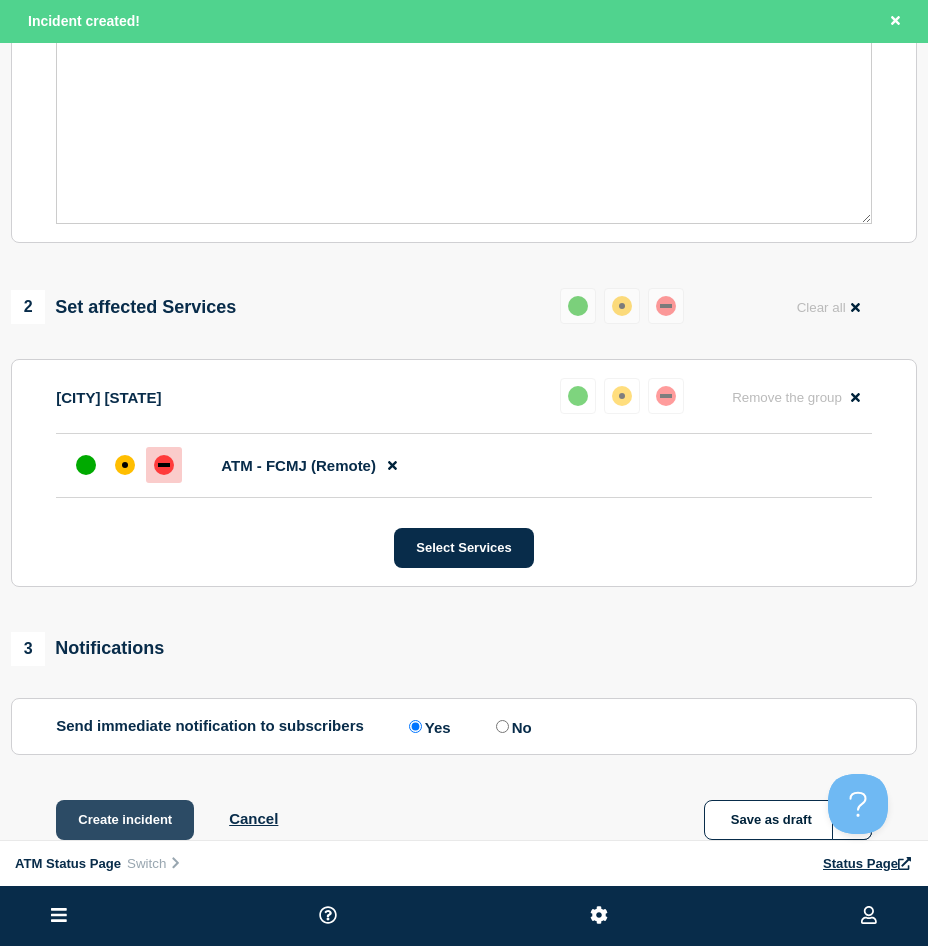 click on "Create incident" at bounding box center [125, 820] 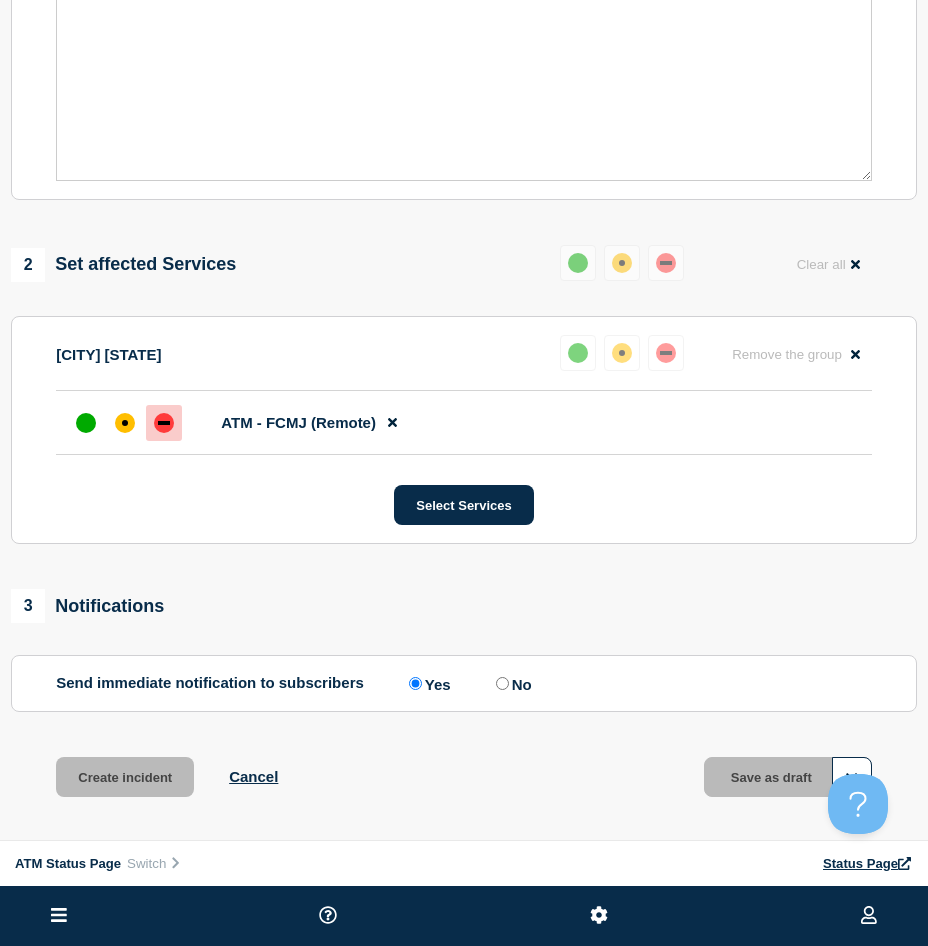 scroll, scrollTop: 457, scrollLeft: 0, axis: vertical 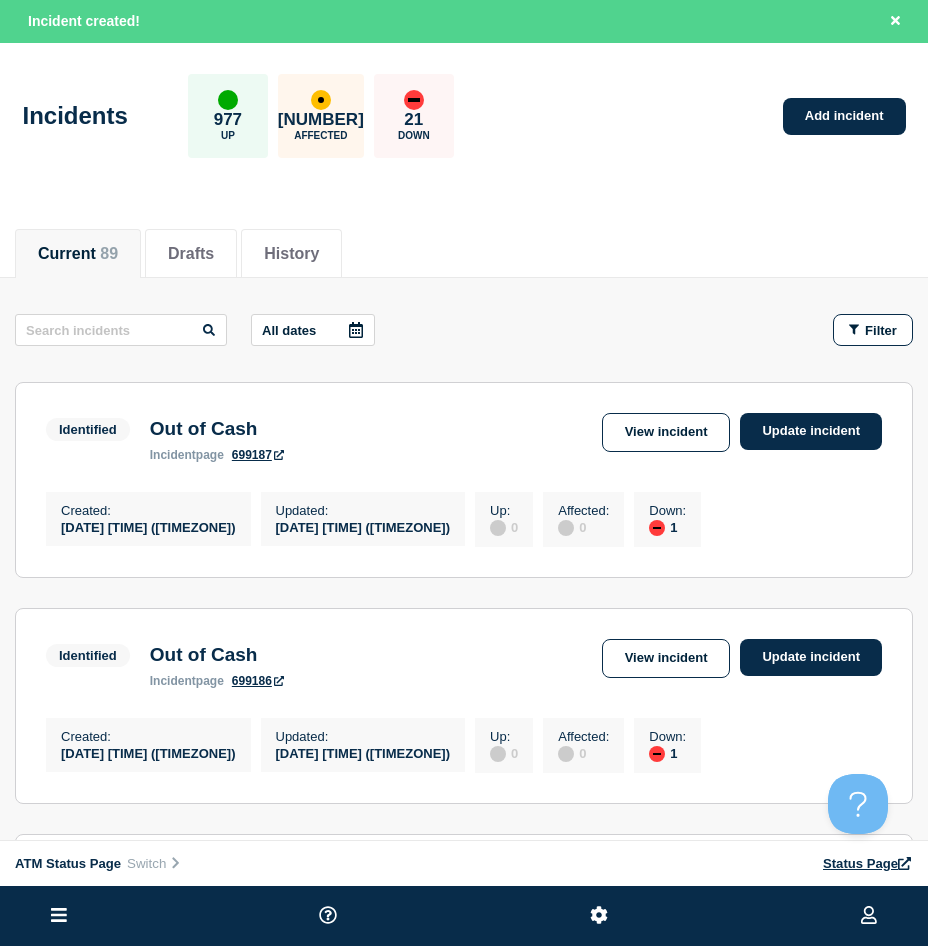click on "Created : [DATE] [TIME] ([TIMEZONE]) Updated : [DATE] [TIME] ([TIMEZONE]) Up : 0 Affected : 0 Down : 1" 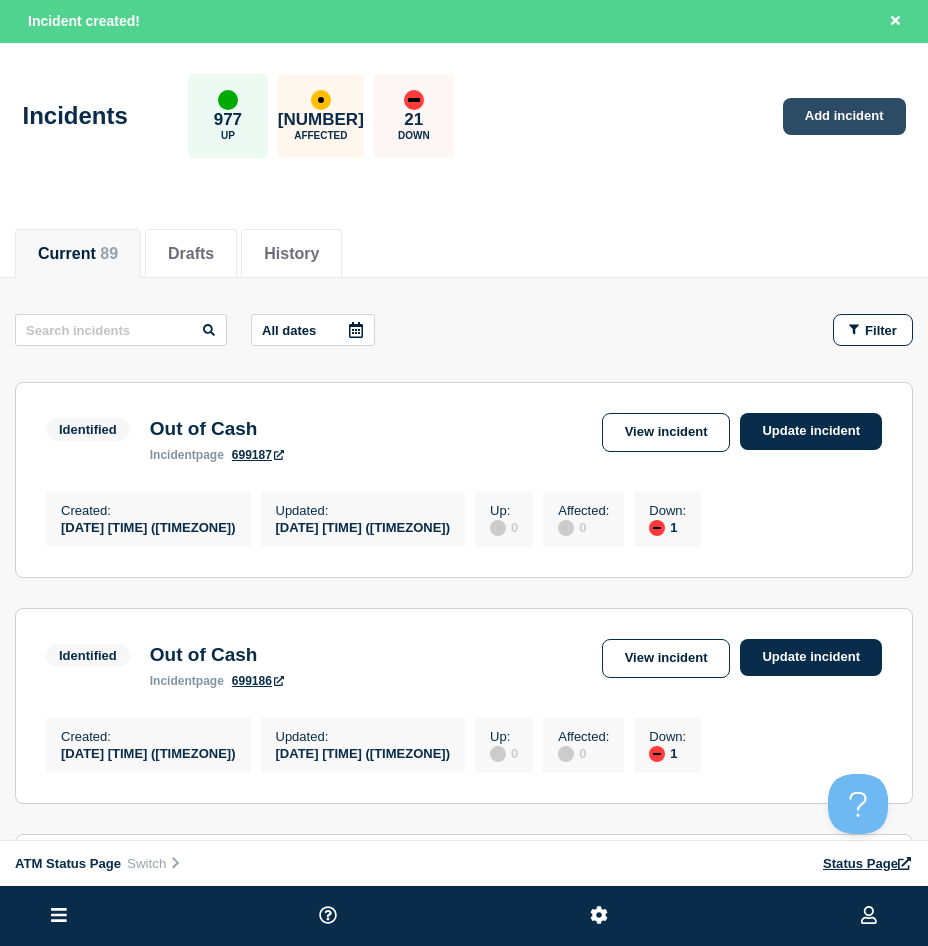 click on "Add incident" 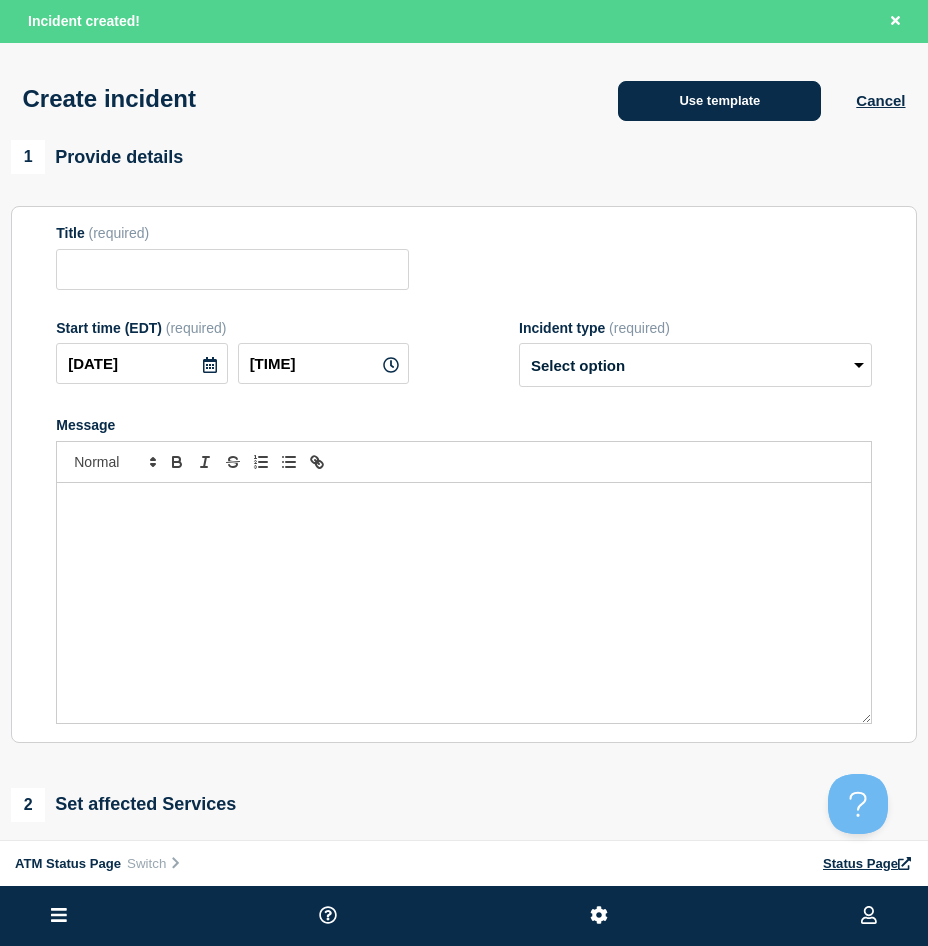 click on "Use template" at bounding box center [719, 101] 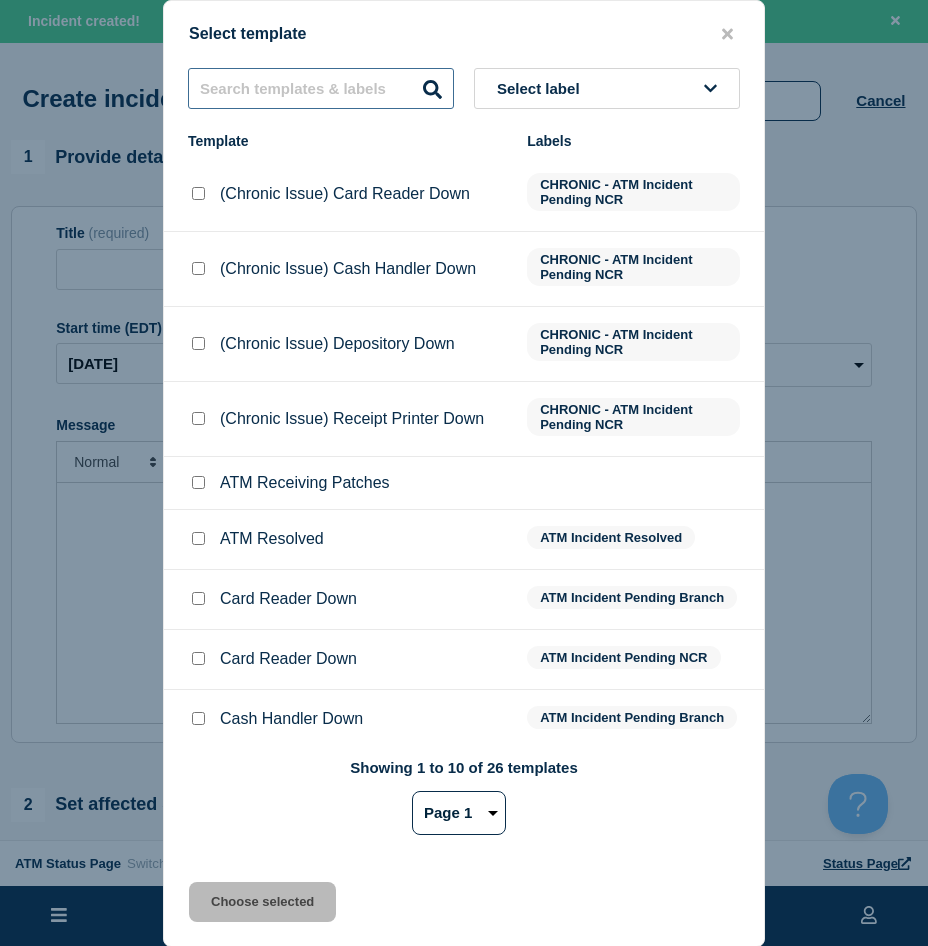 click at bounding box center (321, 88) 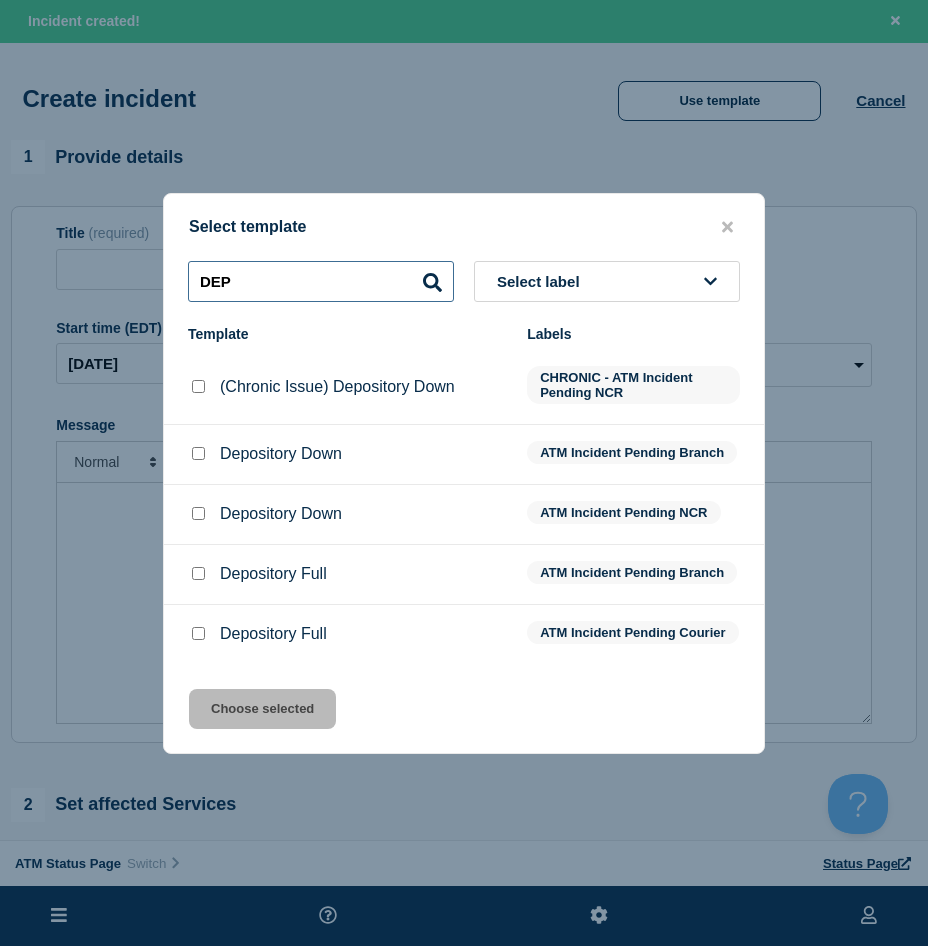 type on "DEP" 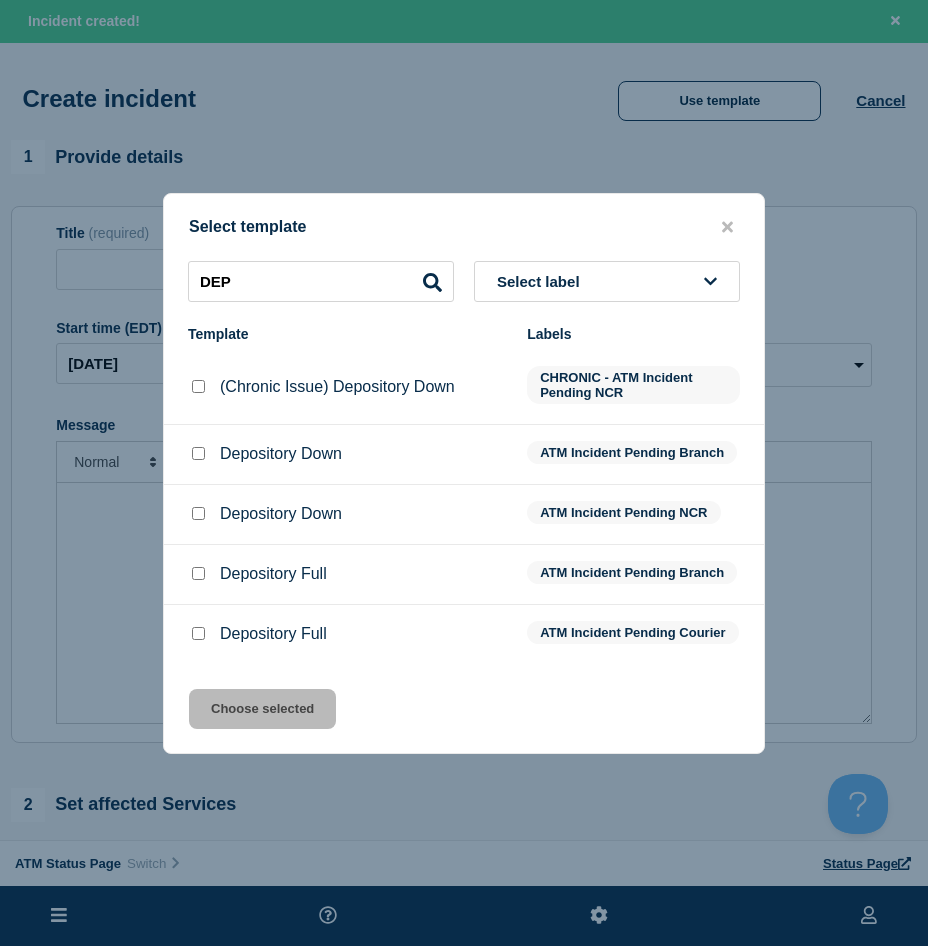 click at bounding box center [198, 513] 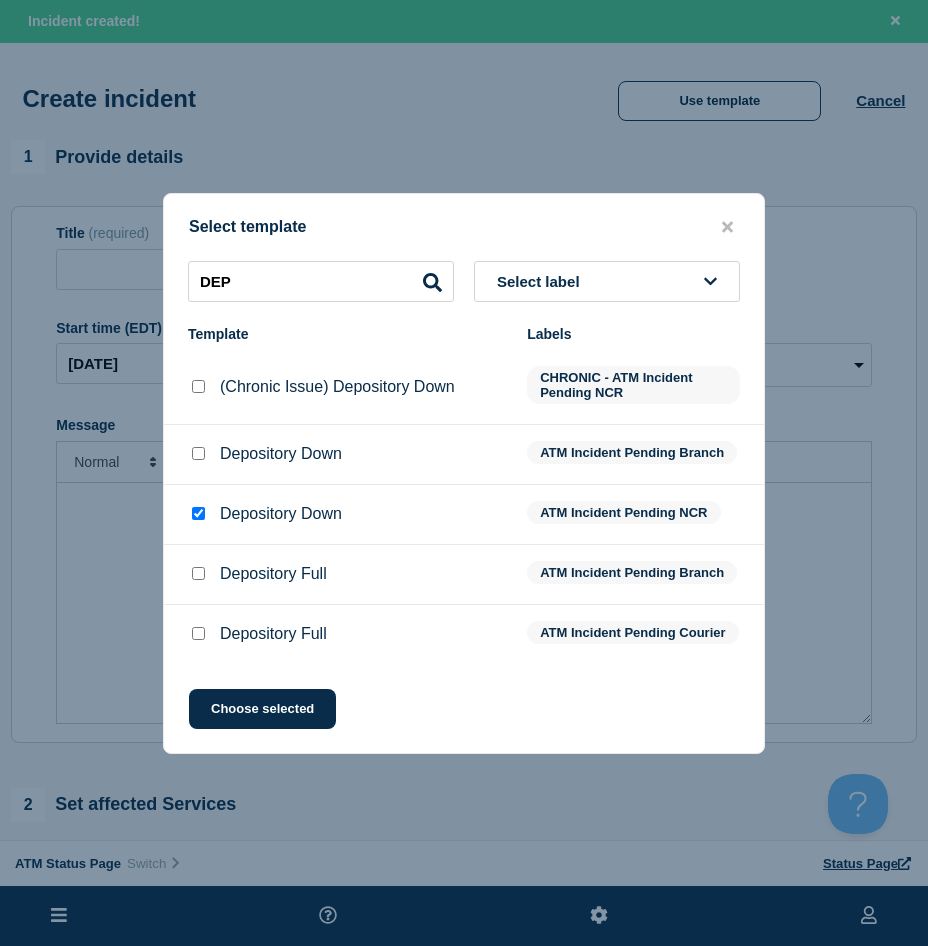 click at bounding box center (198, 574) 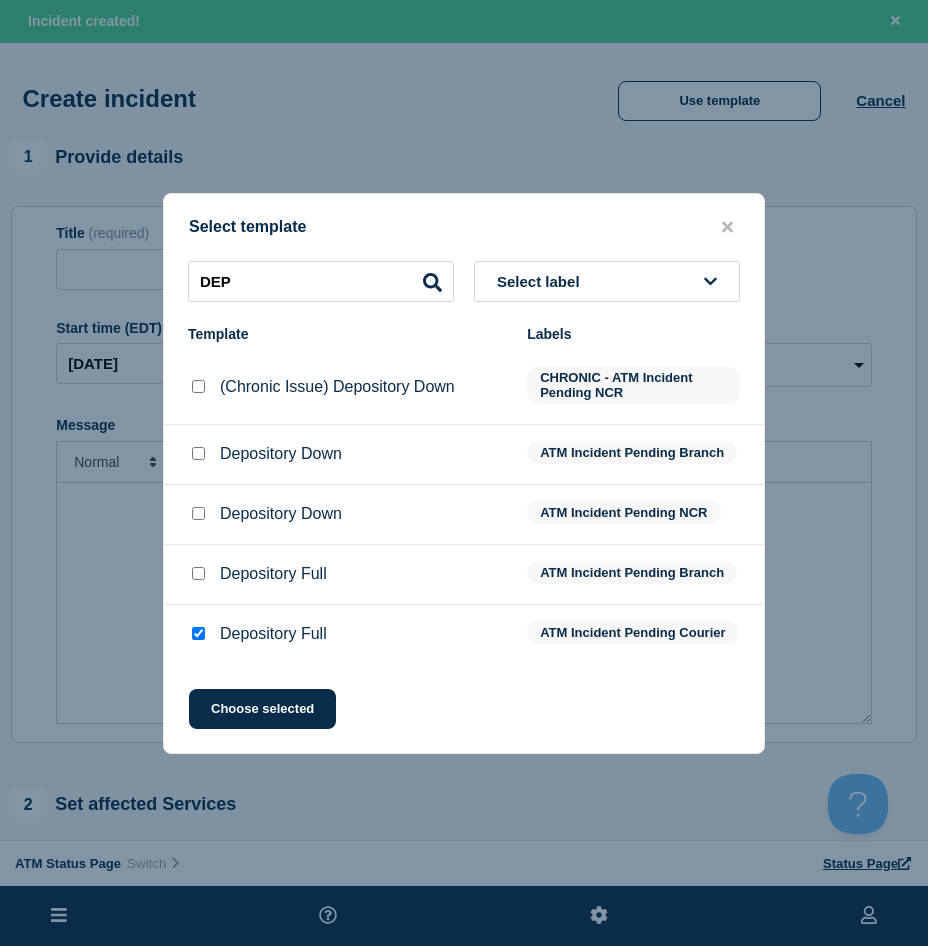 checkbox on "false" 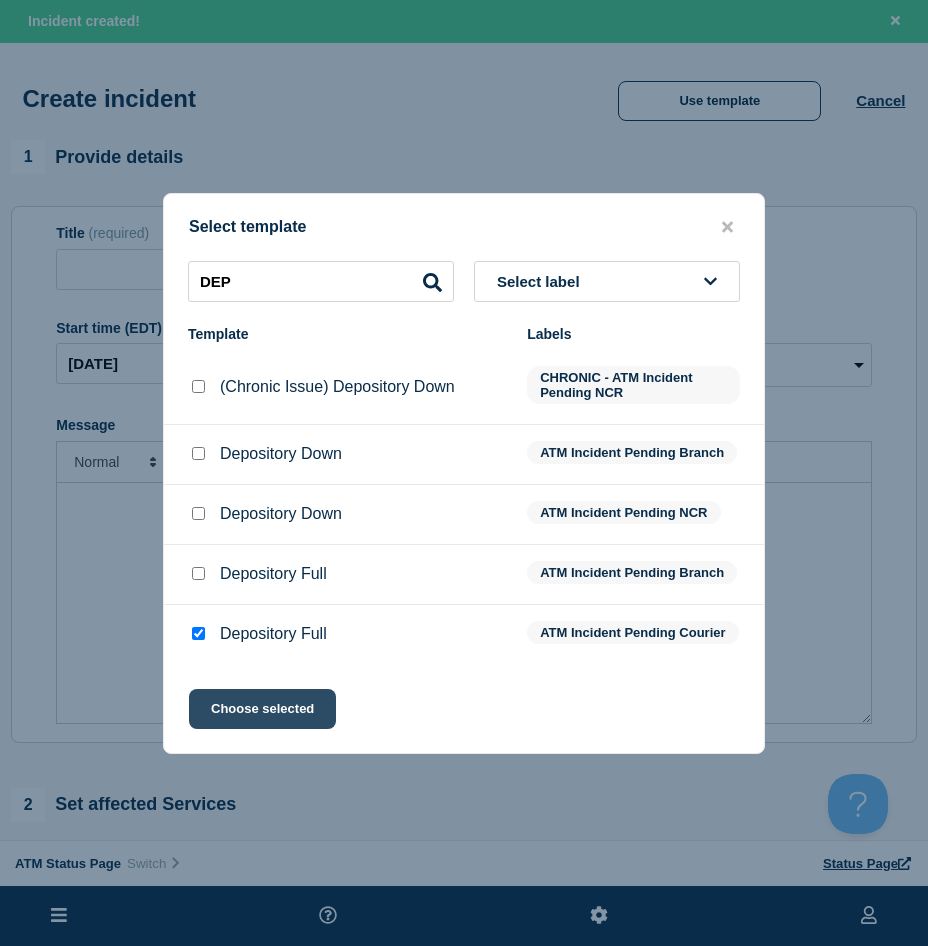 click on "Choose selected" 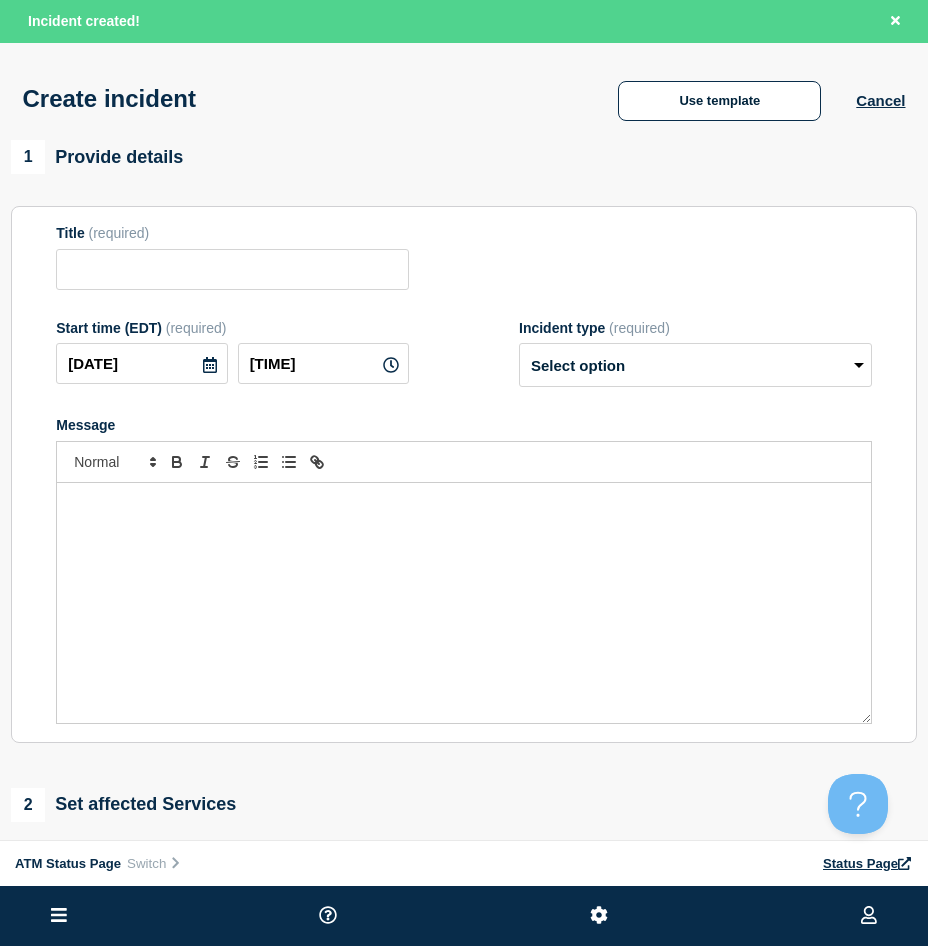 type on "Depository Full" 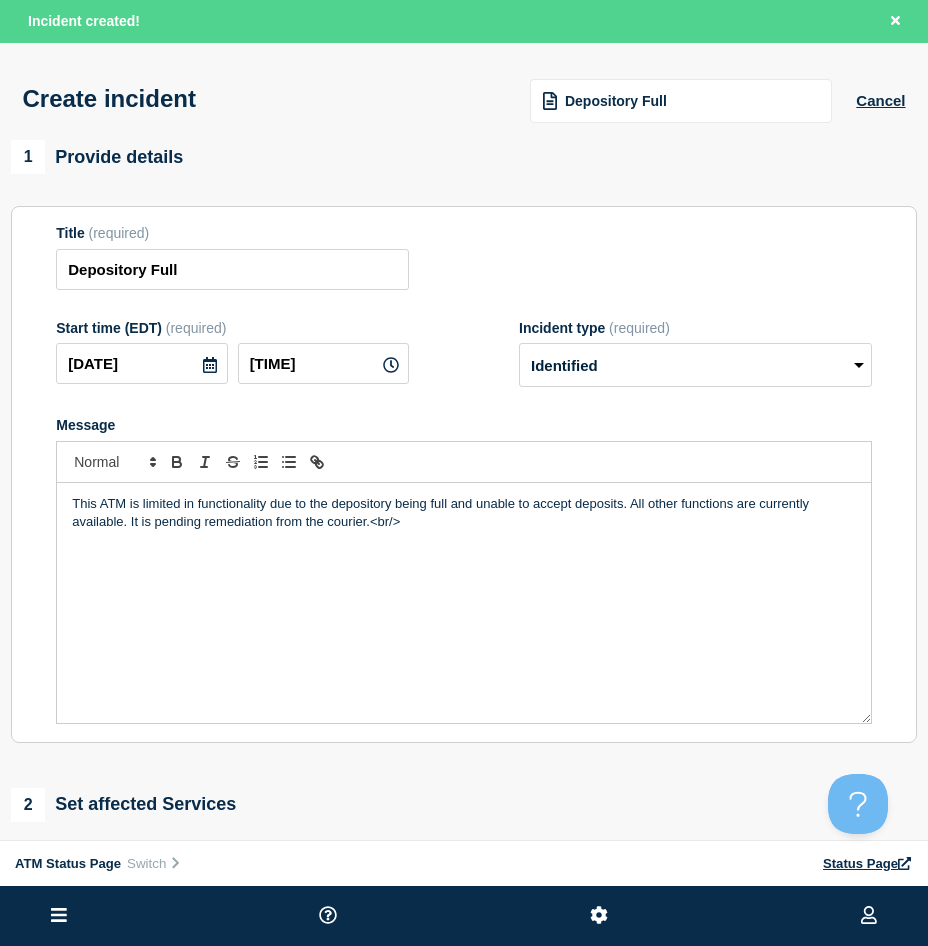 scroll, scrollTop: 100, scrollLeft: 0, axis: vertical 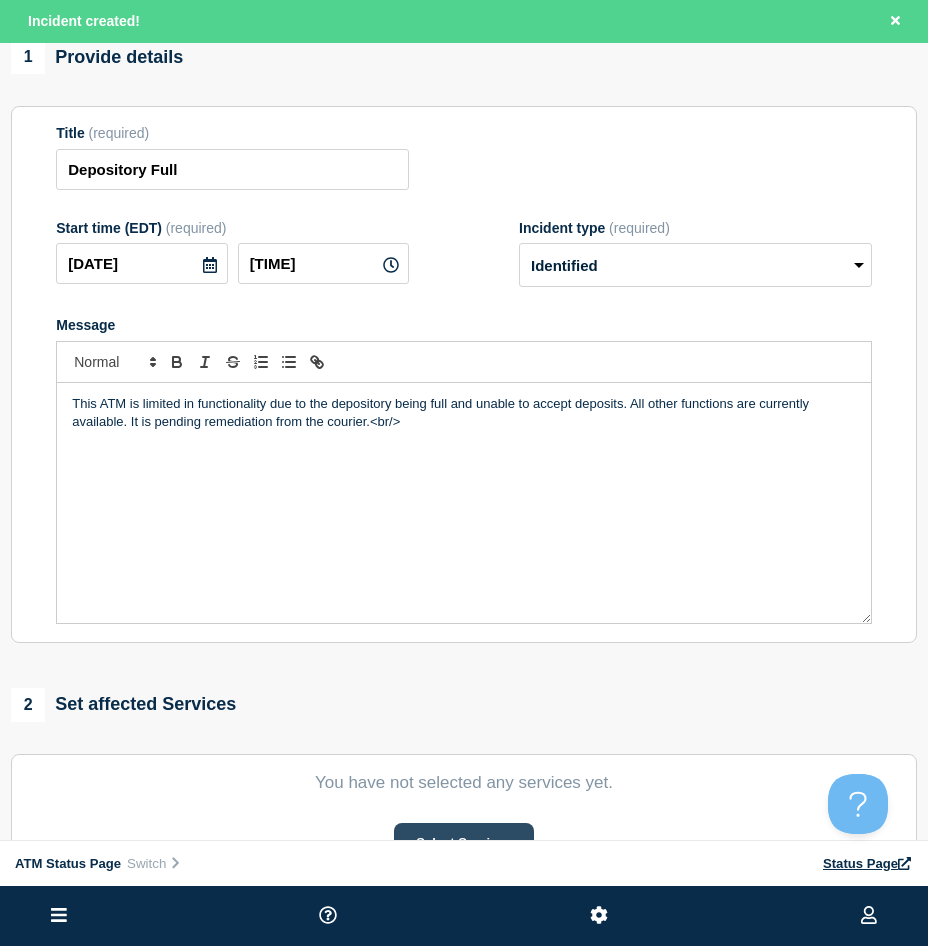 click on "Select Services" at bounding box center [463, 843] 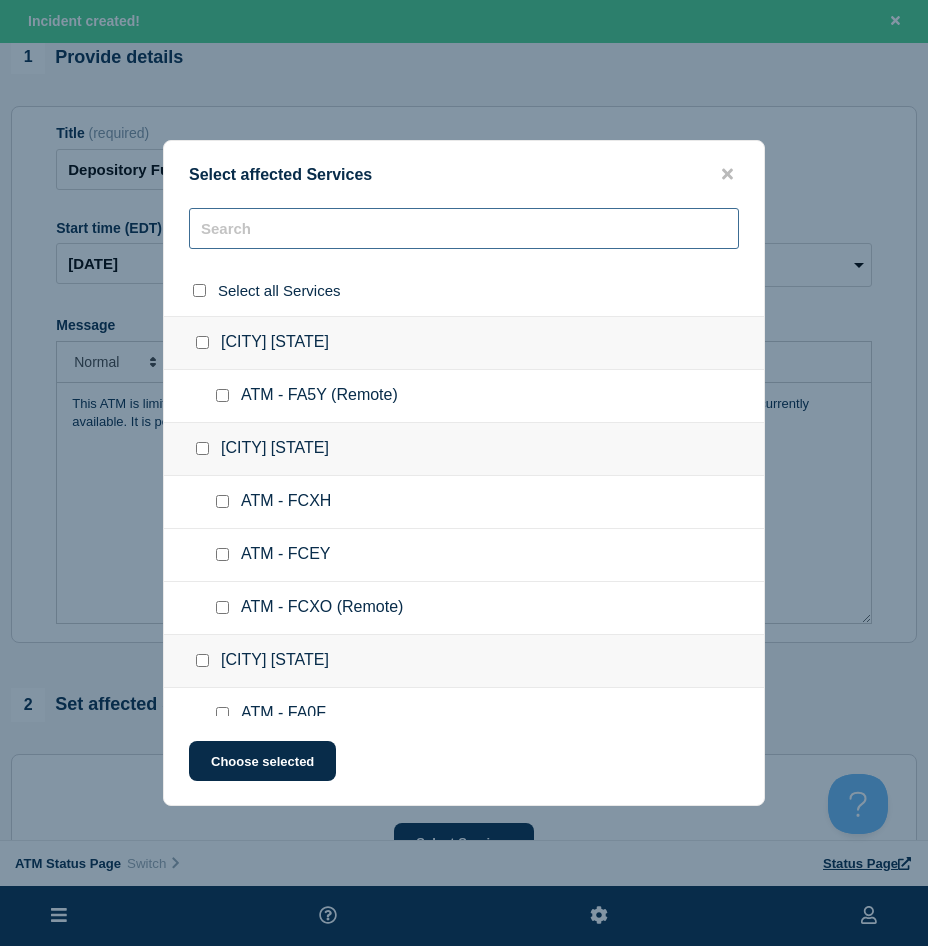 click at bounding box center [464, 228] 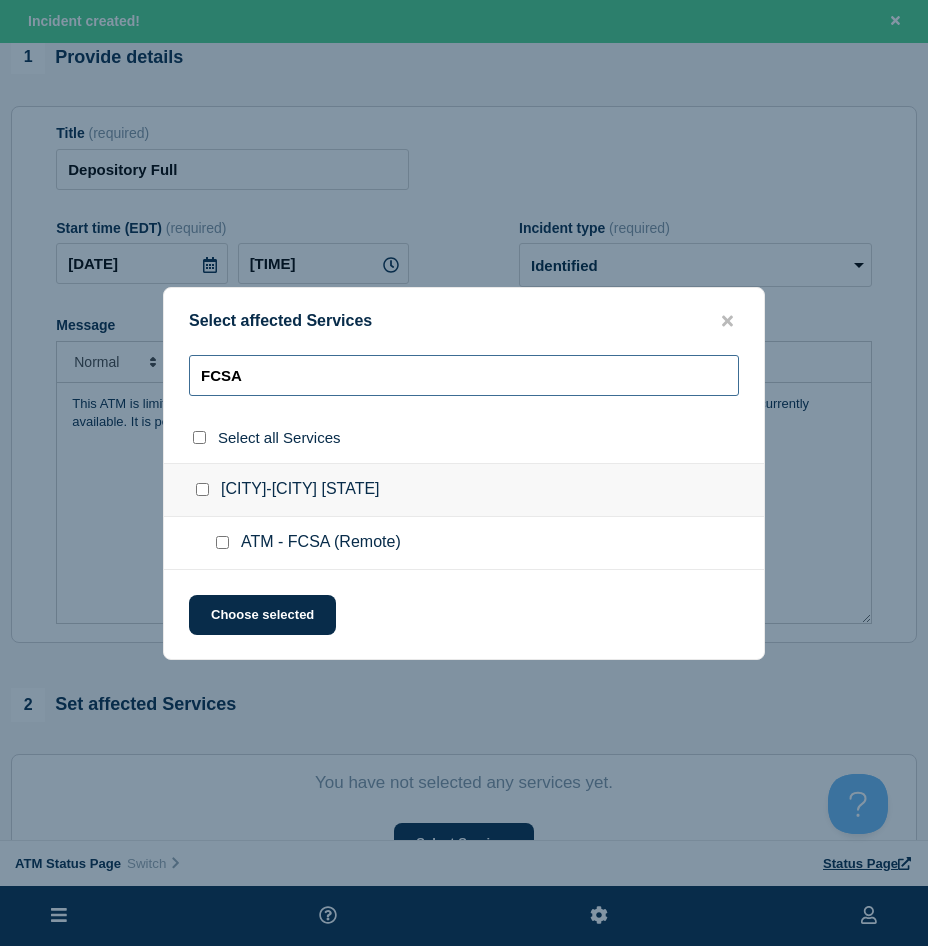 type on "FCSA" 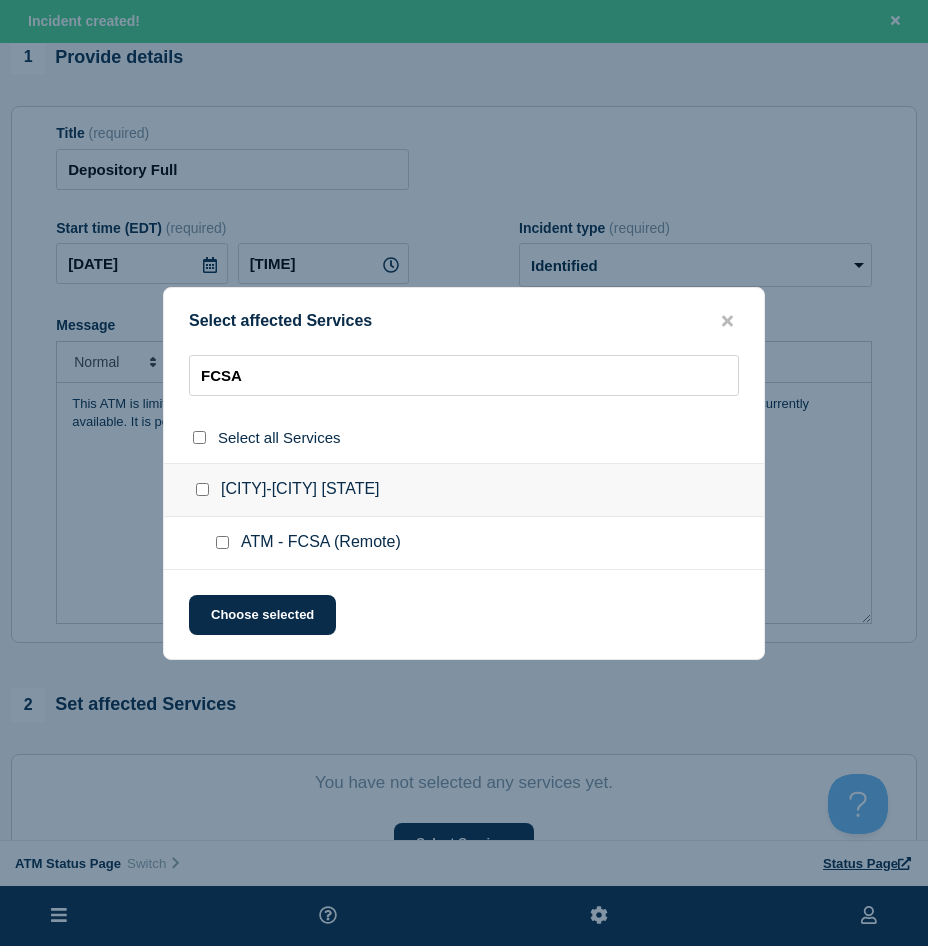 click at bounding box center [222, 542] 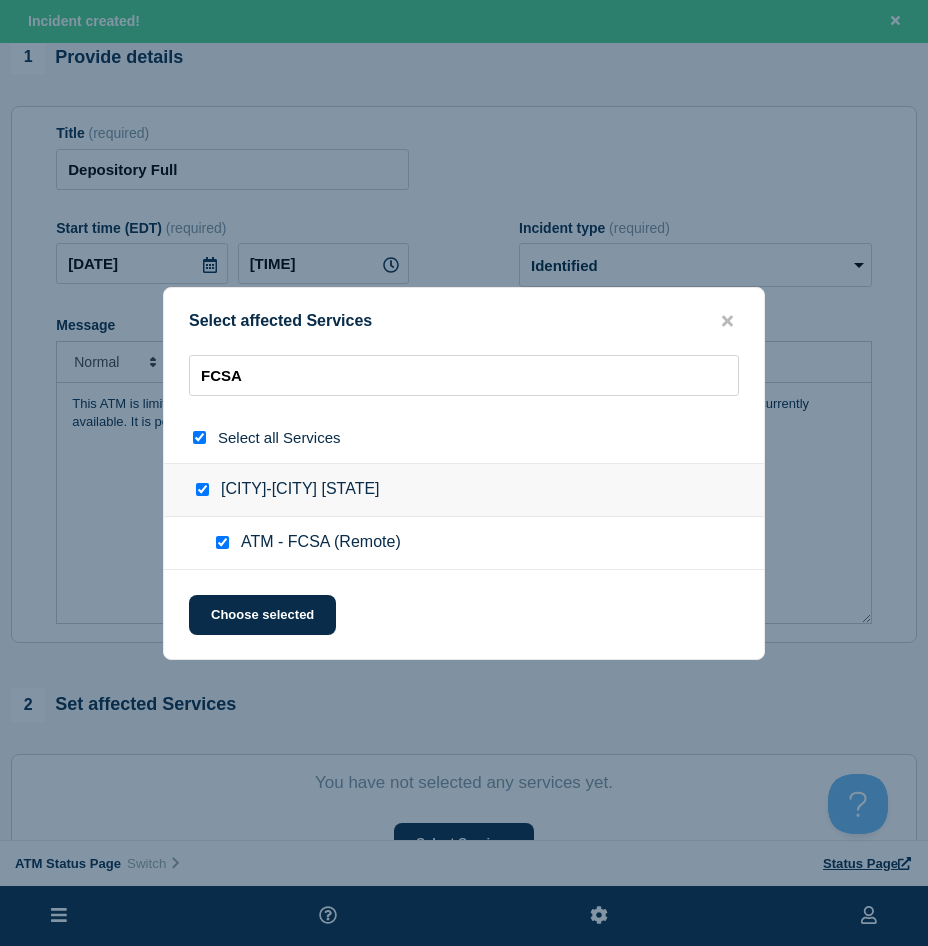 checkbox on "true" 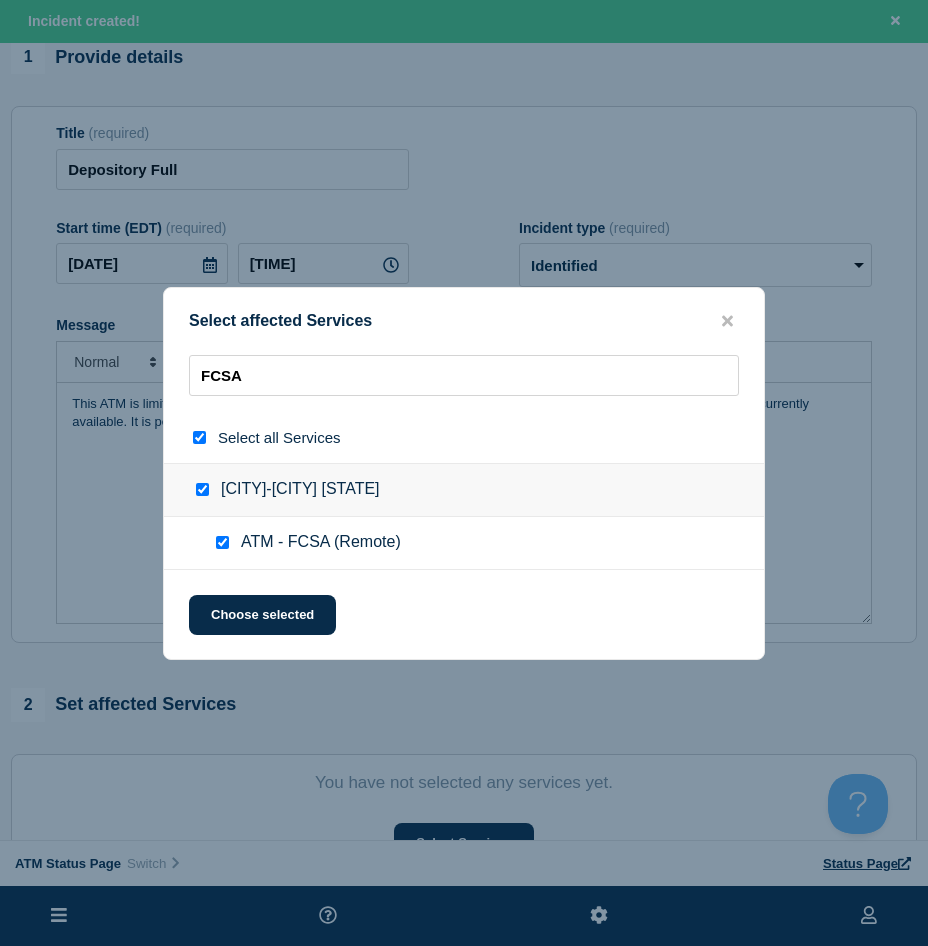 checkbox on "true" 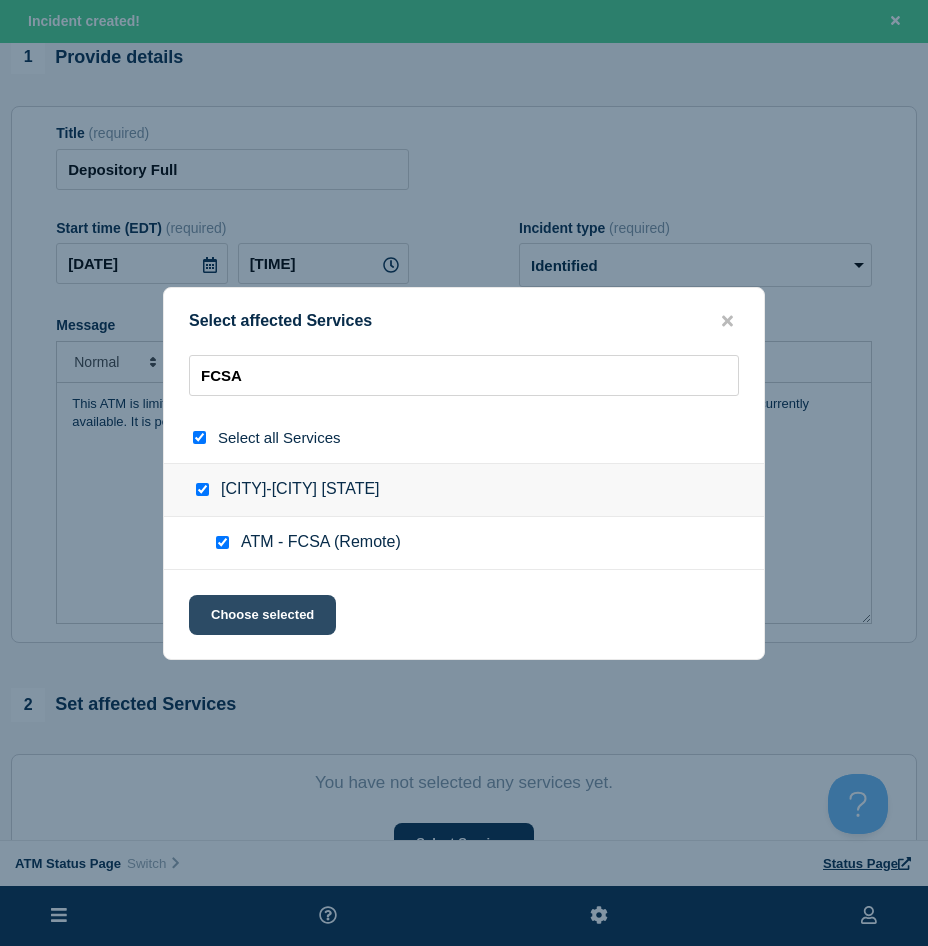 click on "Choose selected" 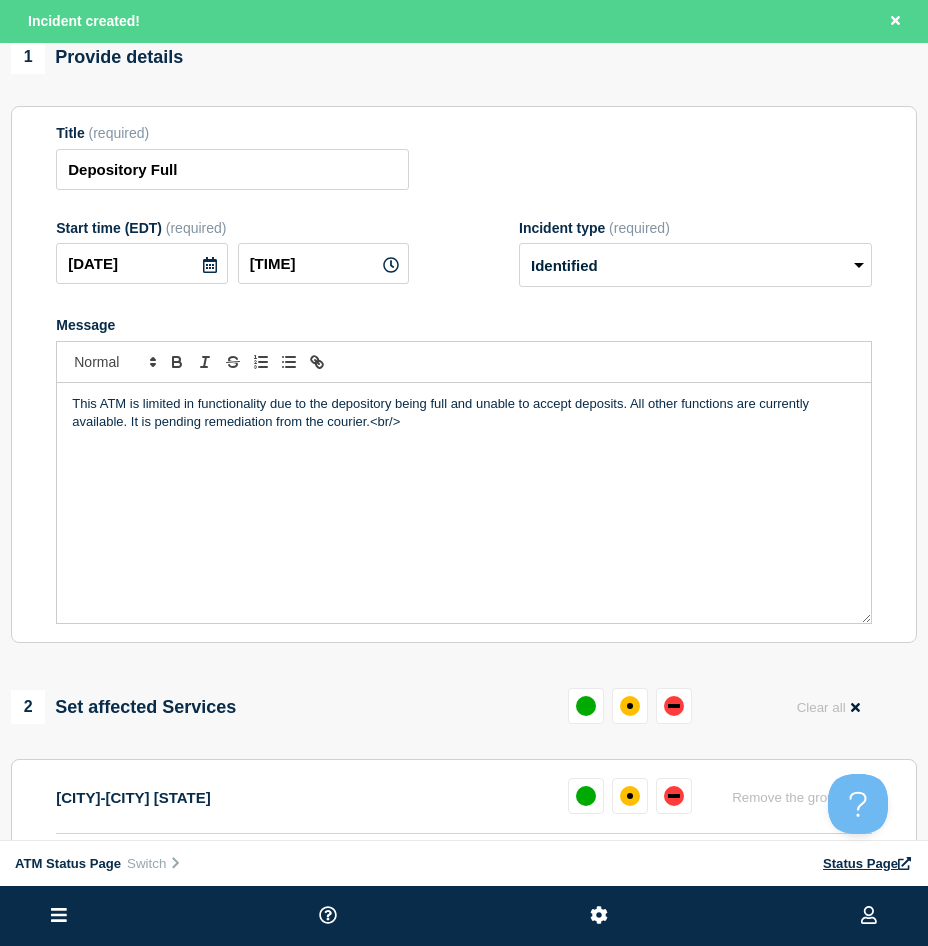 scroll, scrollTop: 300, scrollLeft: 0, axis: vertical 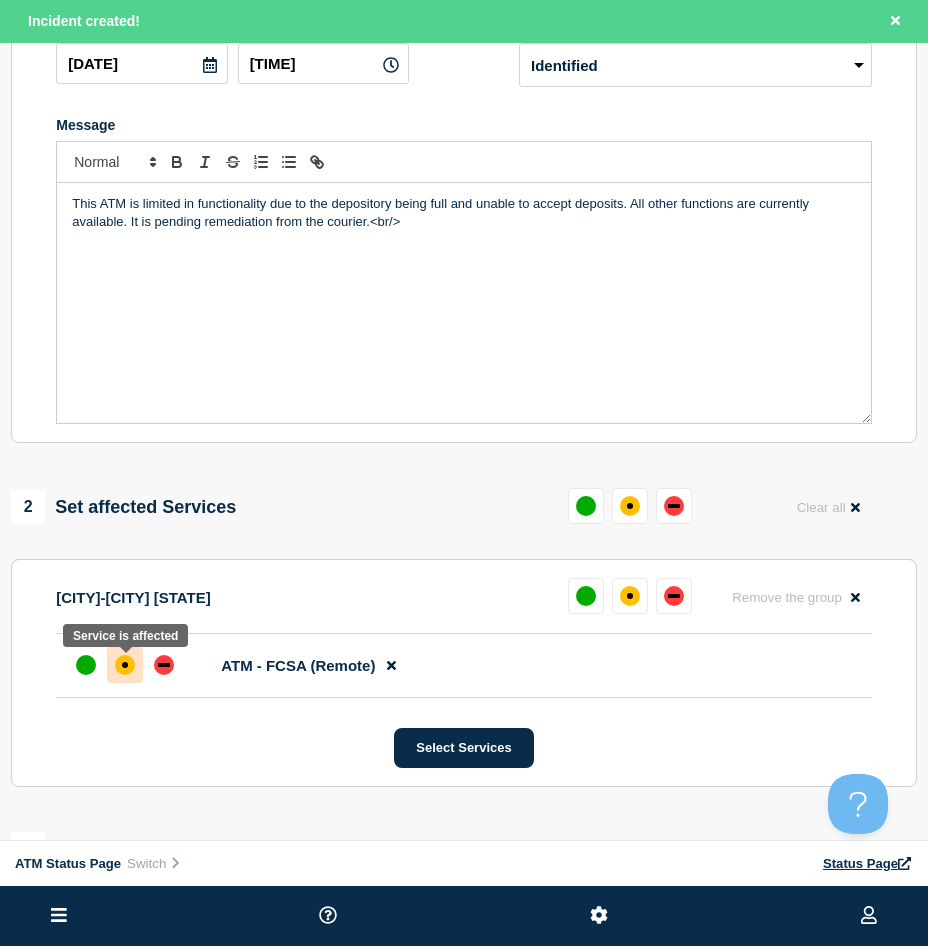 click at bounding box center [125, 665] 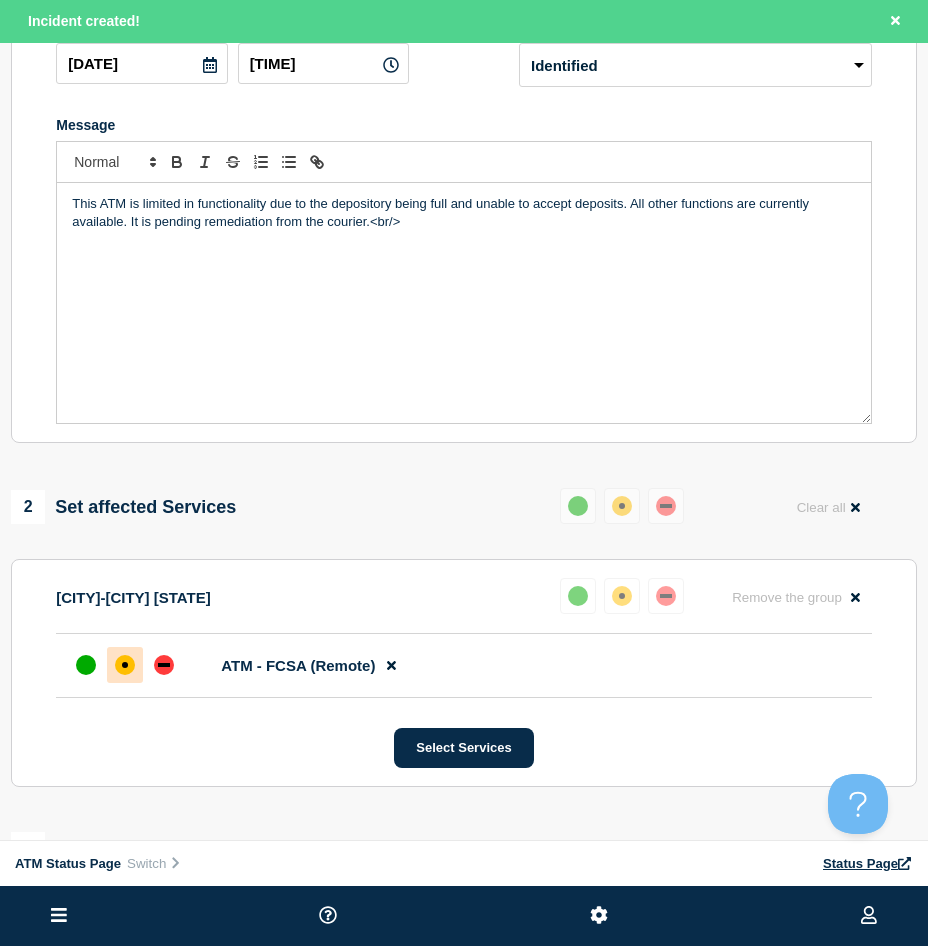 scroll, scrollTop: 500, scrollLeft: 0, axis: vertical 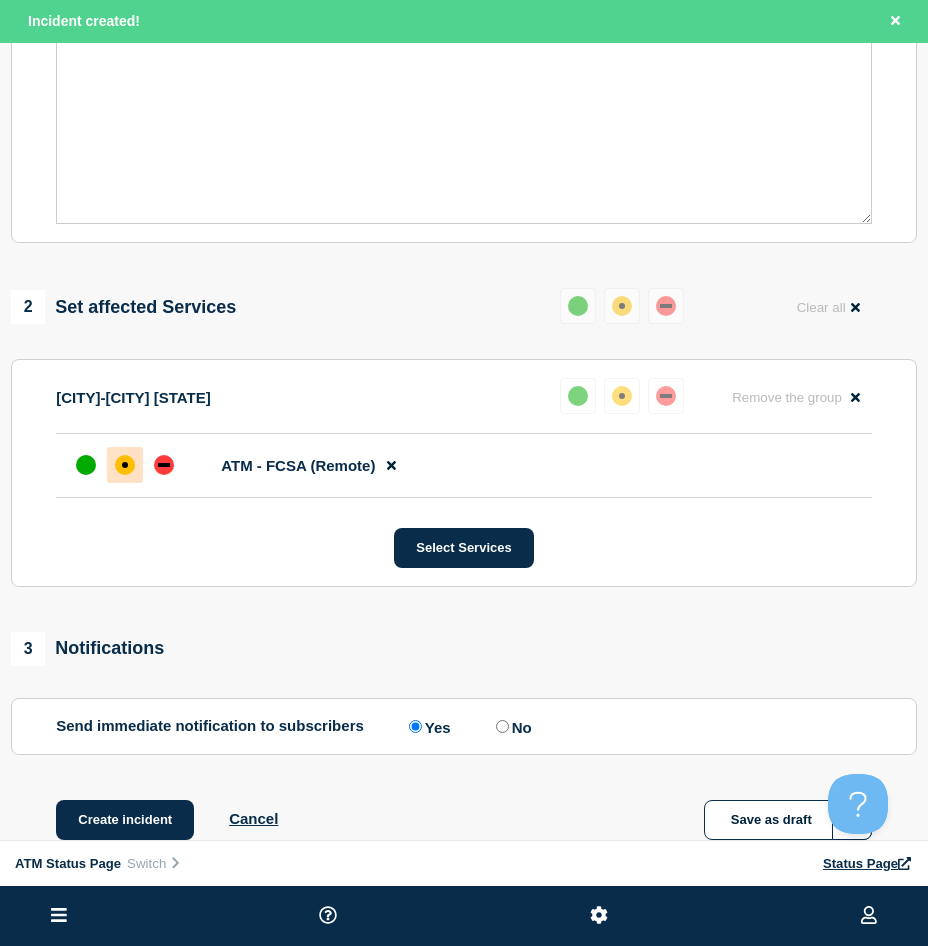 click on "This ATM is limited in functionality due to the depository being full and unable to accept deposits. All other functions are currently available. It is pending remediation from the courier.<br/> Set affected Services Reset Clear all [CITY]-[CITY] [STATE] Reset Remove the group Remove ATM - FCSA (Remote) Select Services Notifications Send immediate notification to subscribers Send immediate notification to subscribers Yes No Create incident Cancel Save as draft" at bounding box center [464, 265] 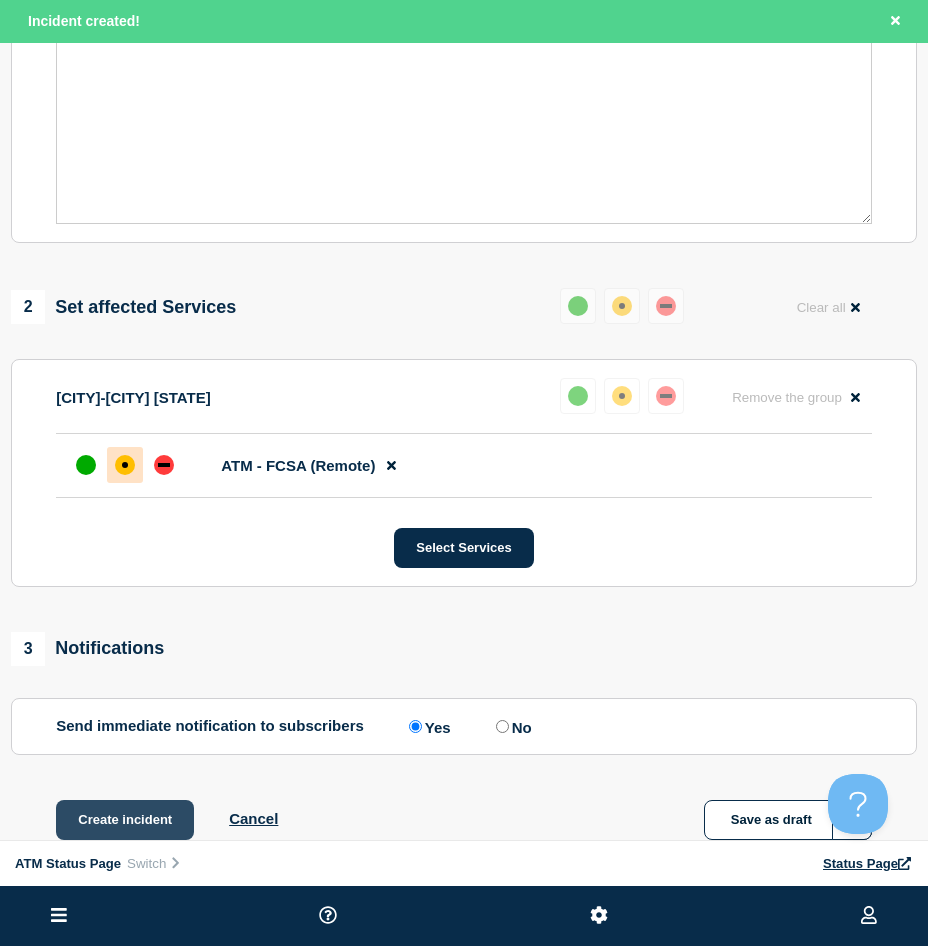 click on "Create incident" at bounding box center (125, 820) 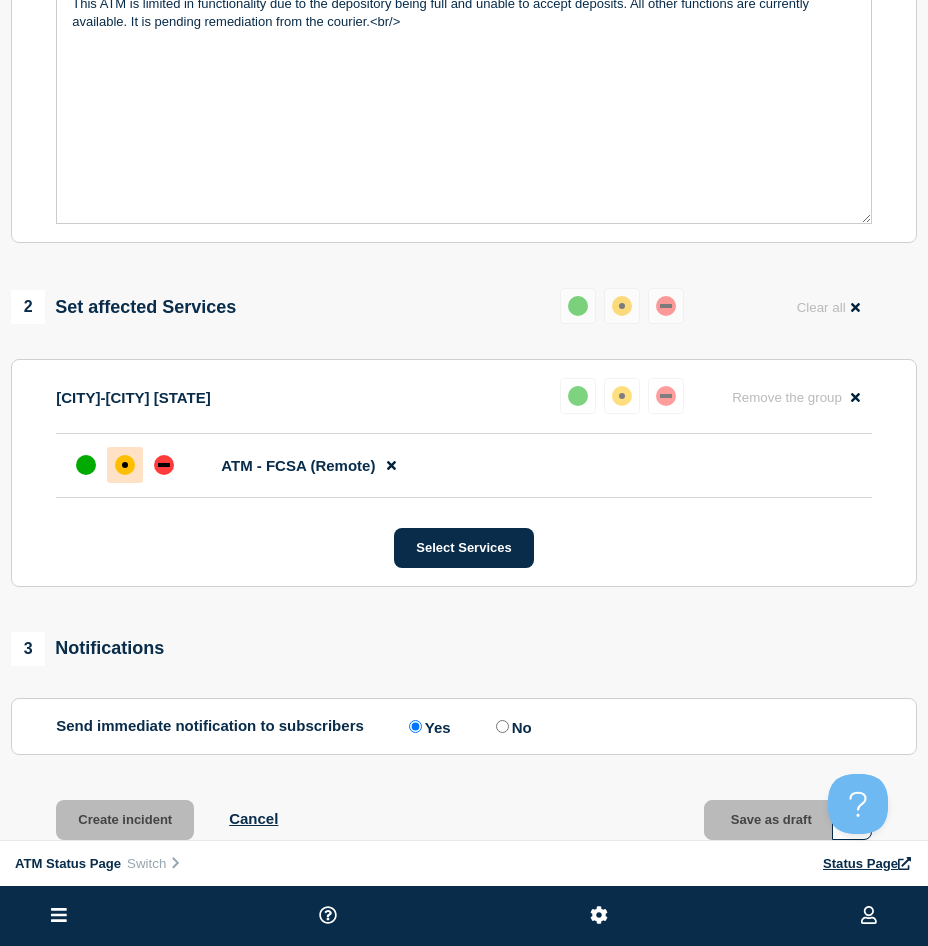 scroll, scrollTop: 457, scrollLeft: 0, axis: vertical 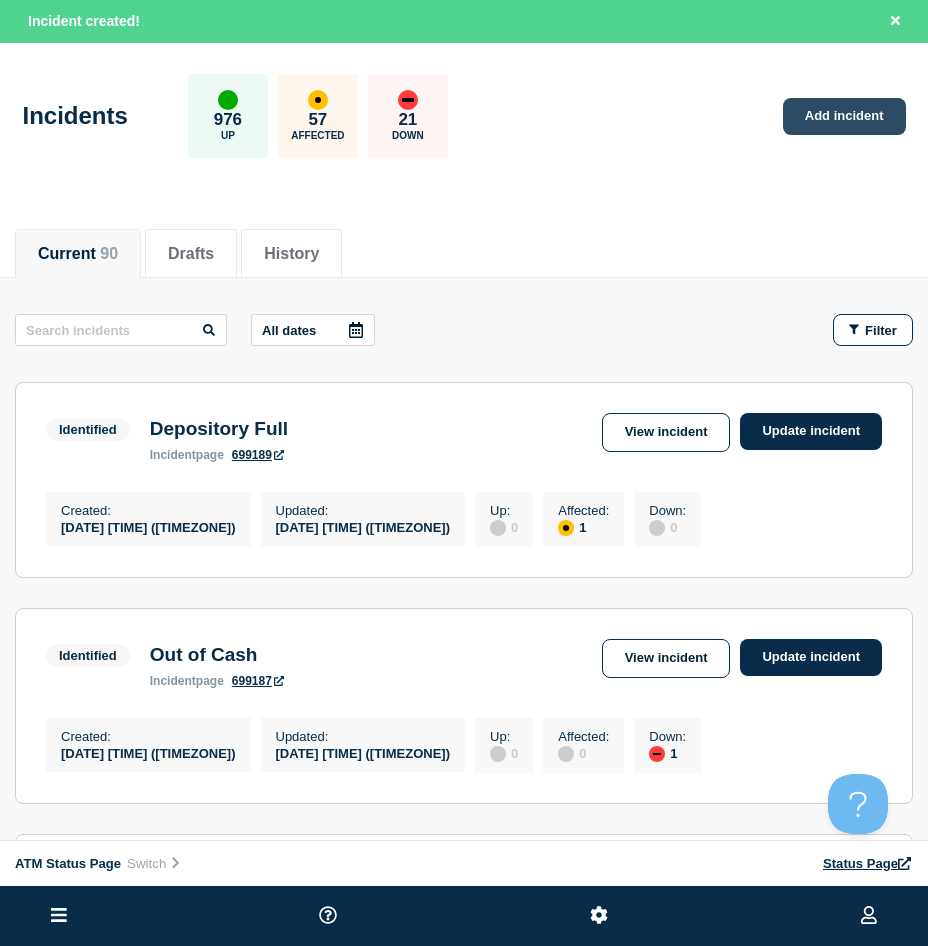 click on "Add incident" 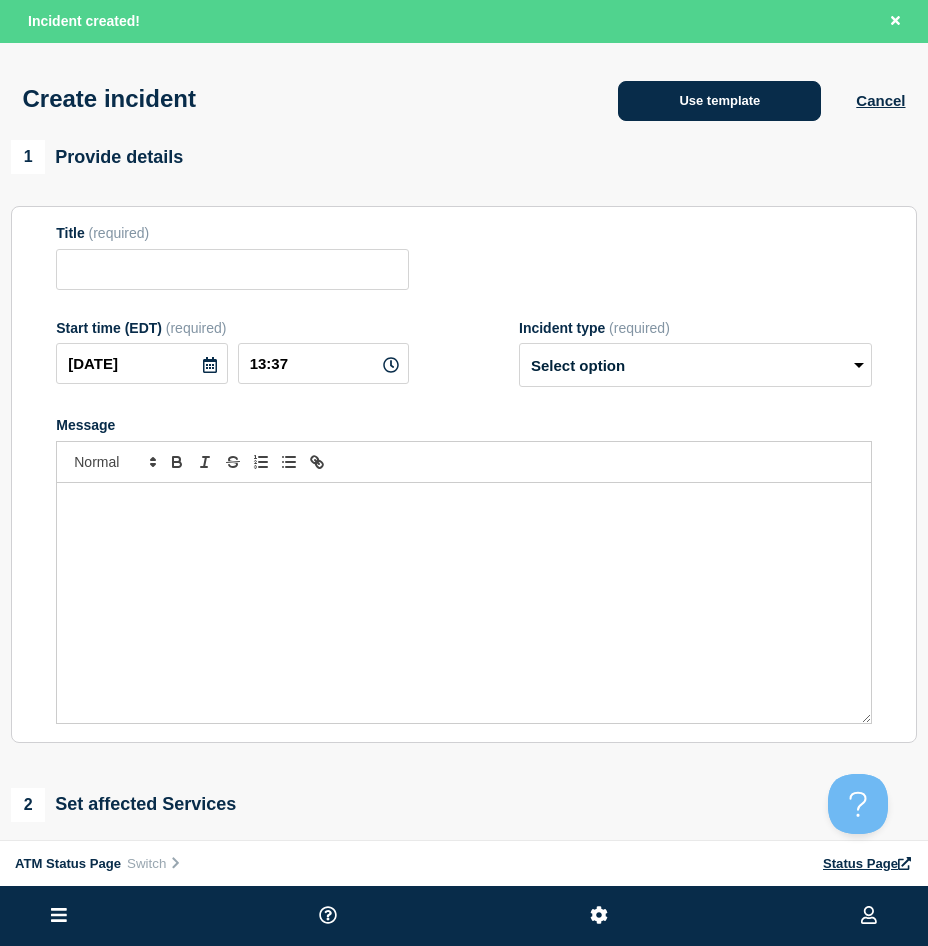 click on "Use template" at bounding box center [719, 101] 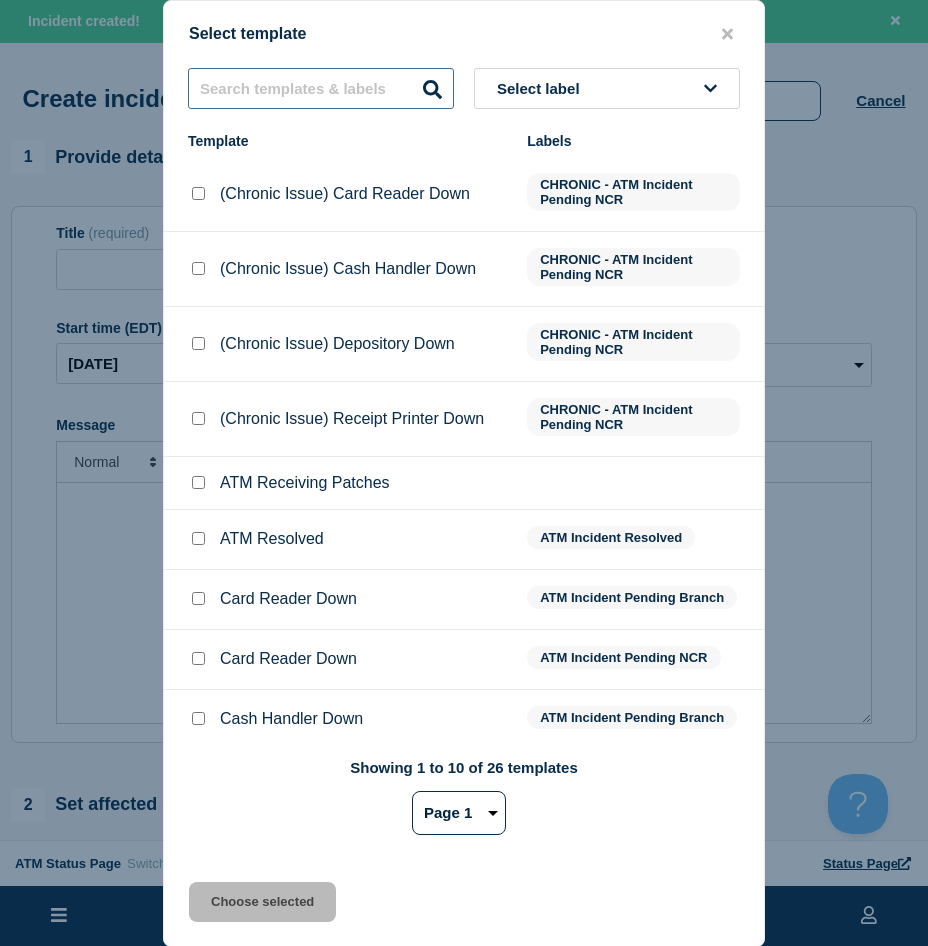 click at bounding box center [321, 88] 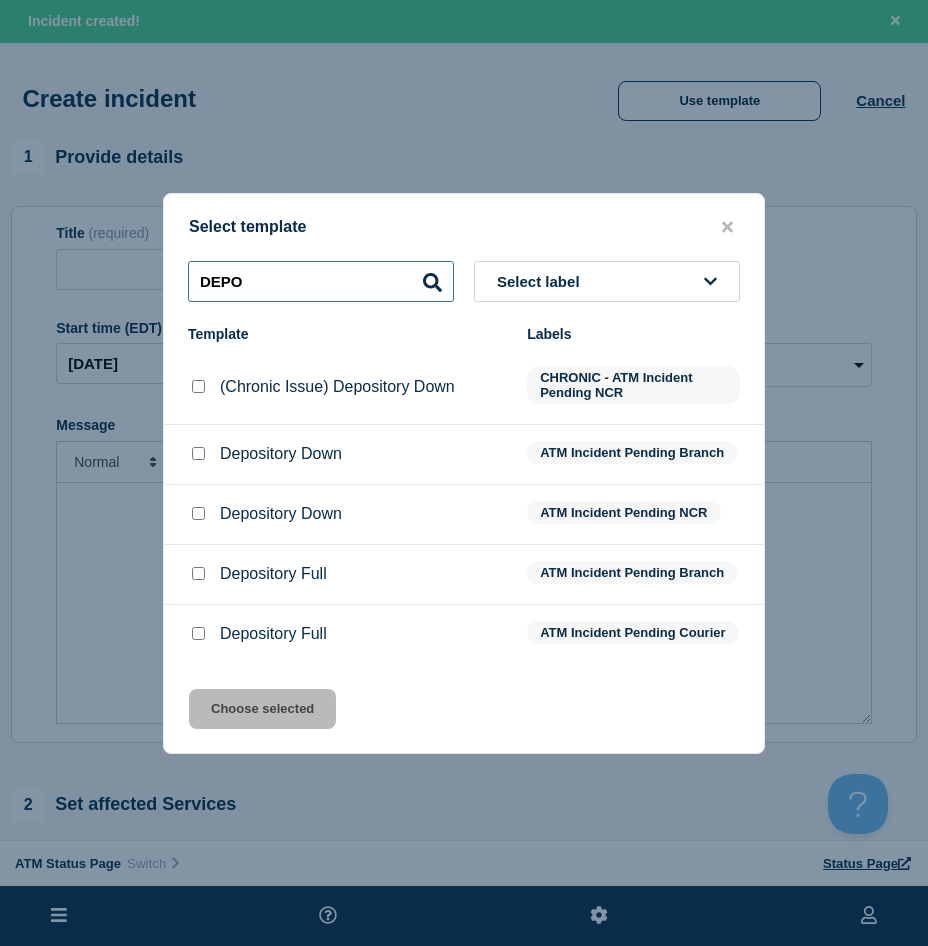 type on "DEPO" 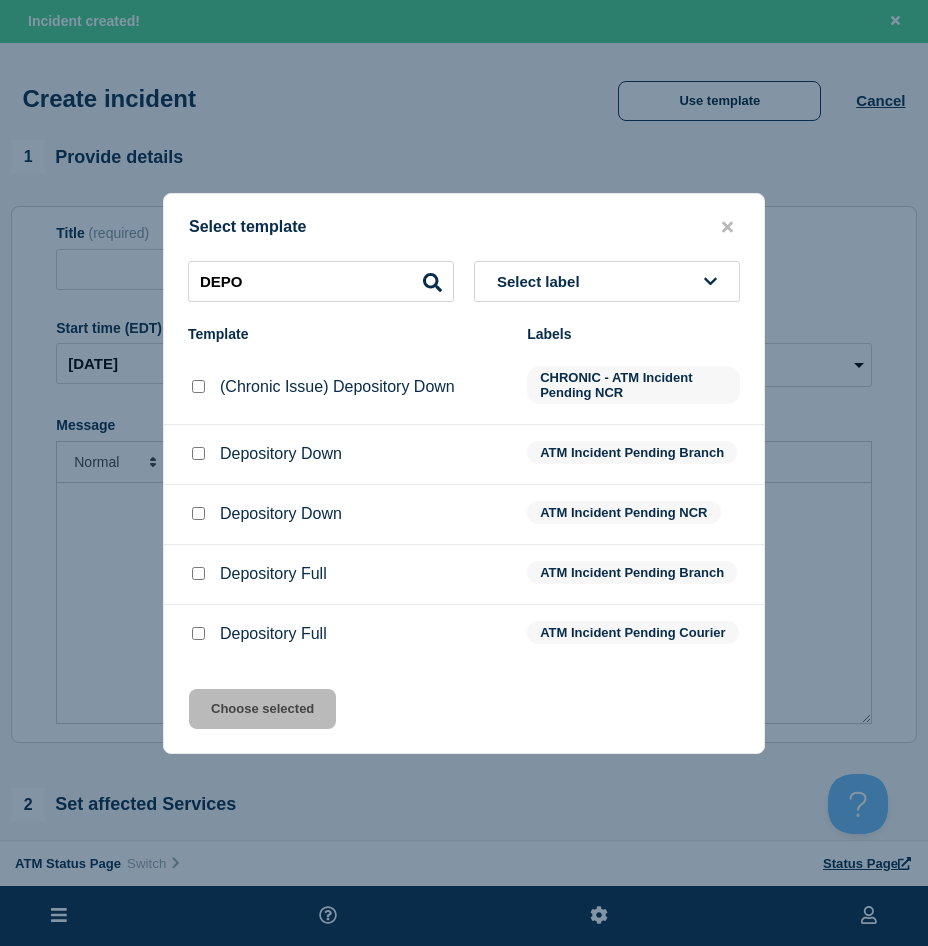 click at bounding box center [198, 453] 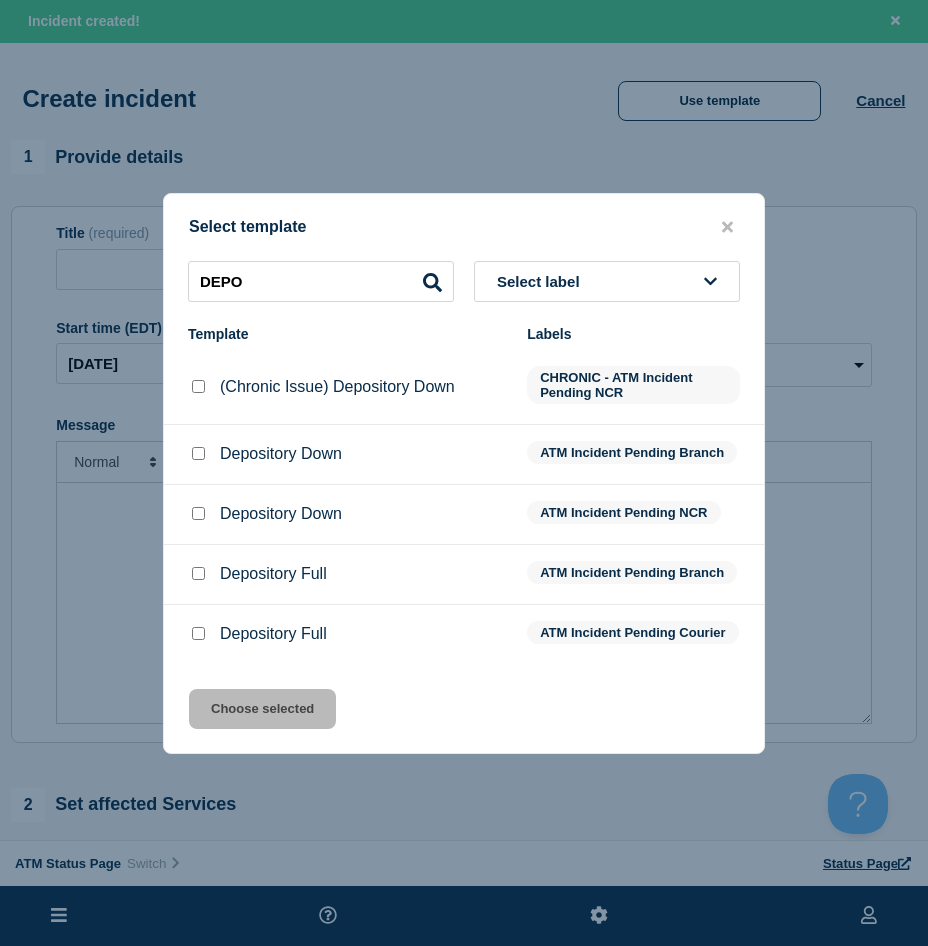 checkbox on "true" 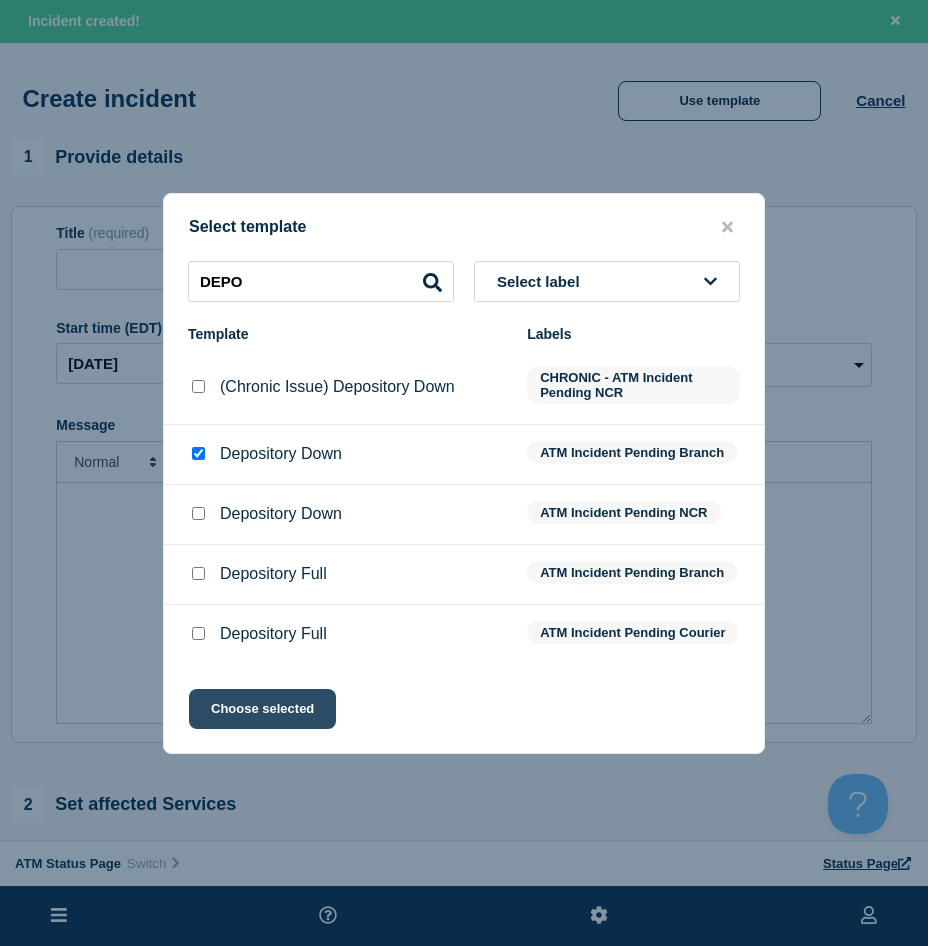 click on "Choose selected" 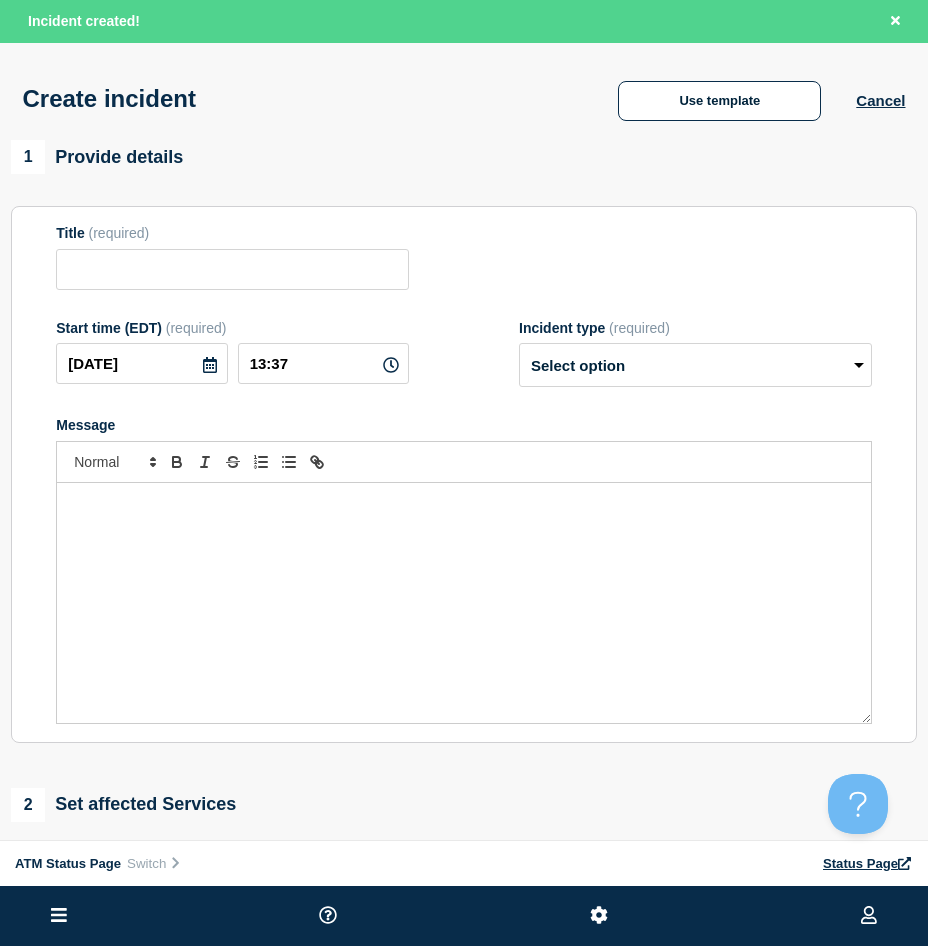 type on "Depository Down" 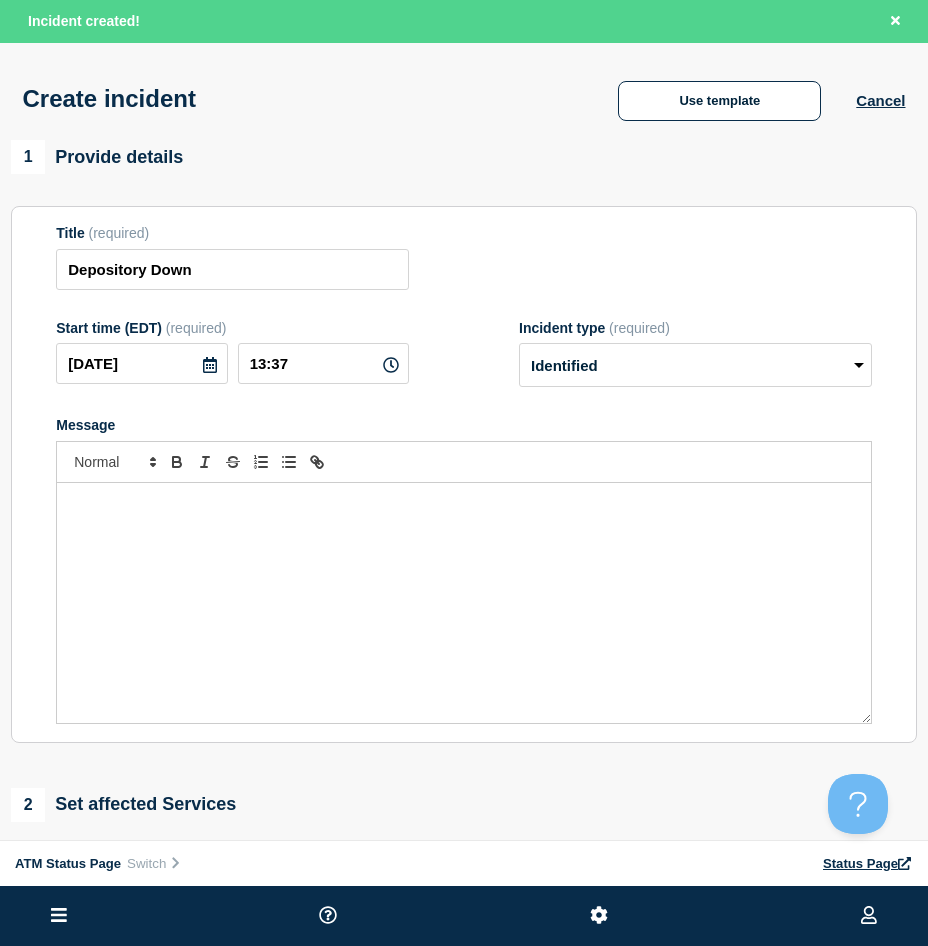 scroll, scrollTop: 100, scrollLeft: 0, axis: vertical 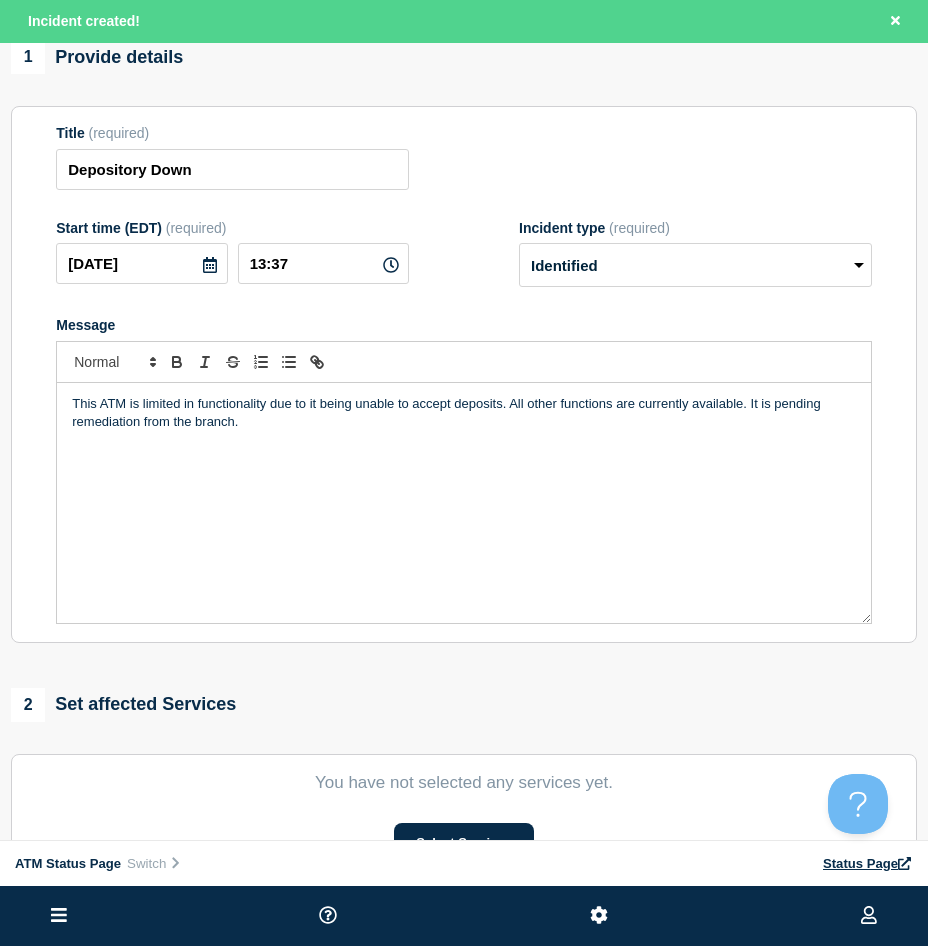 click on "You have not selected any services yet. Select Services" at bounding box center (464, 818) 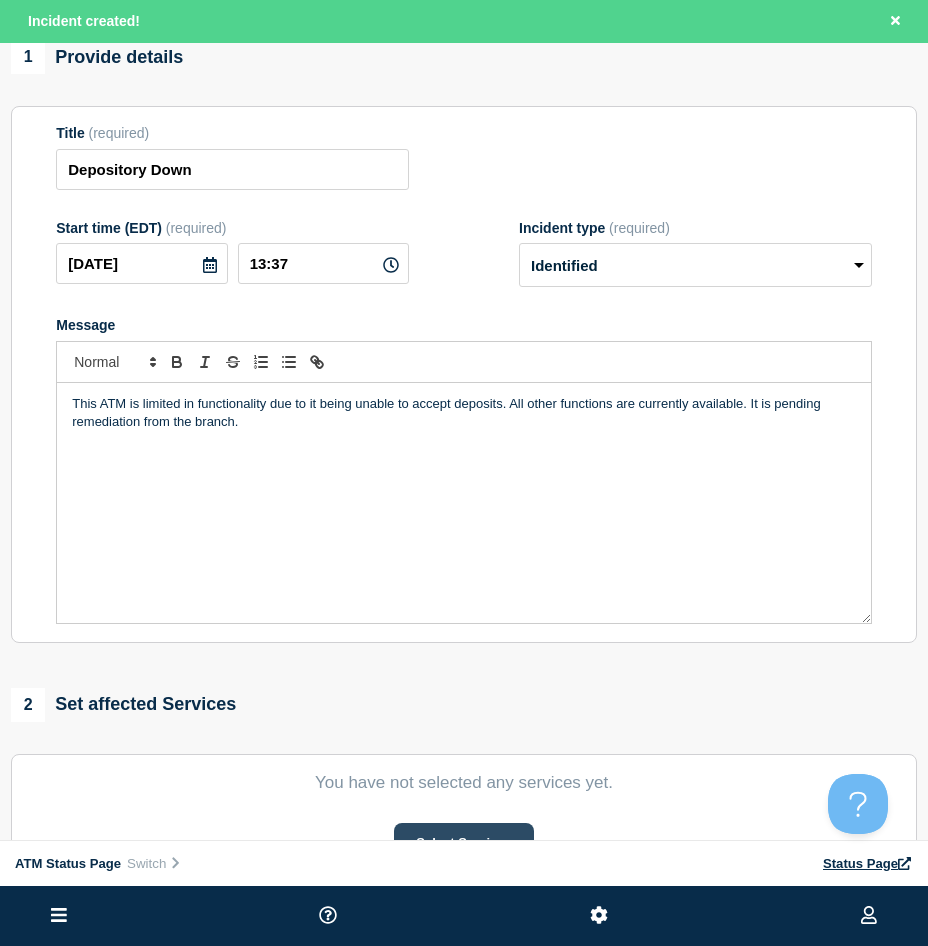click on "You have not selected any services yet. Select Services" at bounding box center (464, 818) 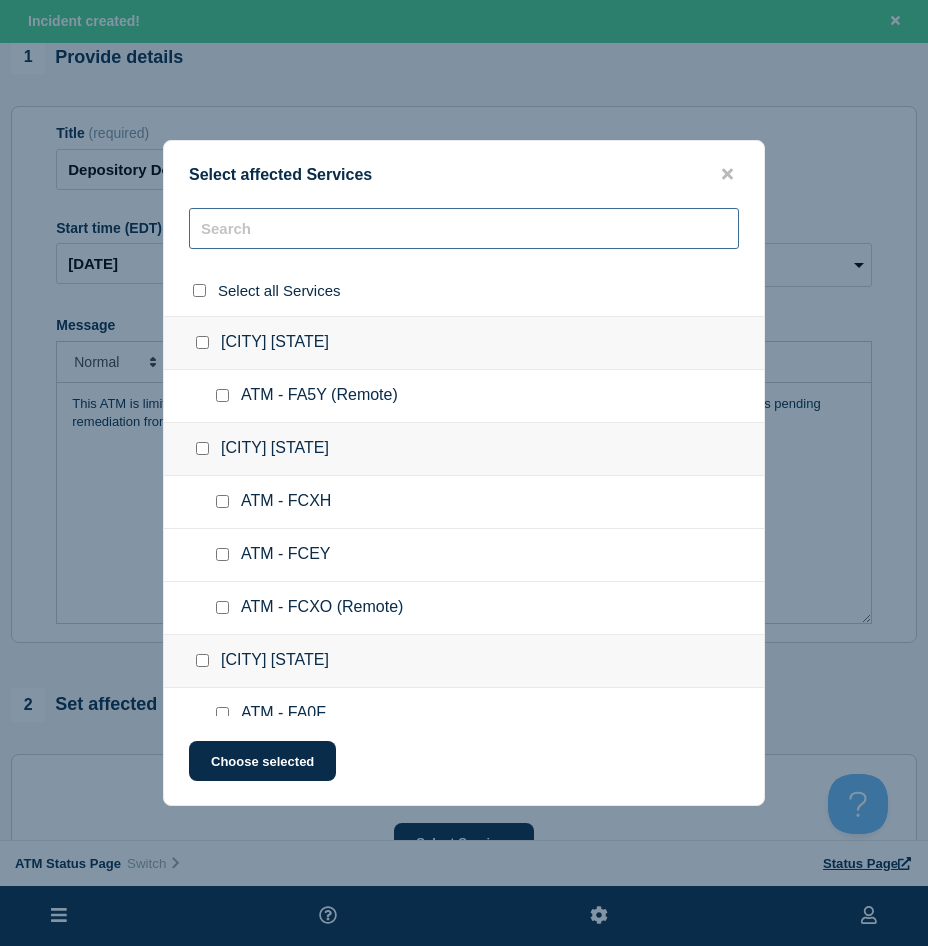click at bounding box center (464, 228) 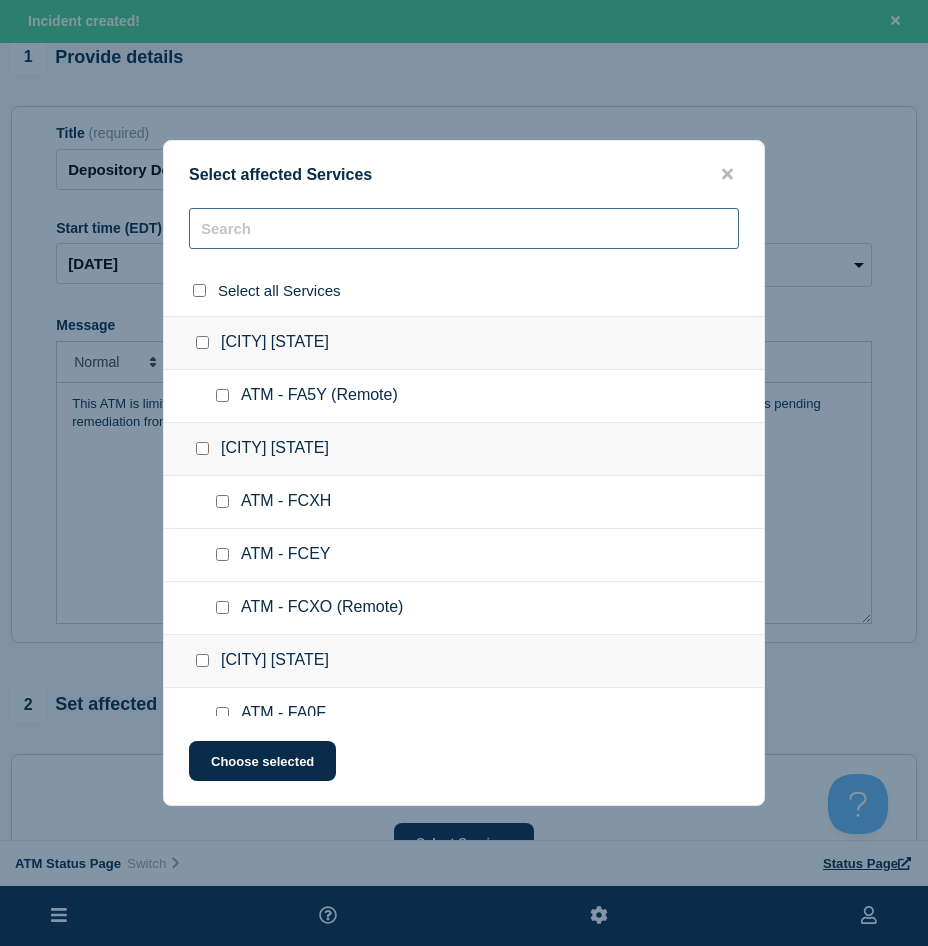 click at bounding box center [464, 228] 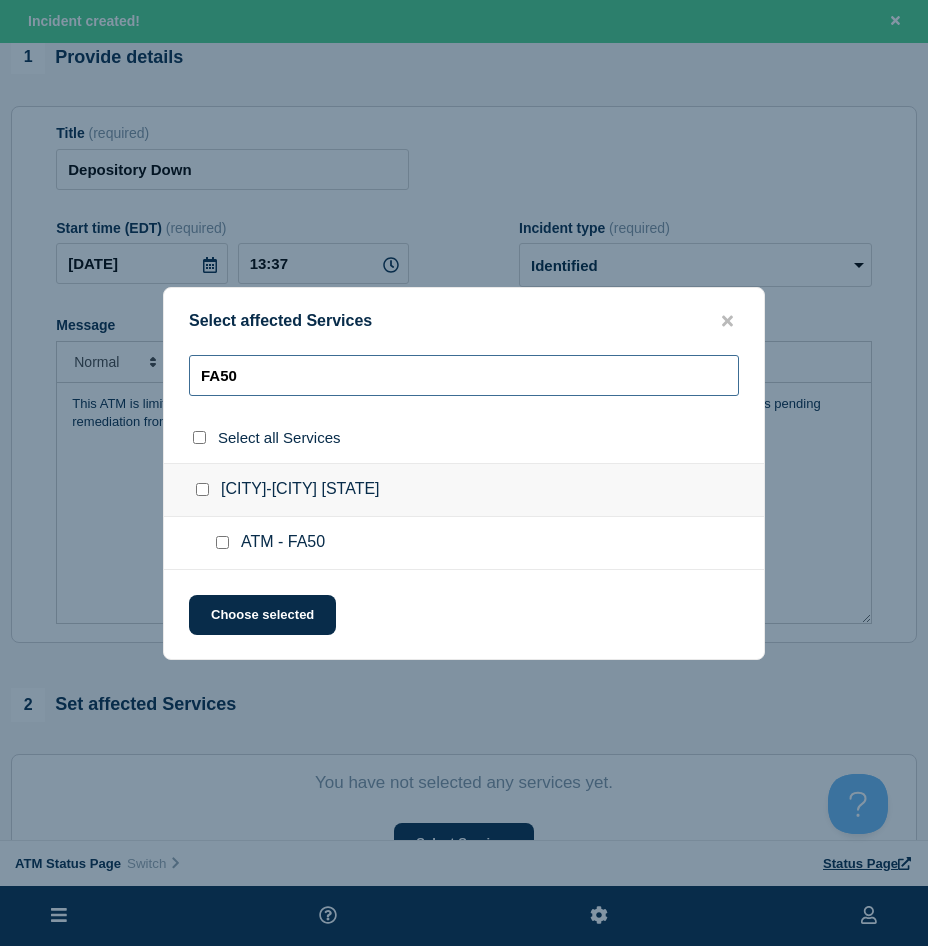 type on "FA50" 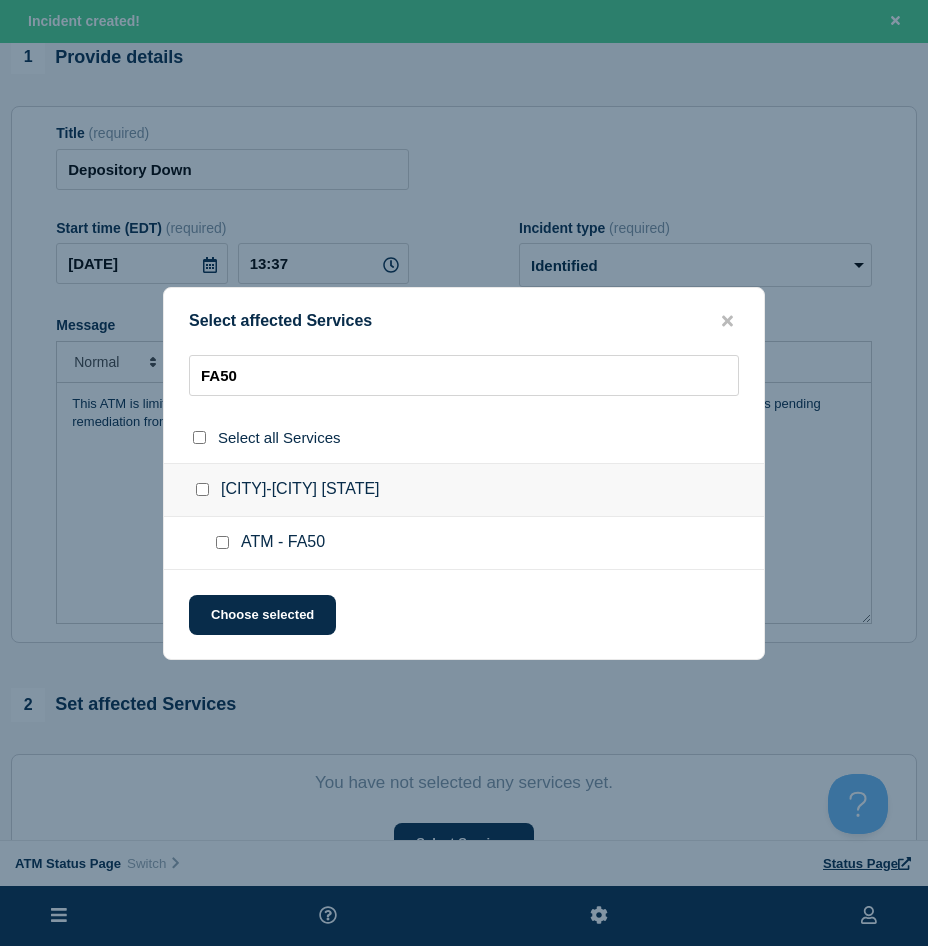 click at bounding box center [222, 542] 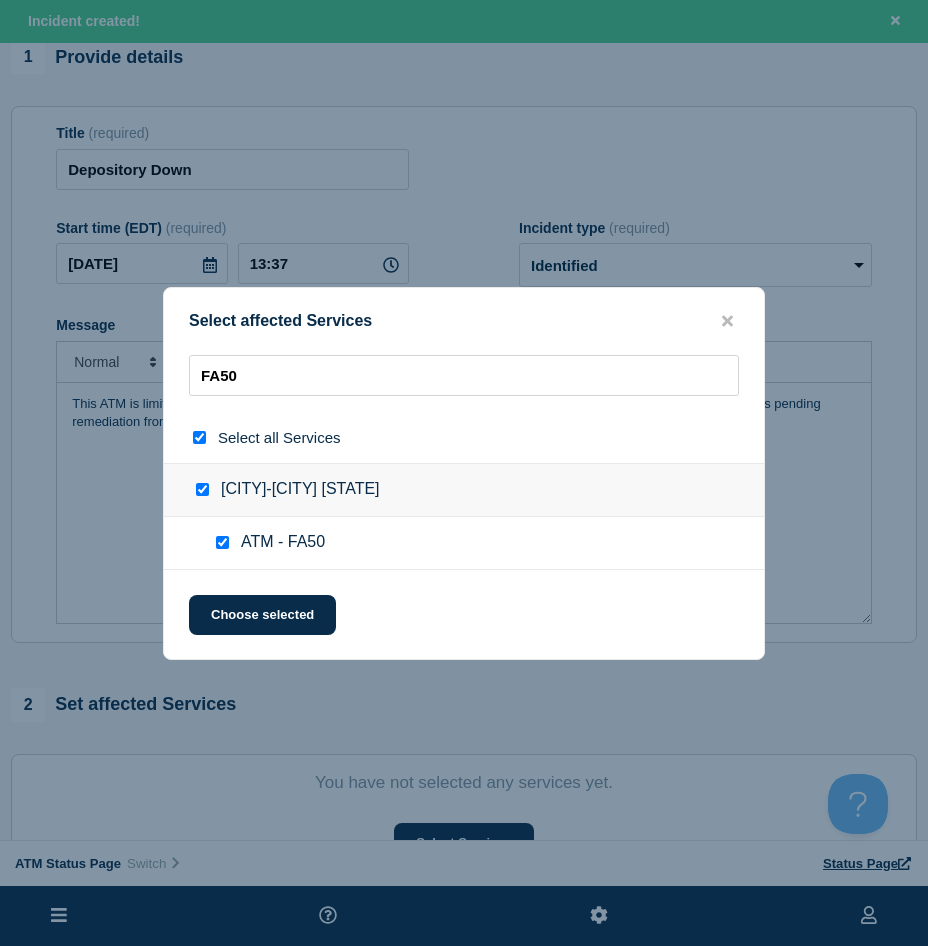 checkbox on "true" 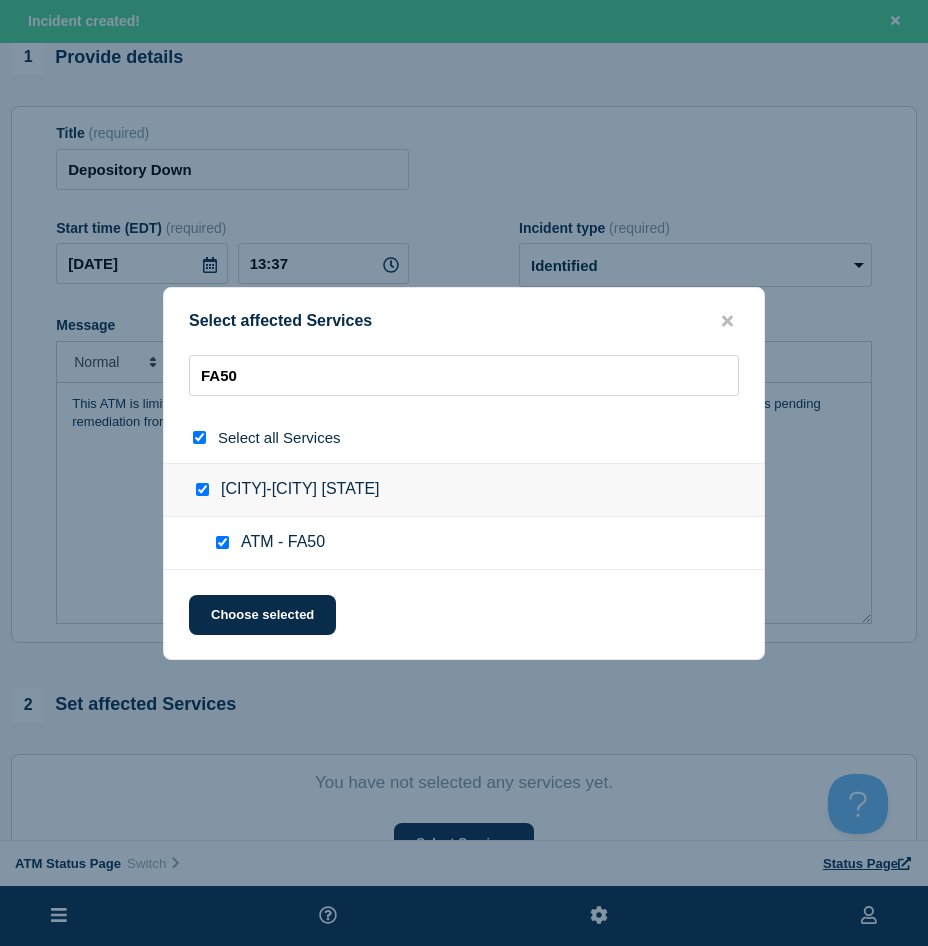 checkbox on "true" 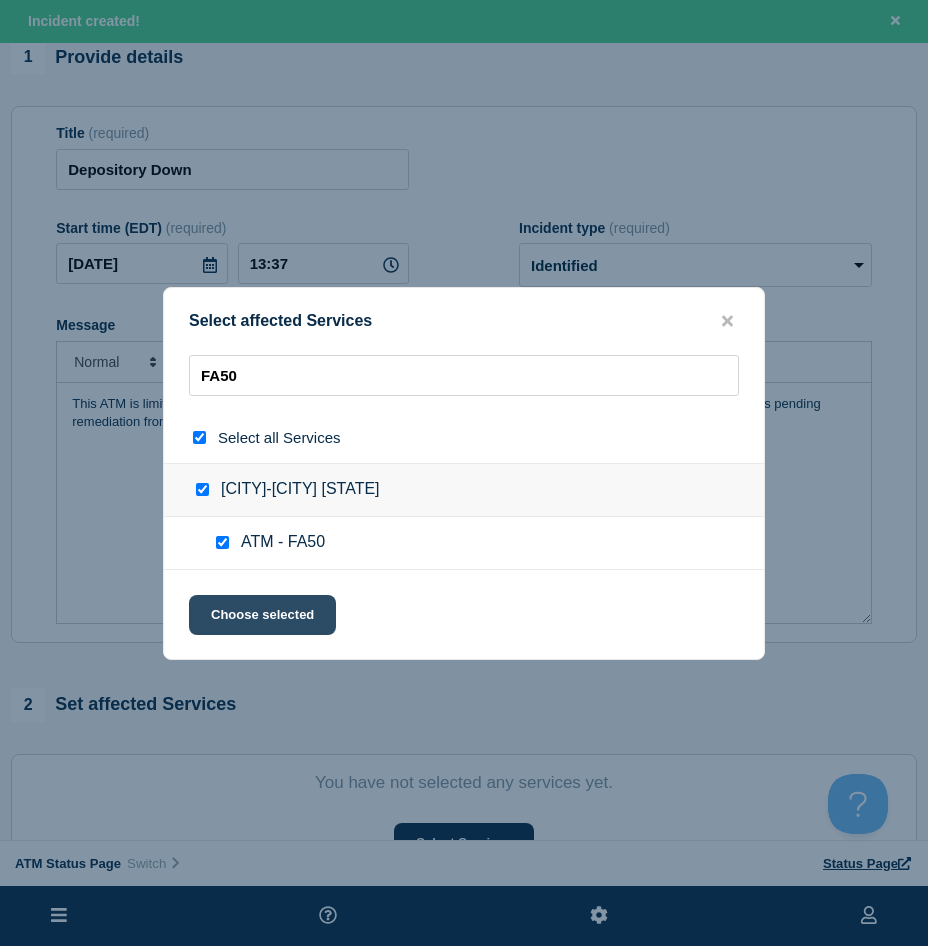 click on "Choose selected" 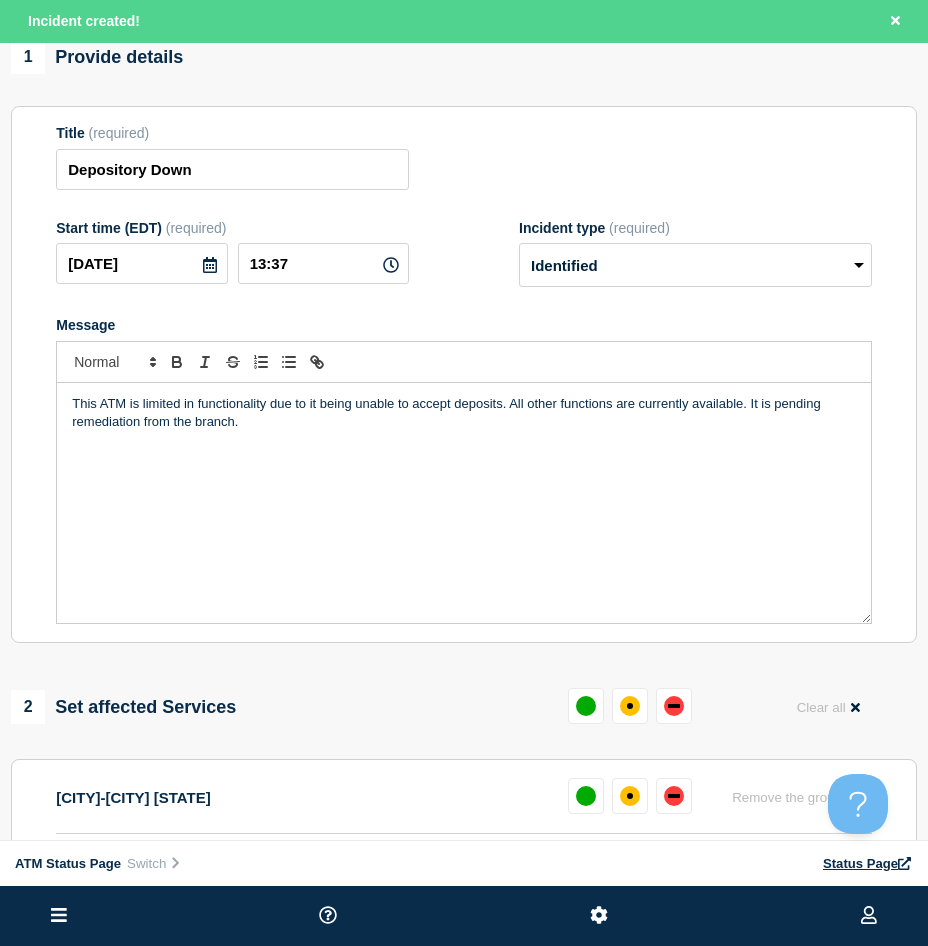 scroll, scrollTop: 200, scrollLeft: 0, axis: vertical 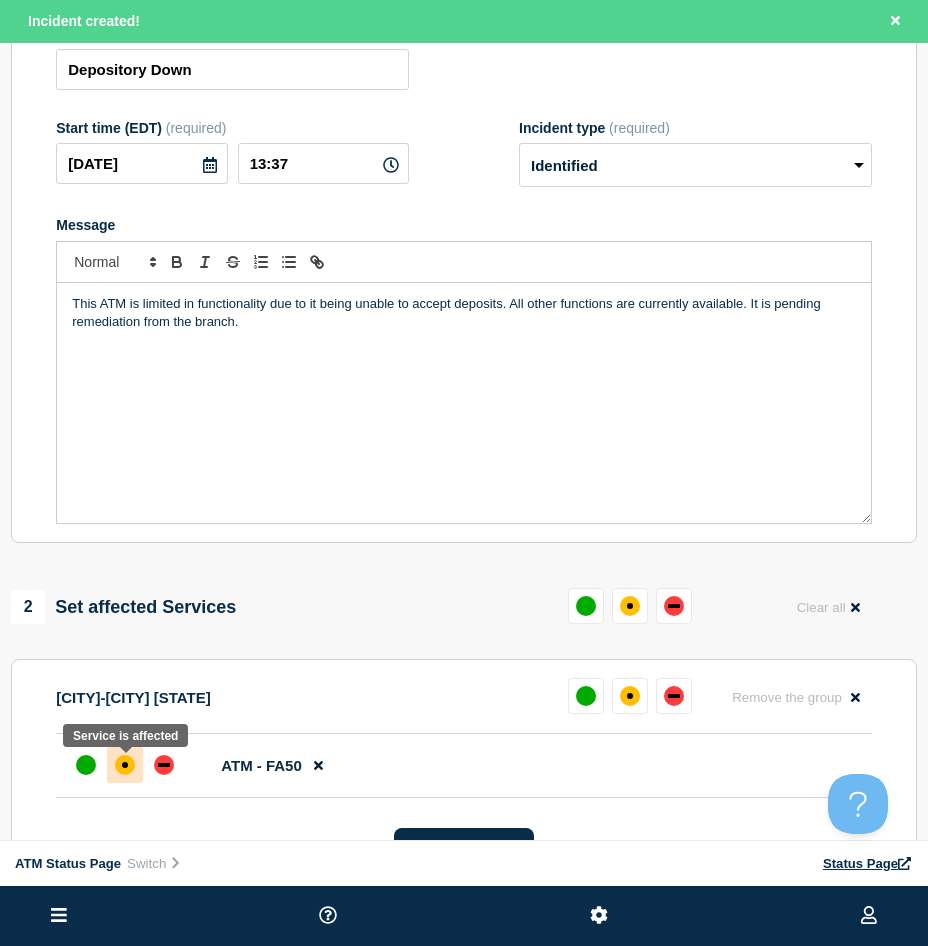 click at bounding box center [125, 765] 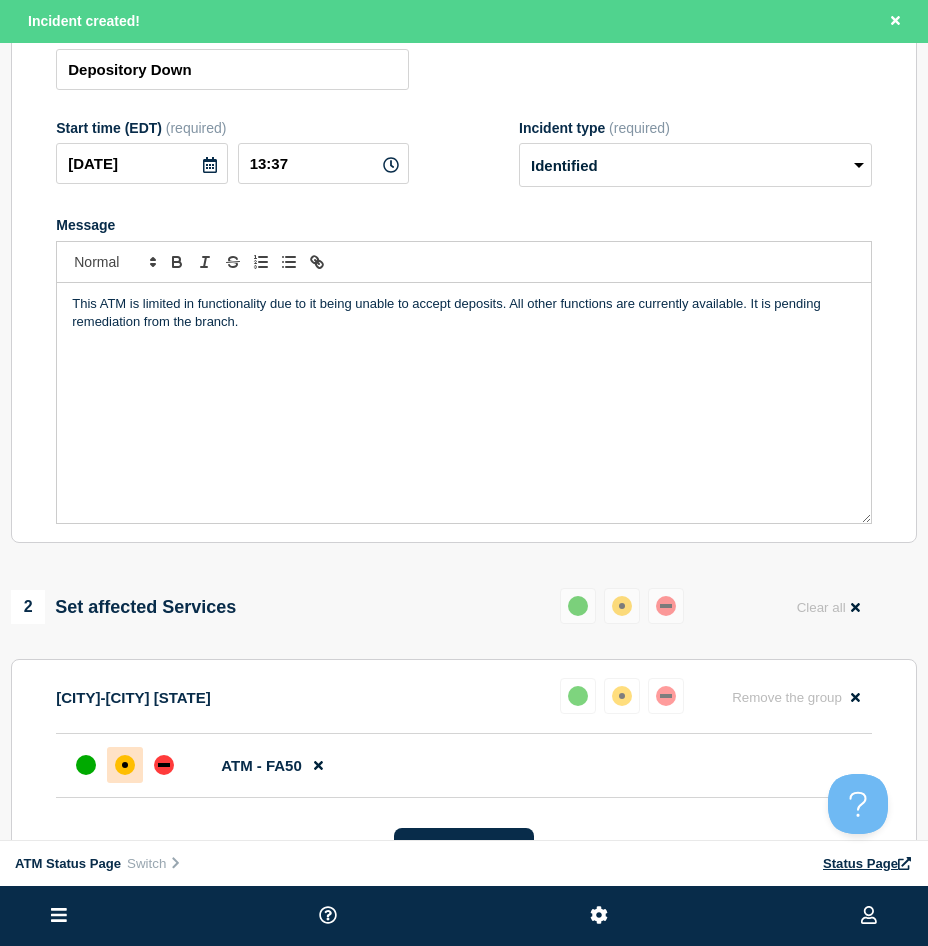 scroll, scrollTop: 500, scrollLeft: 0, axis: vertical 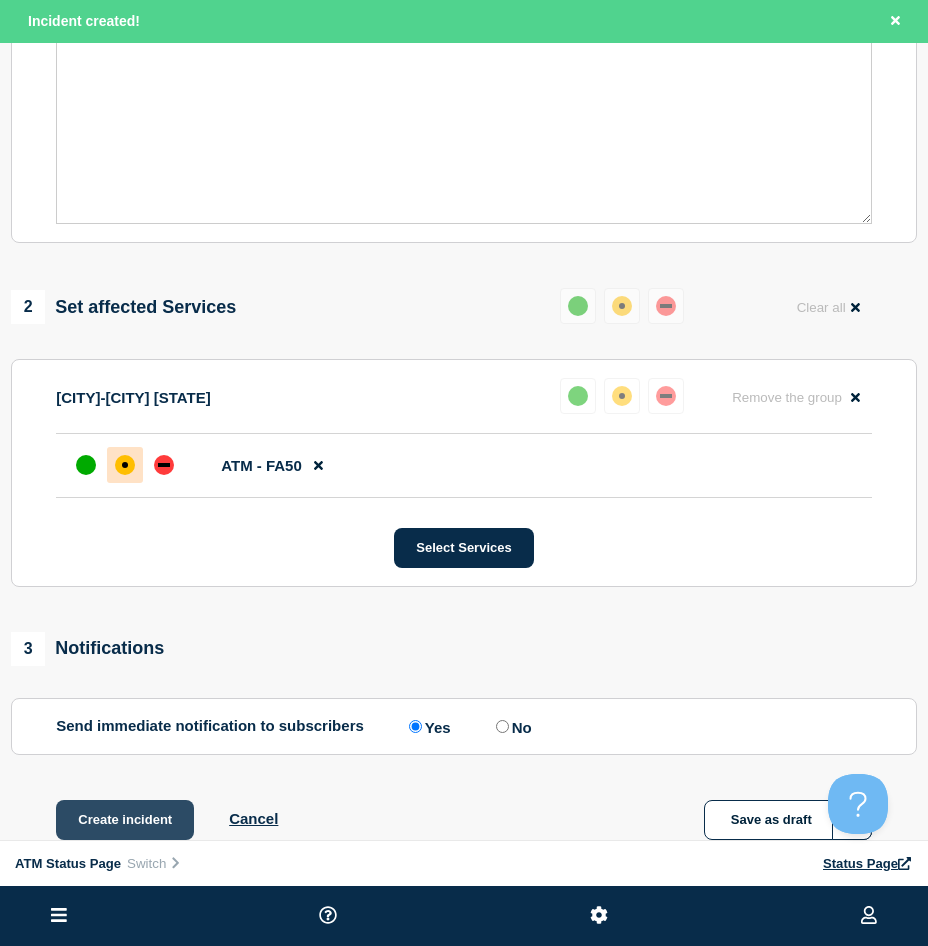 click on "Create incident" at bounding box center [125, 820] 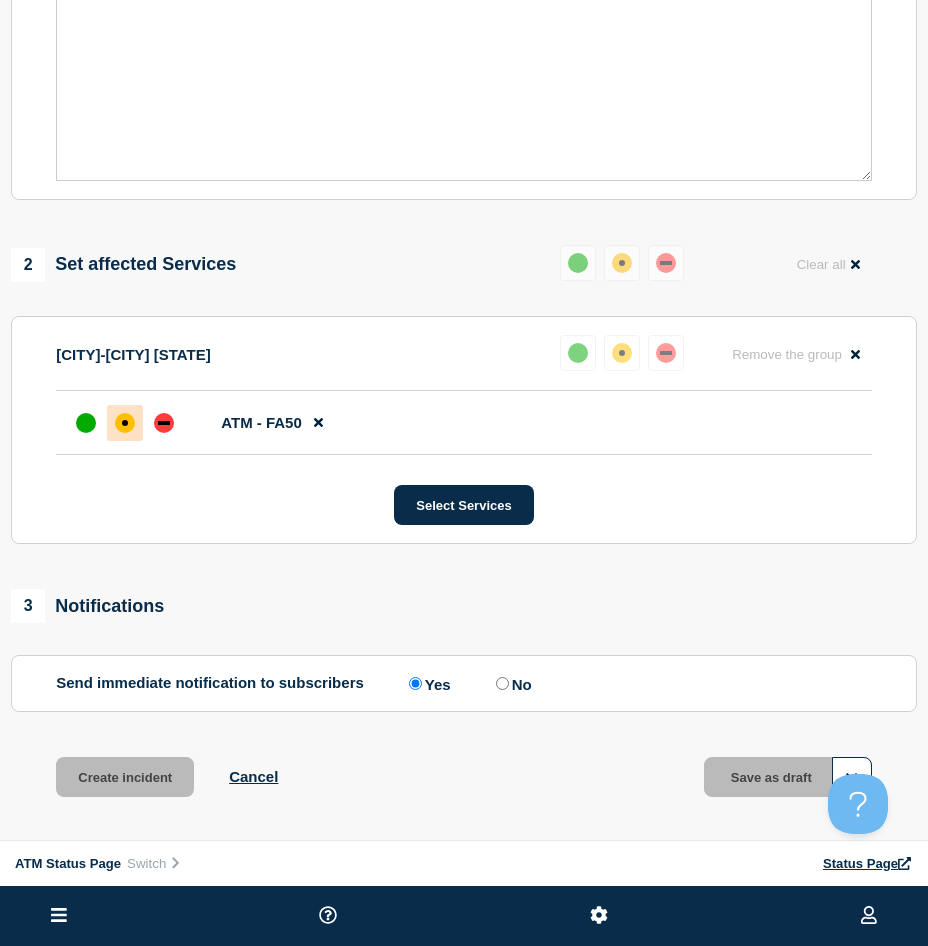 scroll, scrollTop: 457, scrollLeft: 0, axis: vertical 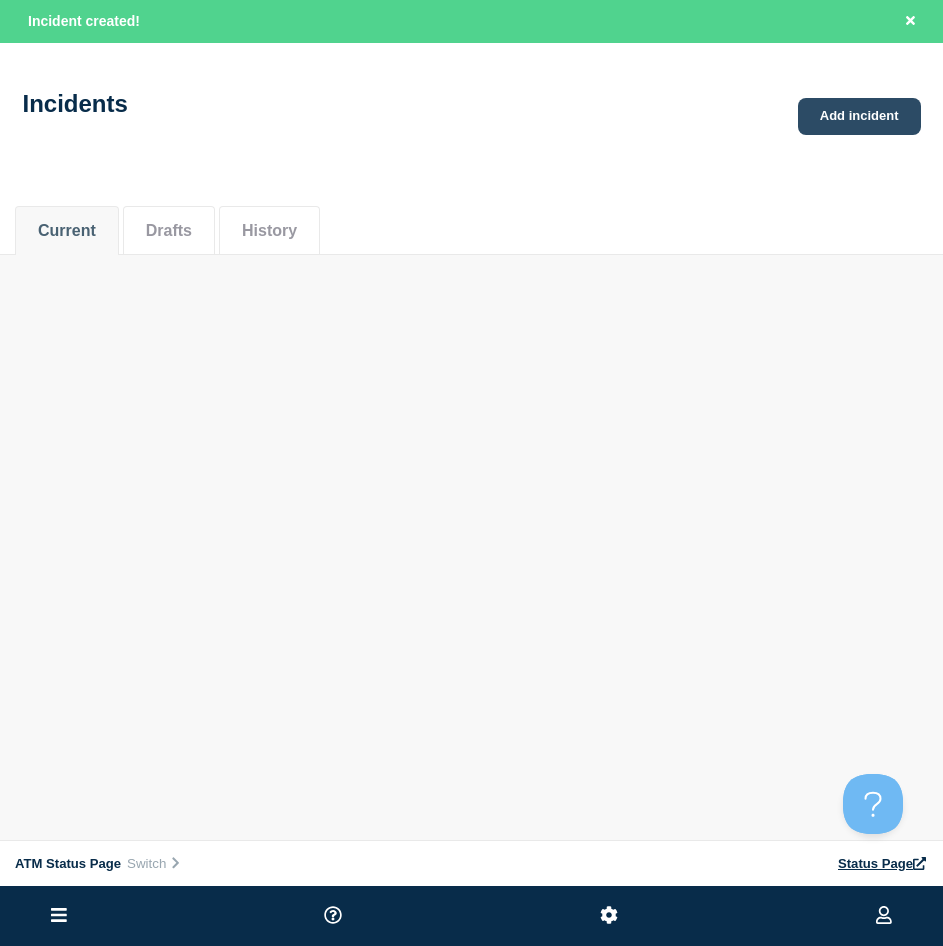 click on "Add incident" 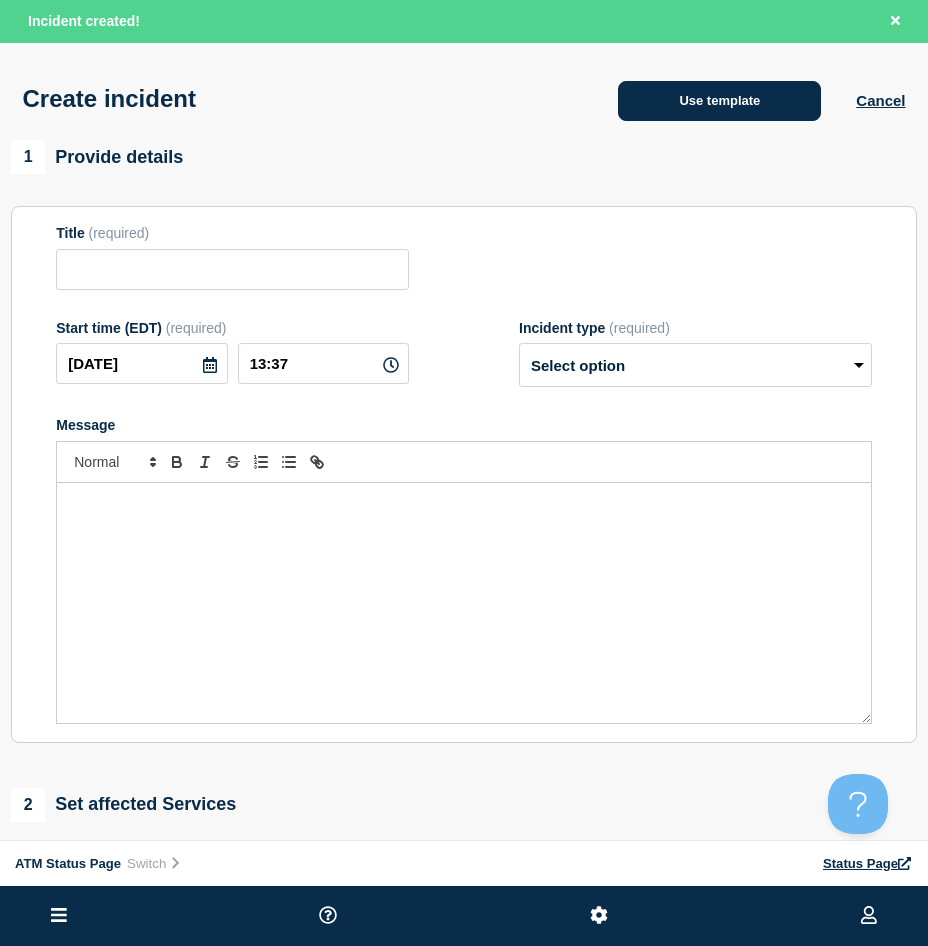 click on "Use template" at bounding box center [719, 101] 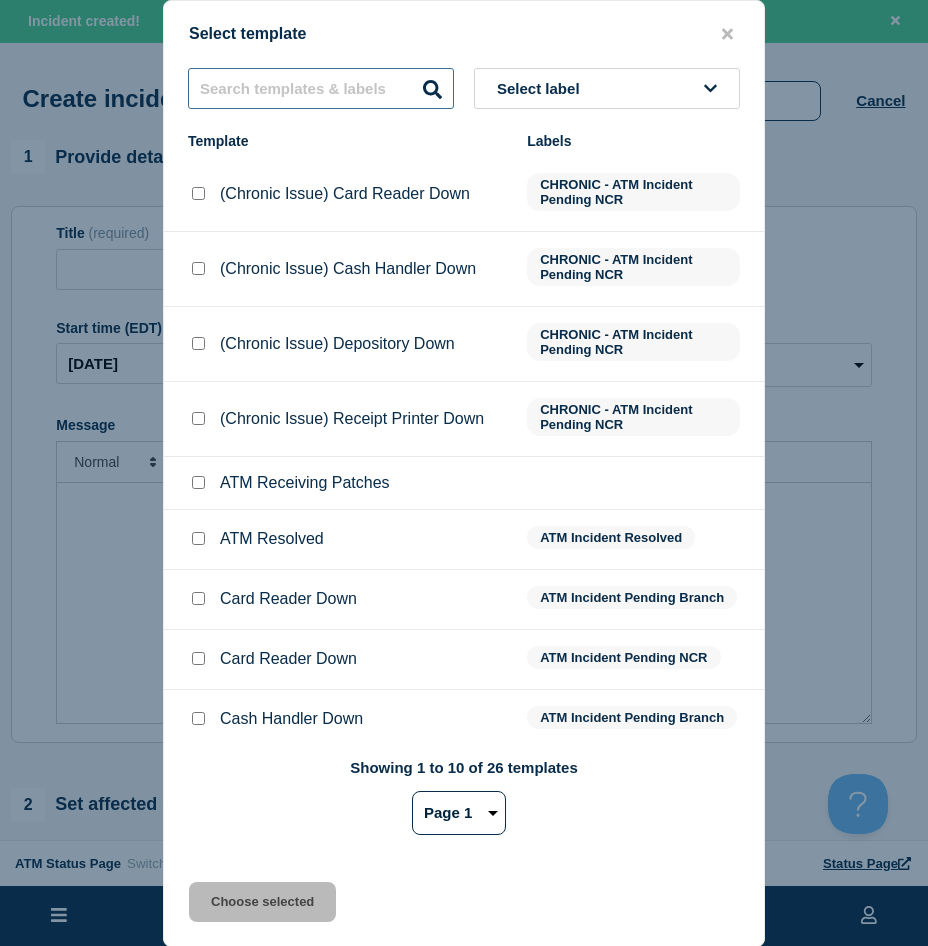 click at bounding box center [321, 88] 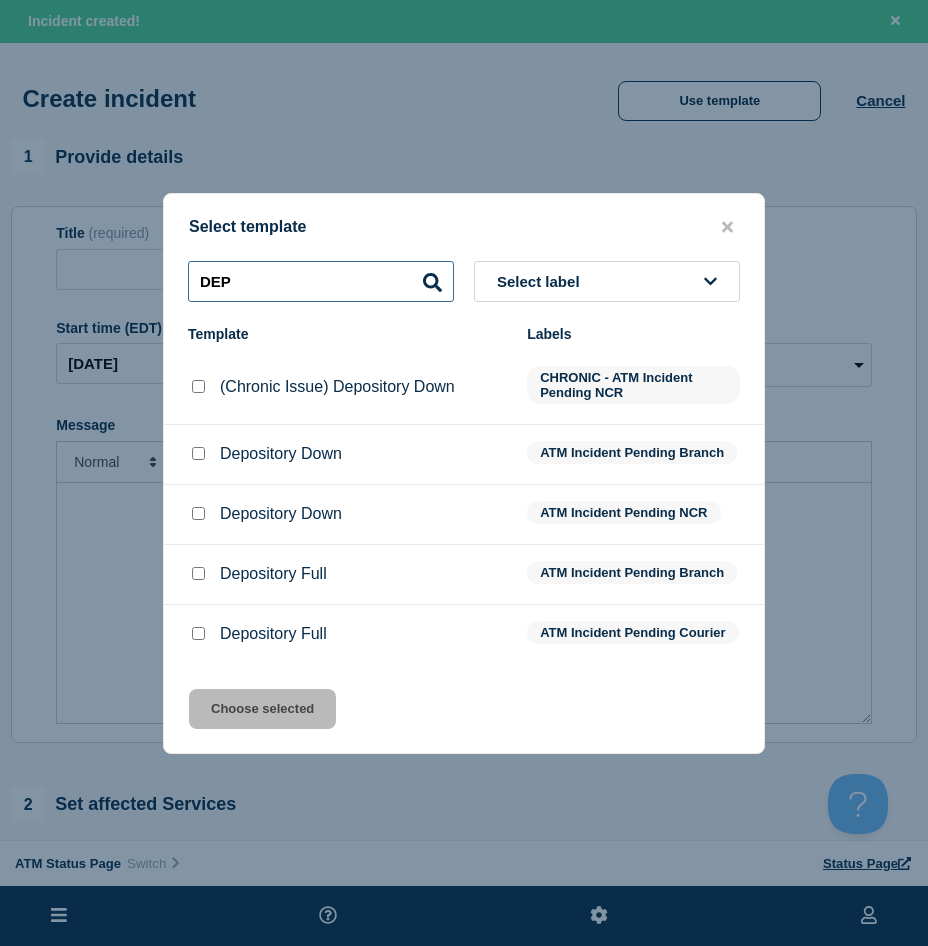 type on "DEP" 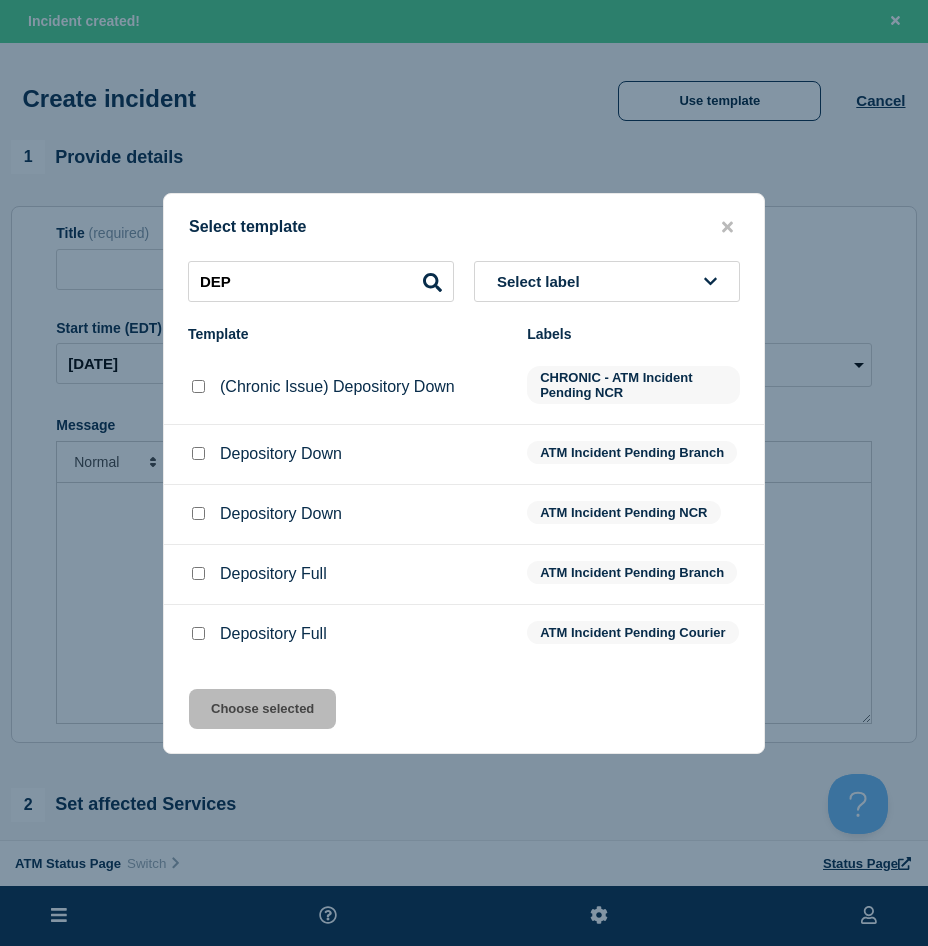 click at bounding box center (198, 453) 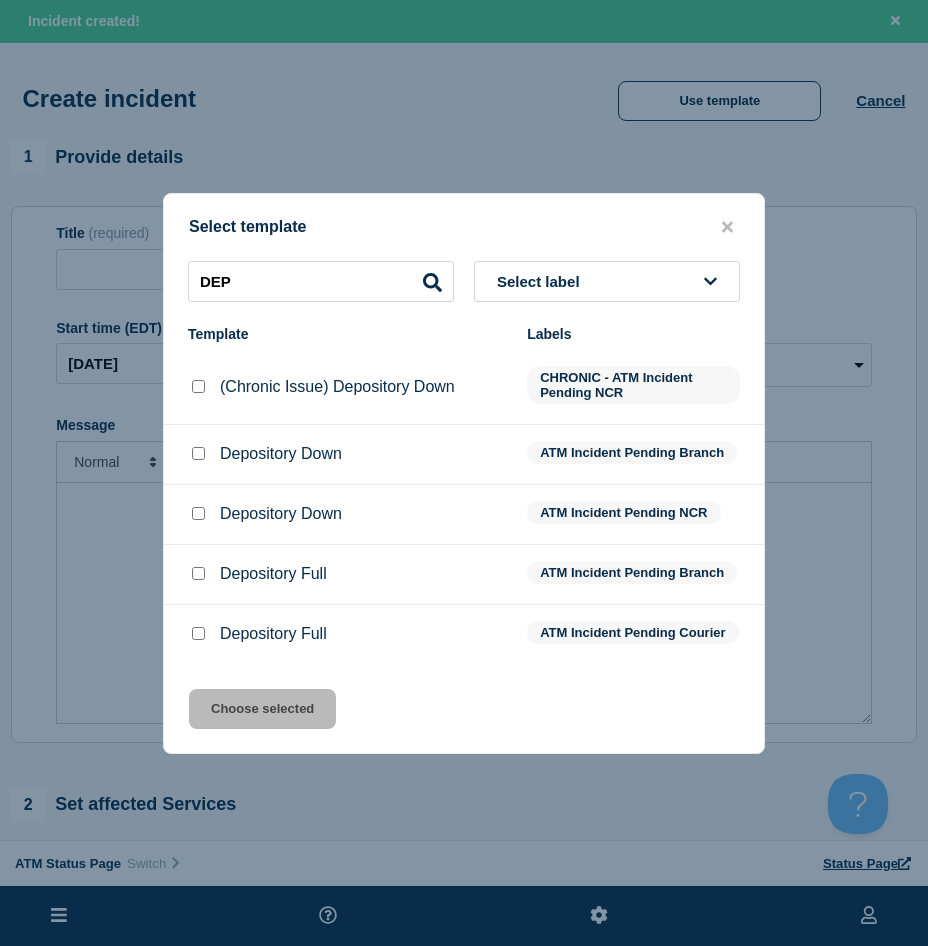 checkbox on "true" 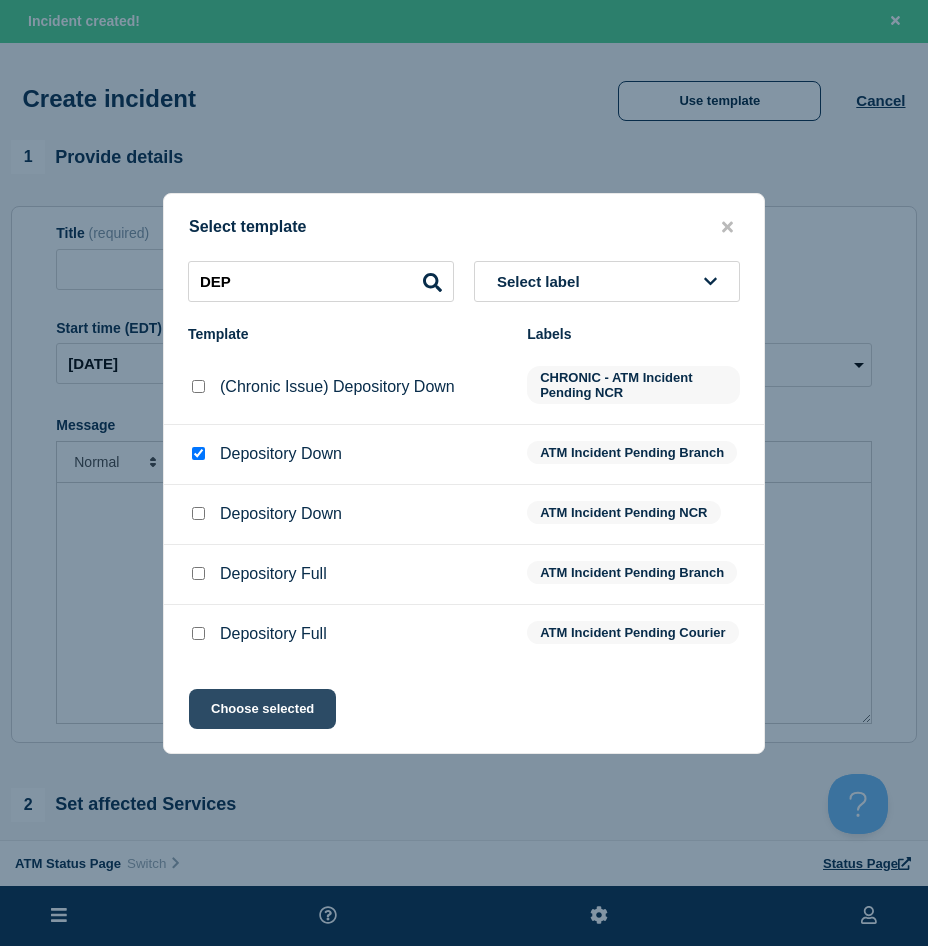 click on "Choose selected" 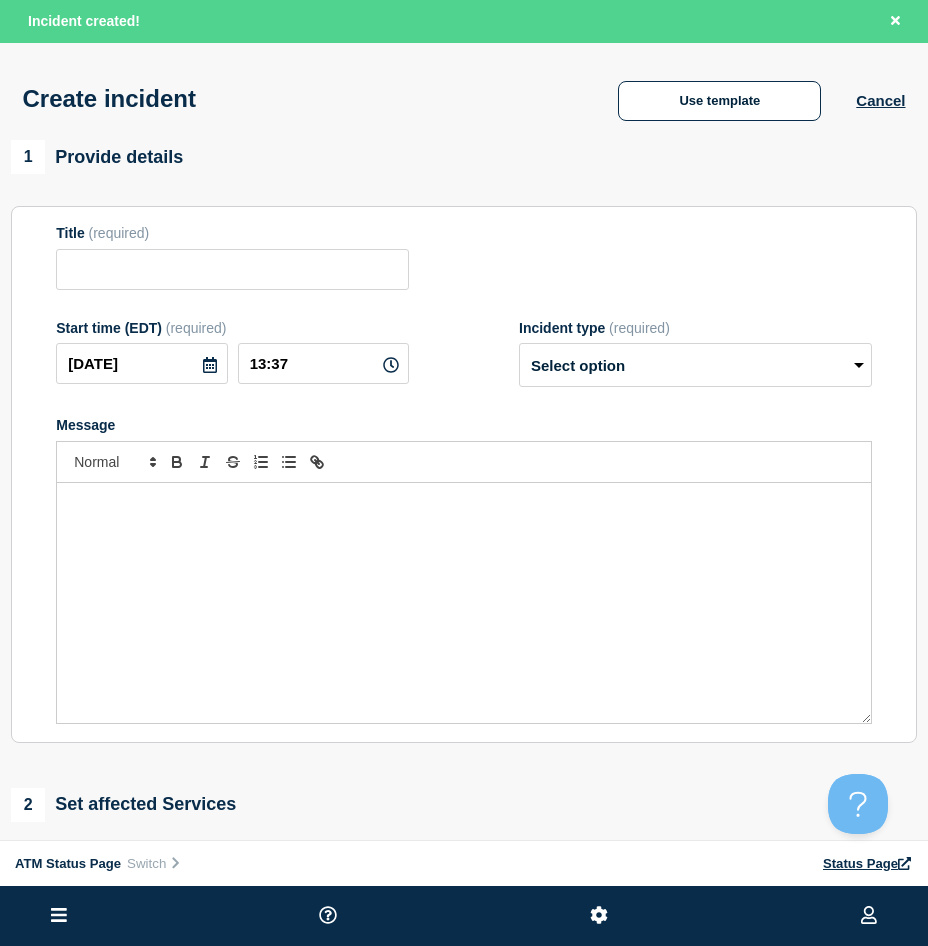 type on "Depository Down" 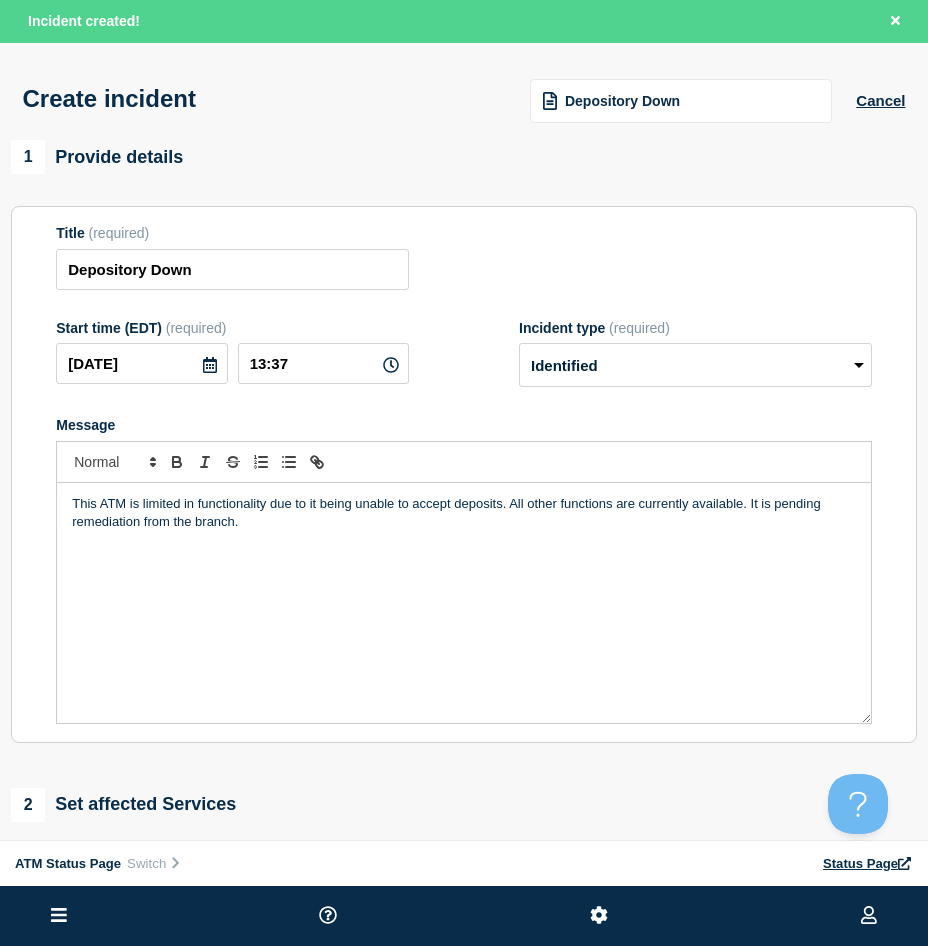 scroll, scrollTop: 200, scrollLeft: 0, axis: vertical 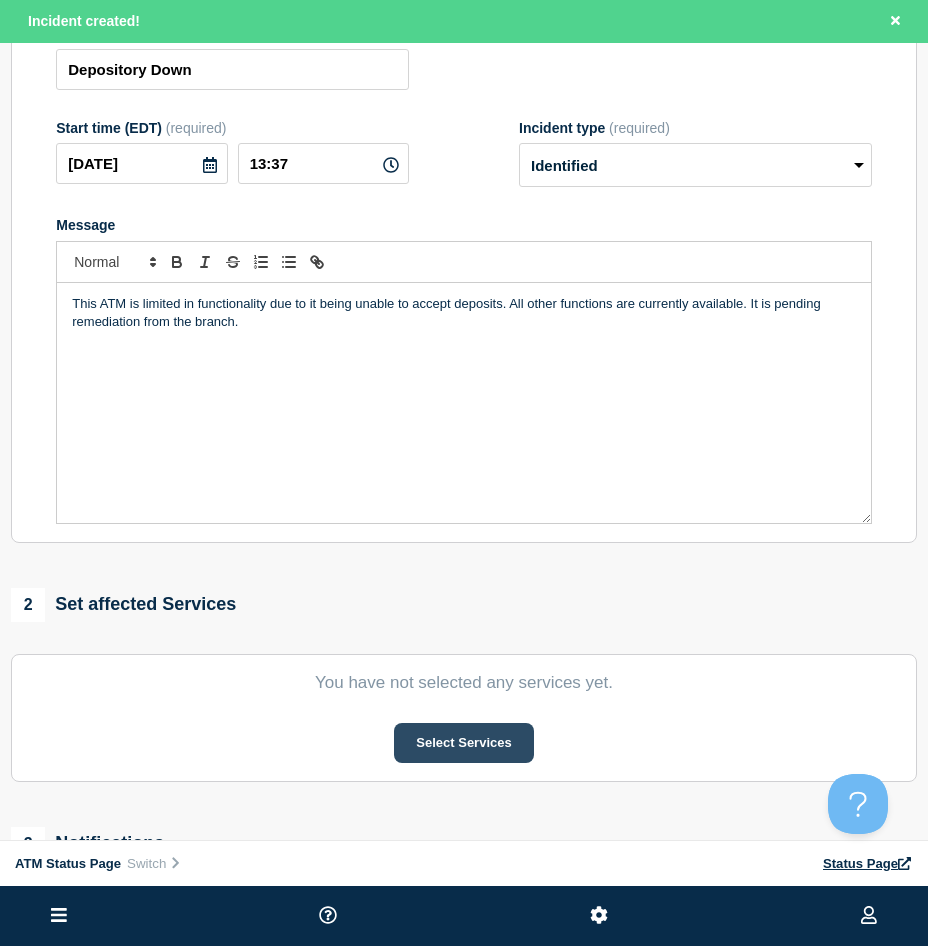 click on "Select Services" at bounding box center [463, 743] 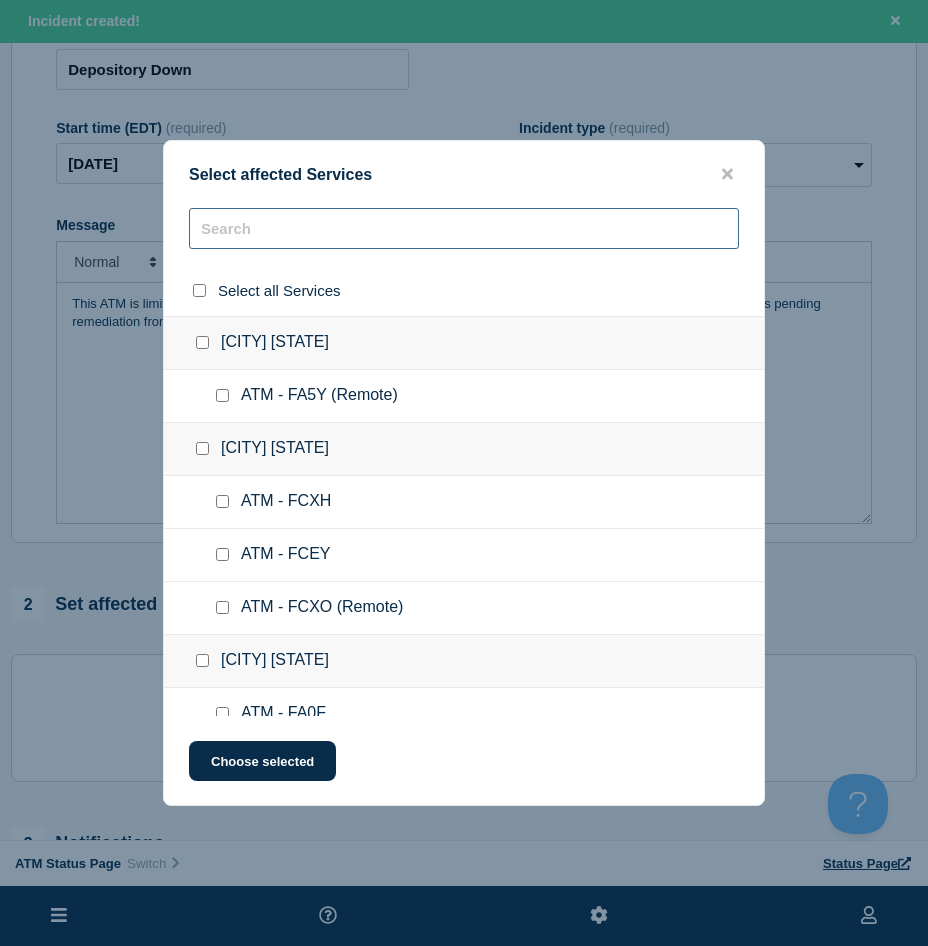 click at bounding box center (464, 228) 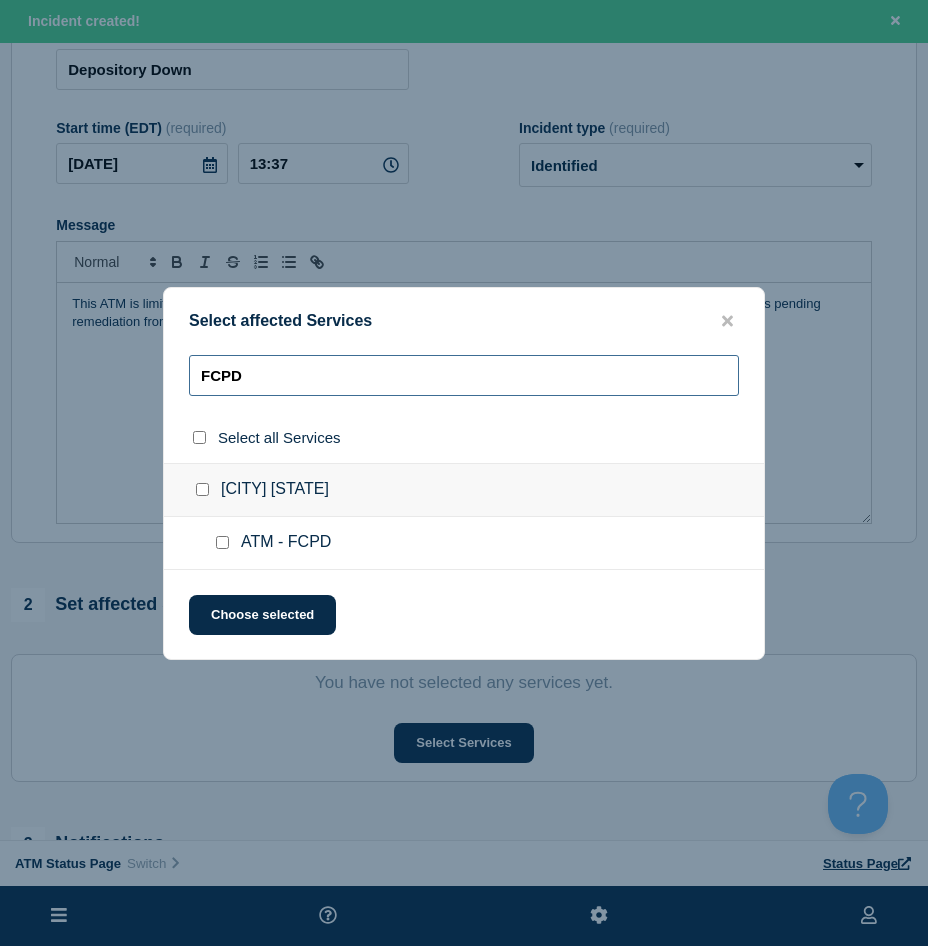 type on "FCPD" 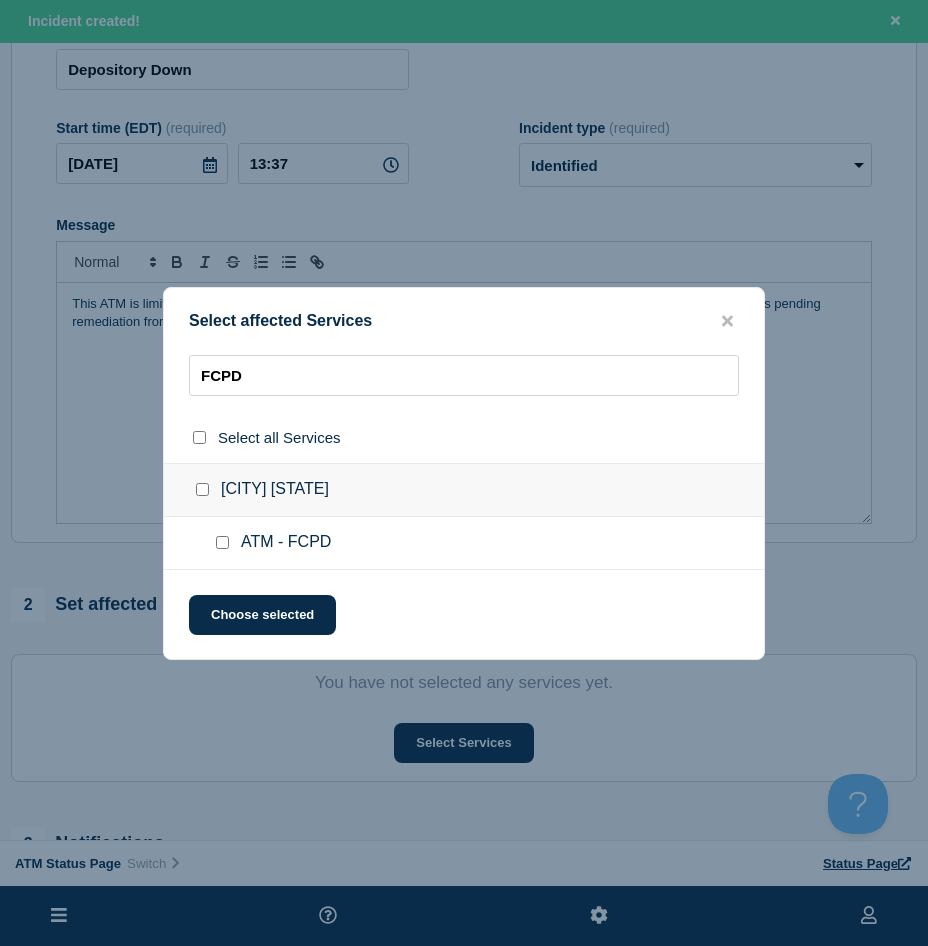 click at bounding box center [222, 542] 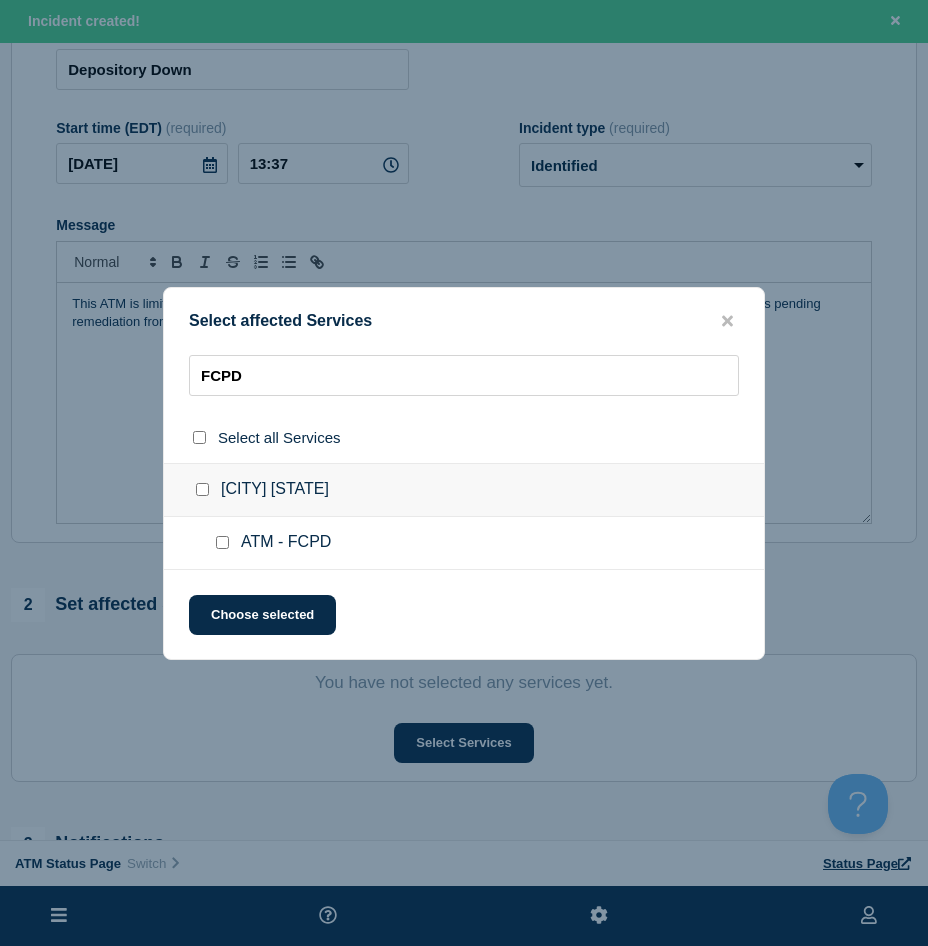 checkbox on "true" 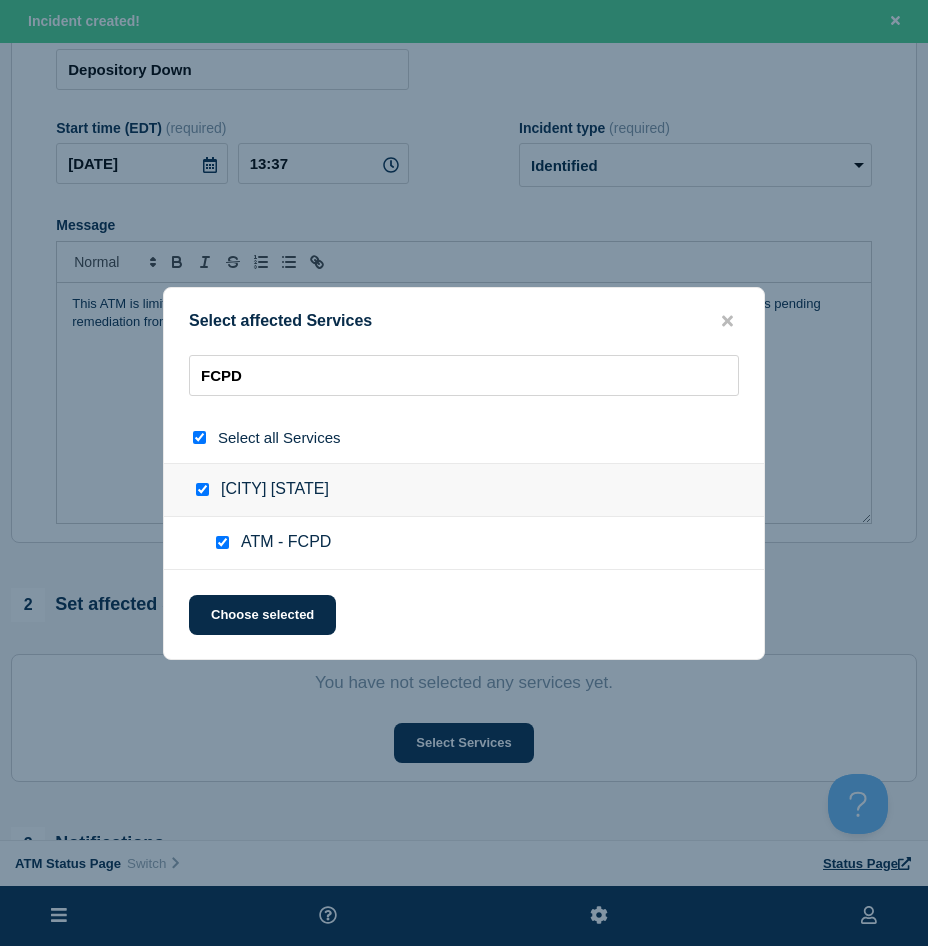 checkbox on "true" 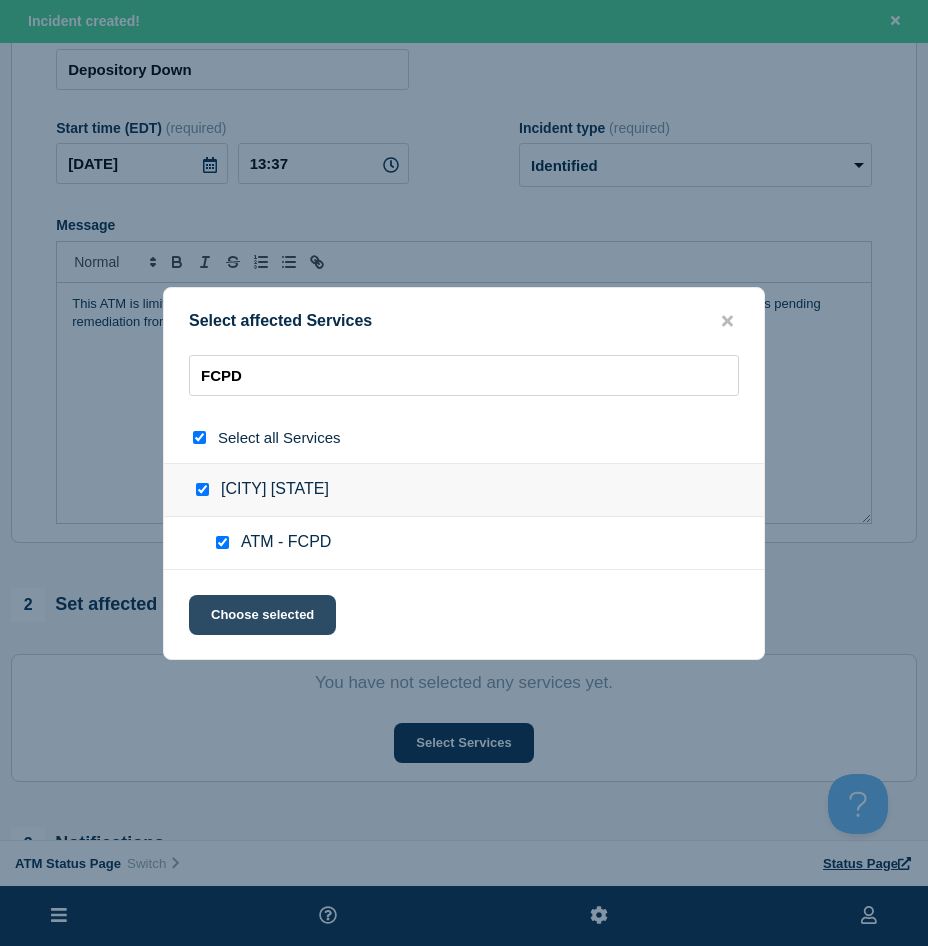 click on "Choose selected" 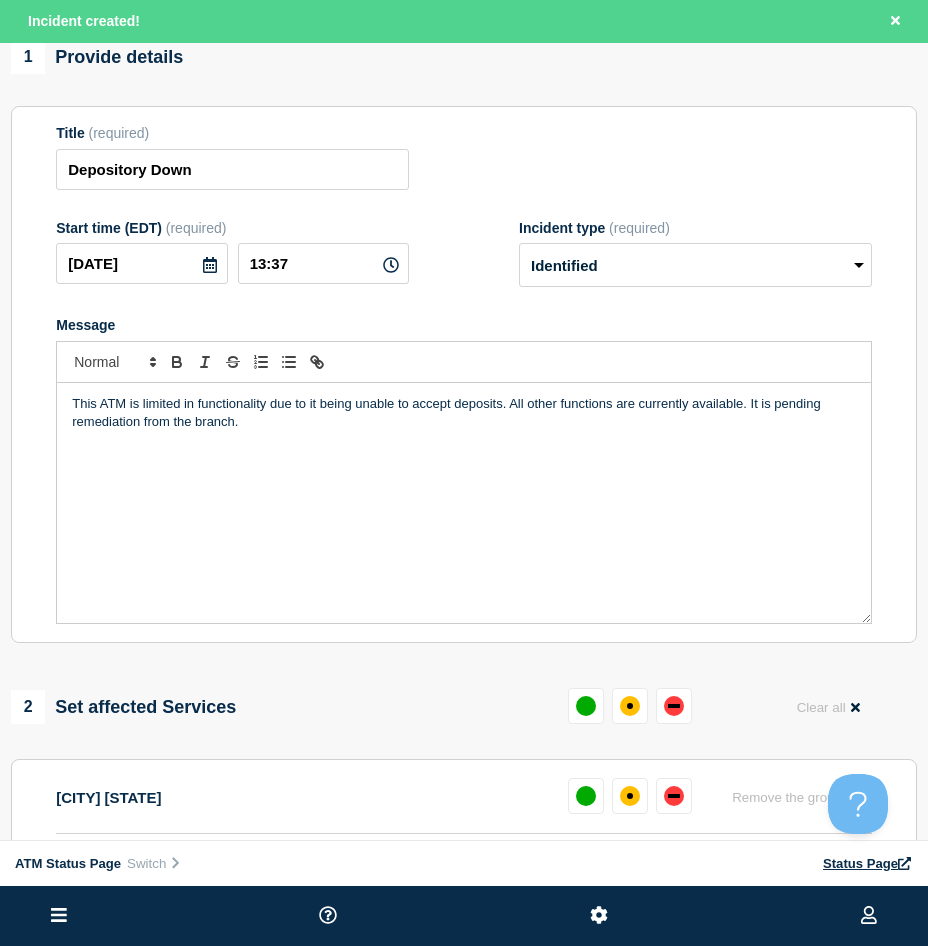 scroll, scrollTop: 0, scrollLeft: 0, axis: both 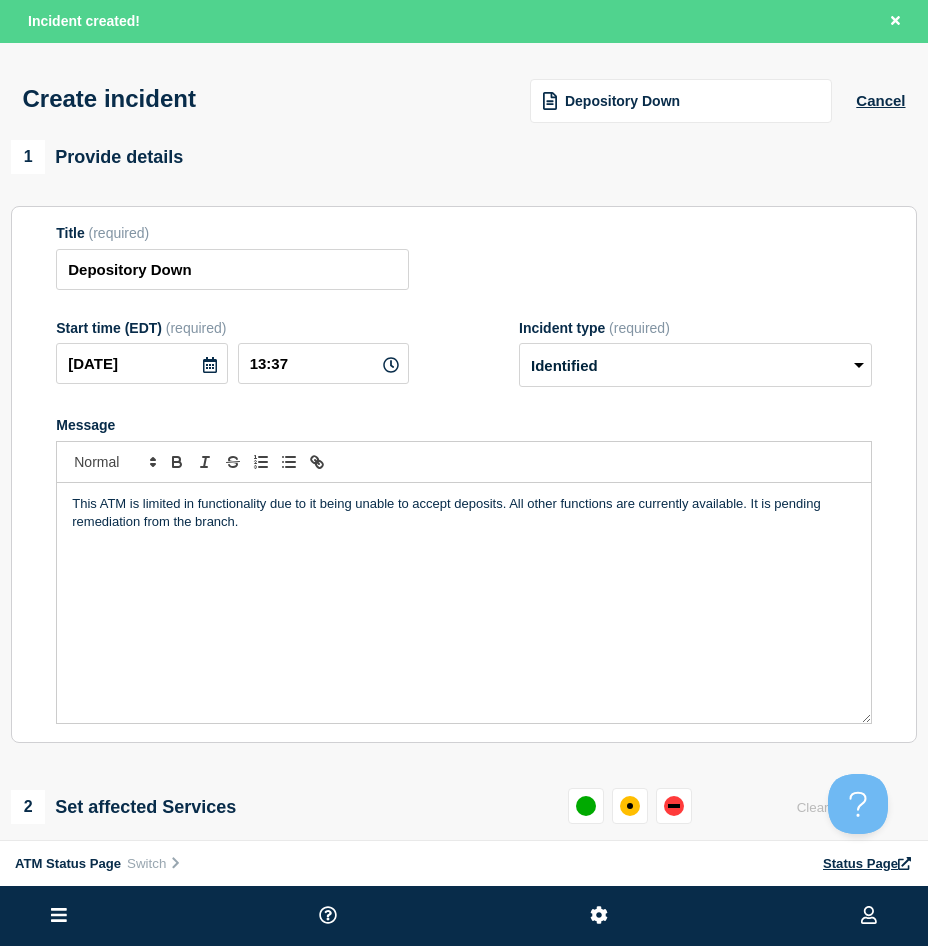click on "Depository Down" at bounding box center (622, 101) 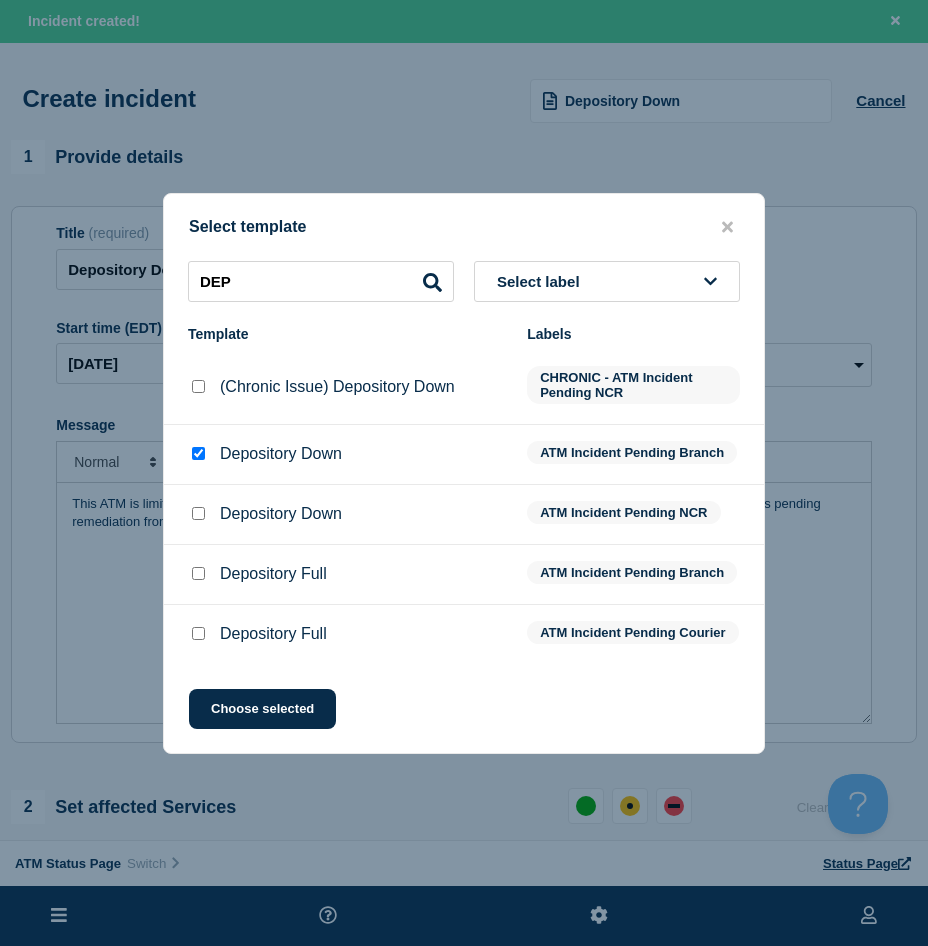 click at bounding box center (198, 573) 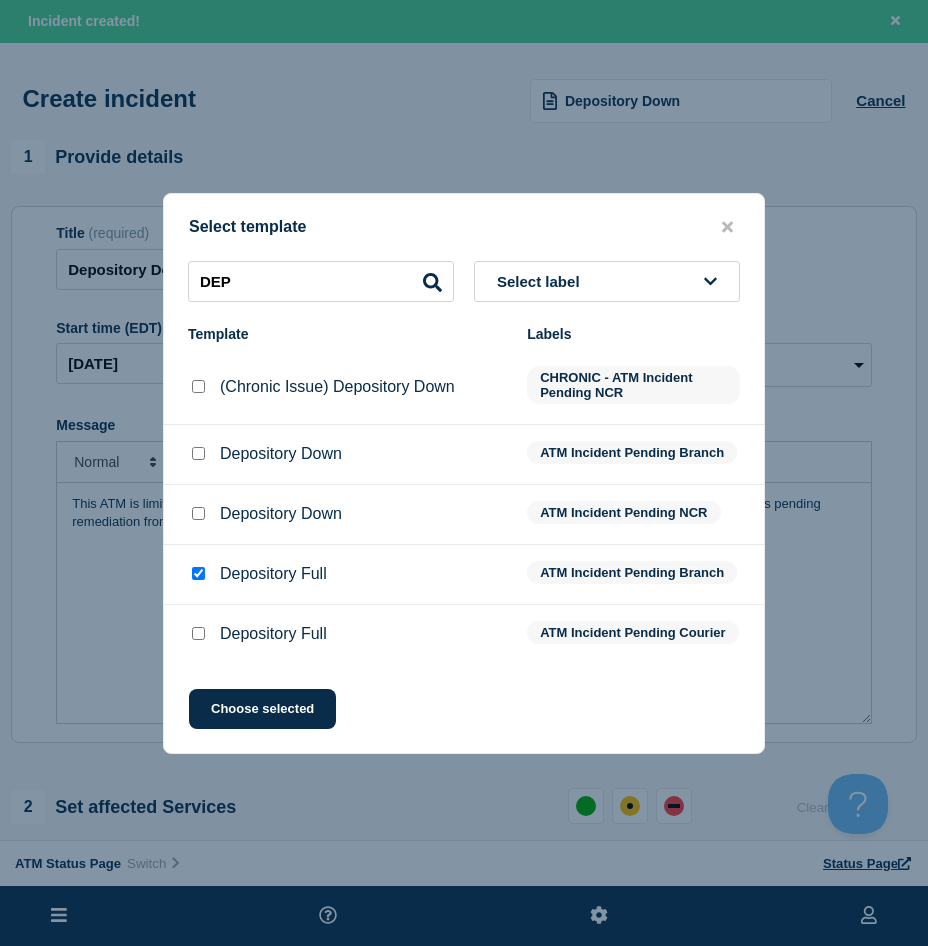 checkbox on "false" 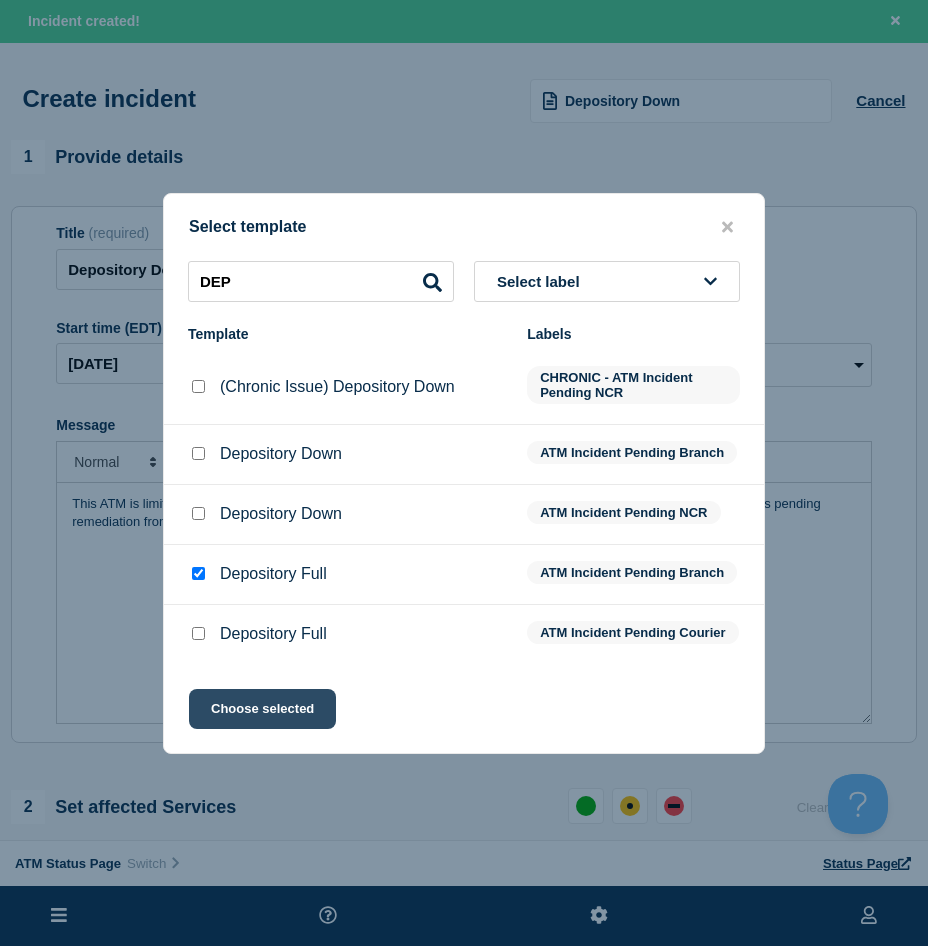 click on "Choose selected" 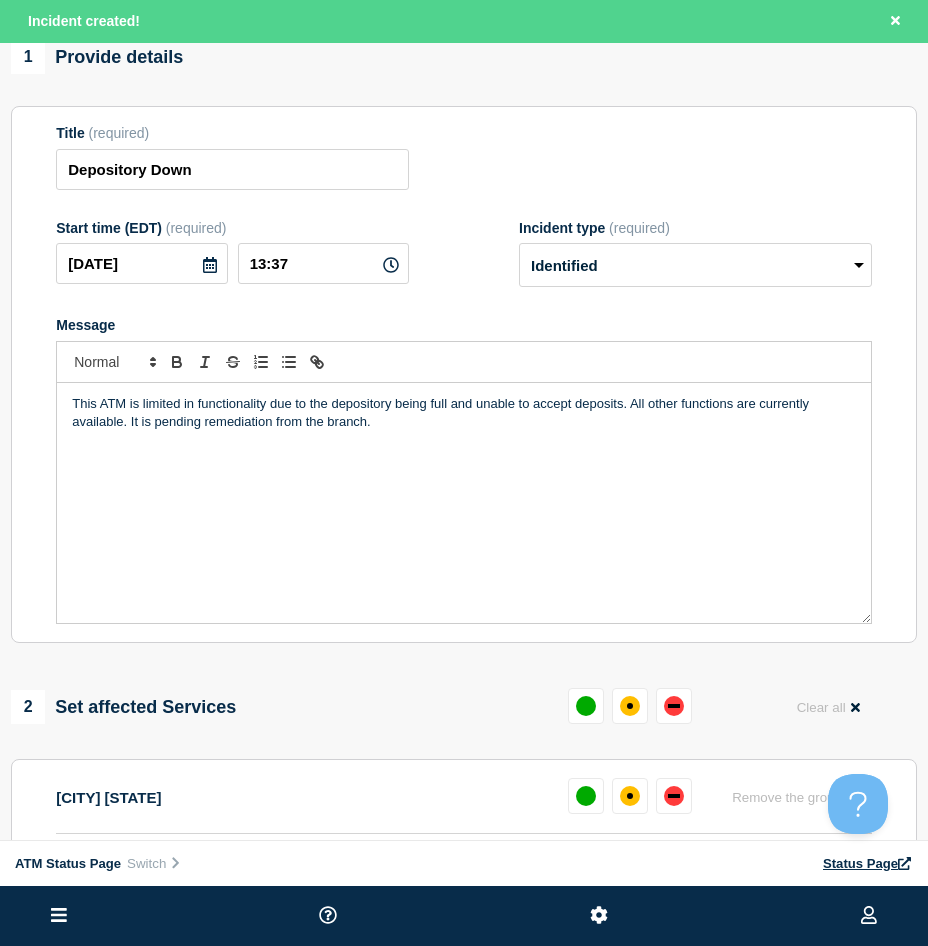 scroll, scrollTop: 400, scrollLeft: 0, axis: vertical 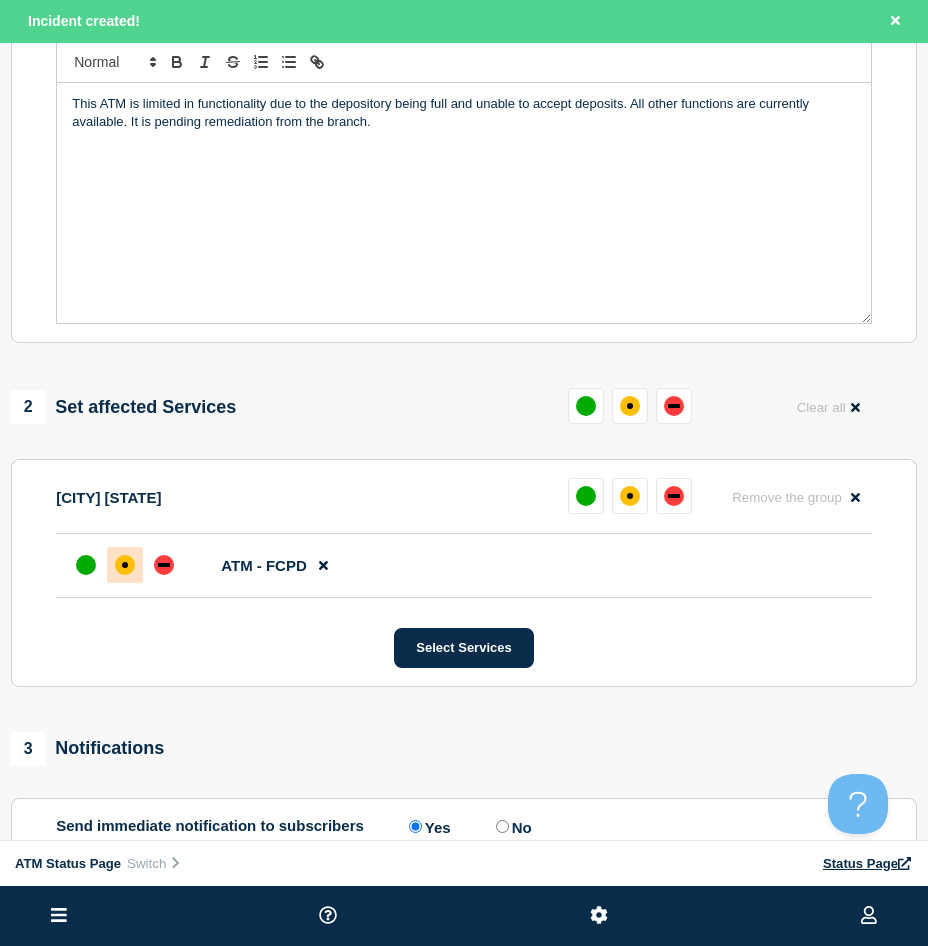 click at bounding box center [125, 565] 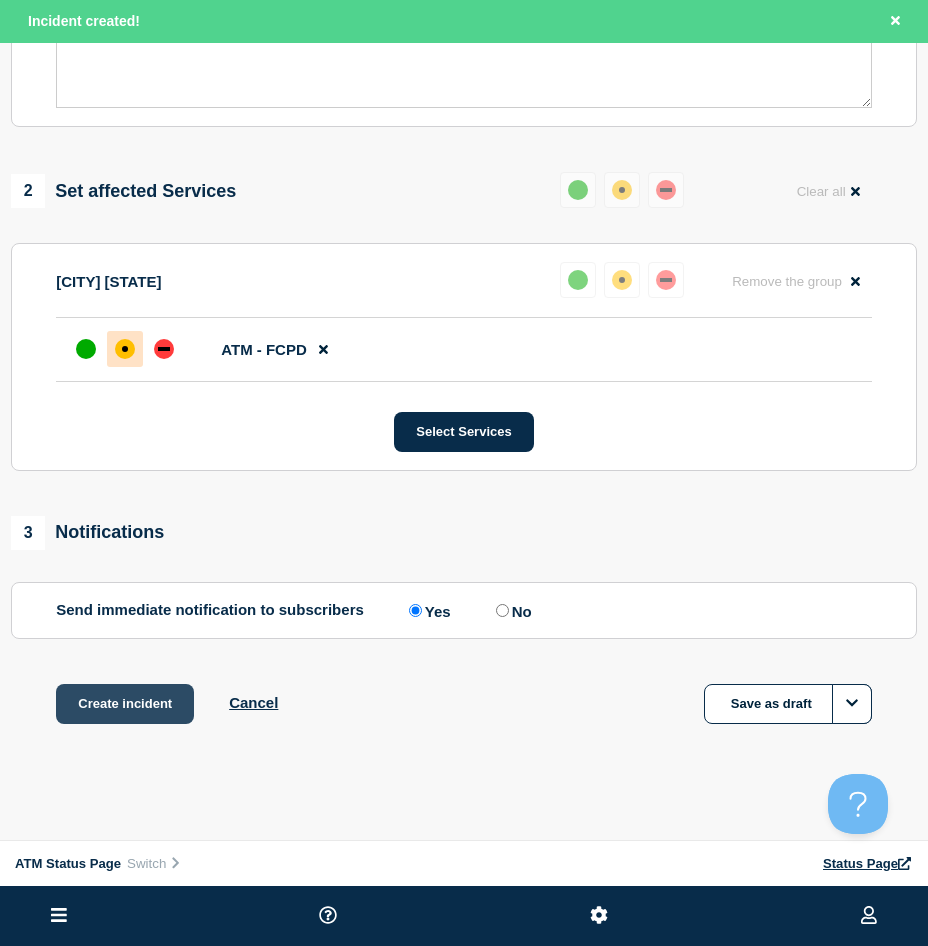 click on "Create incident" at bounding box center (125, 704) 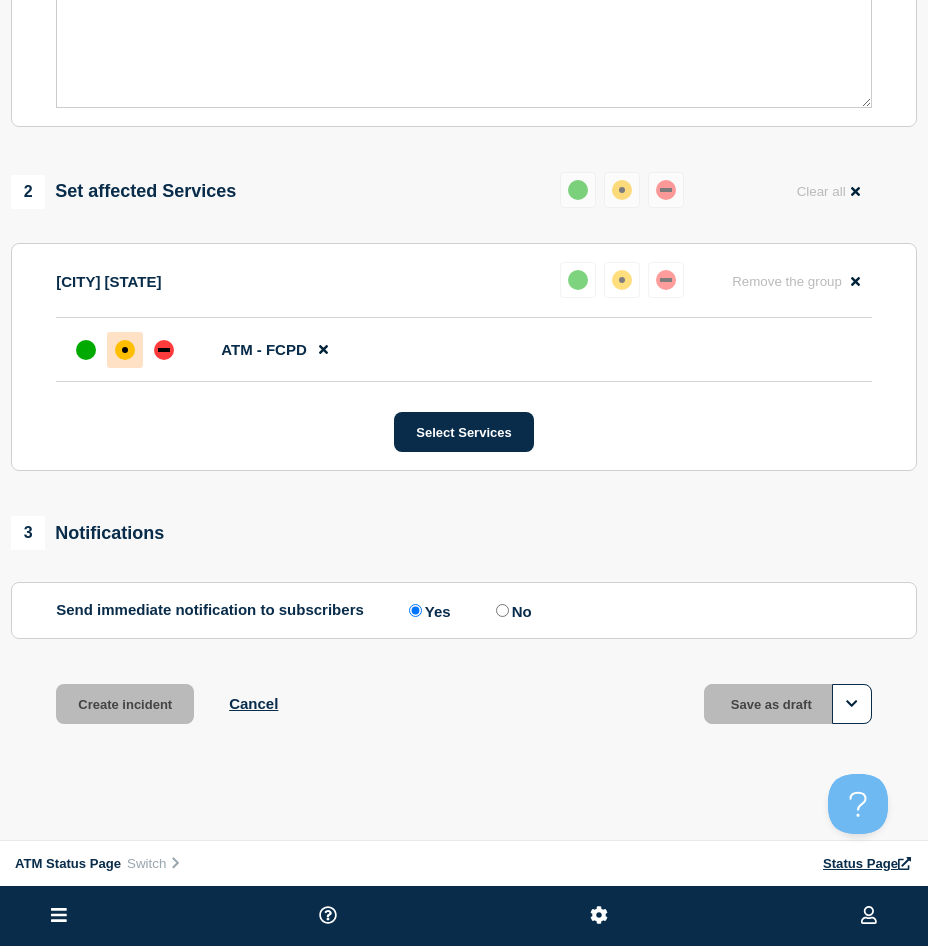 scroll, scrollTop: 578, scrollLeft: 0, axis: vertical 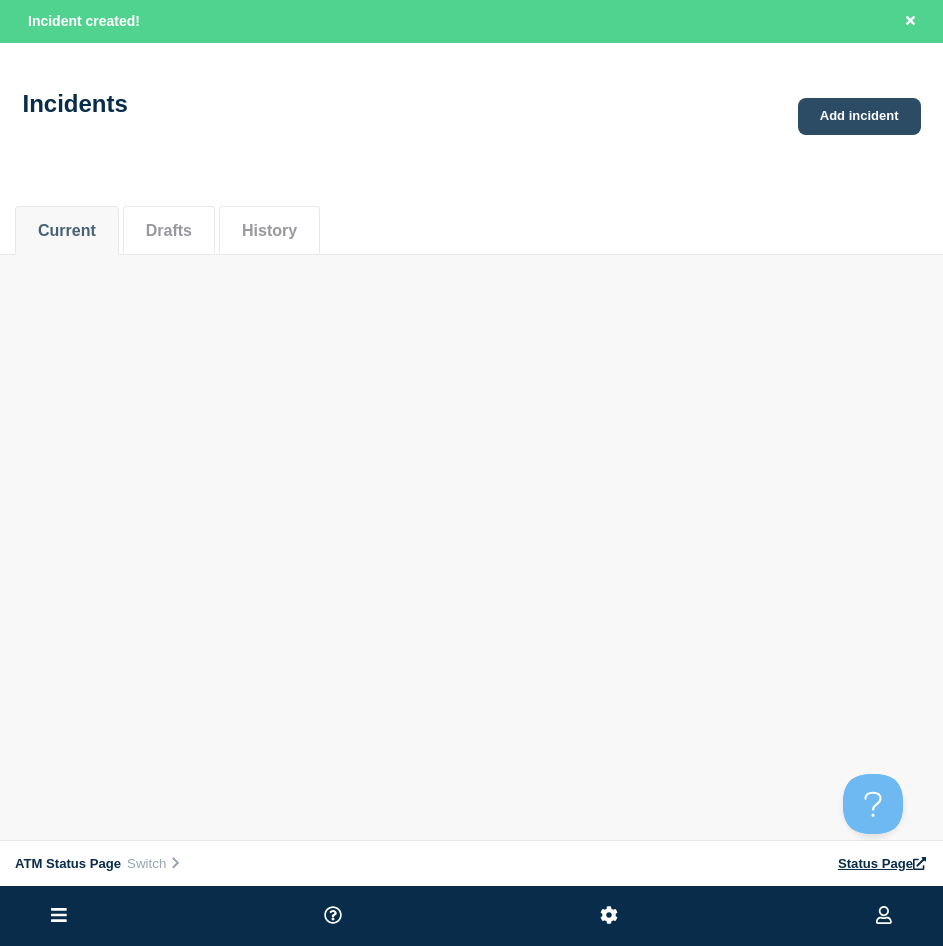 click on "Add incident" 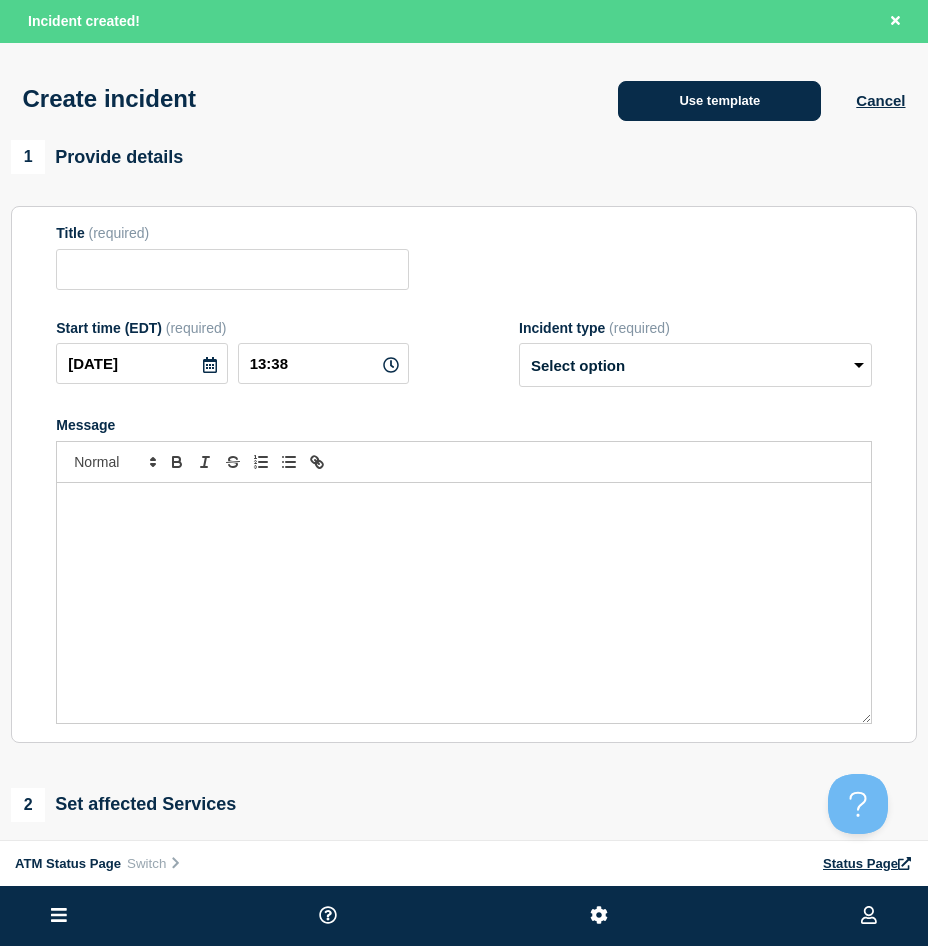 click on "Use template" at bounding box center [719, 101] 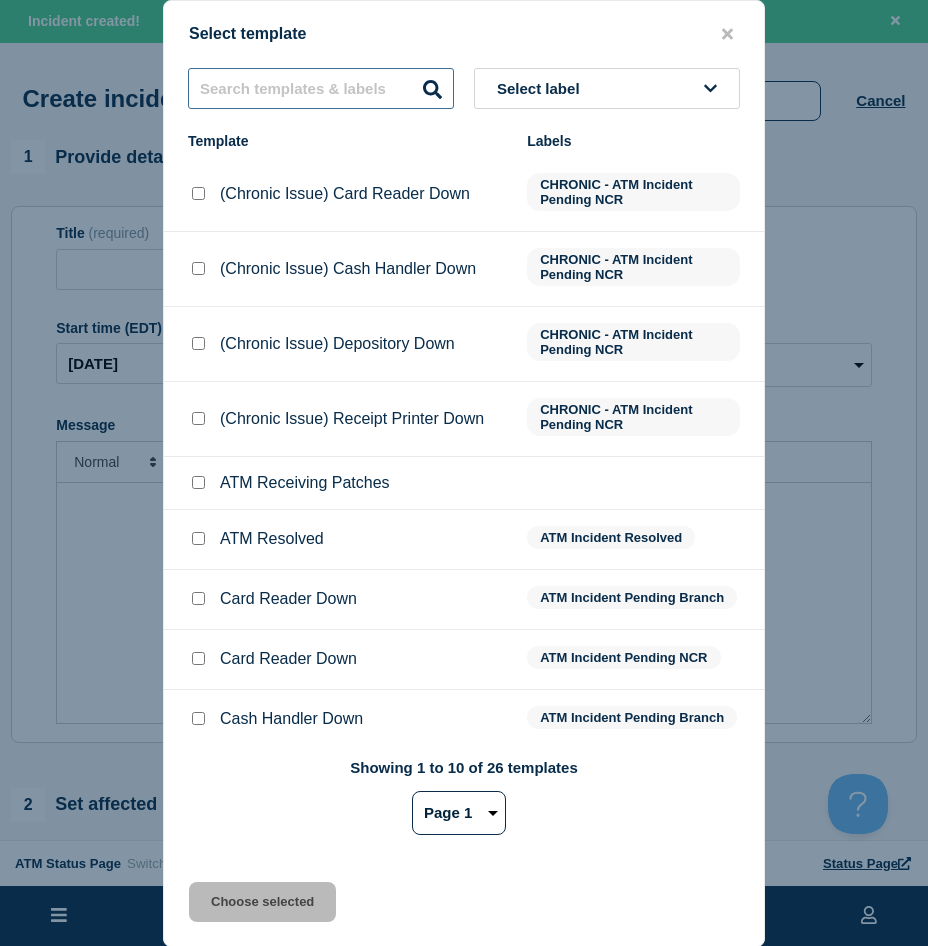 click at bounding box center (321, 88) 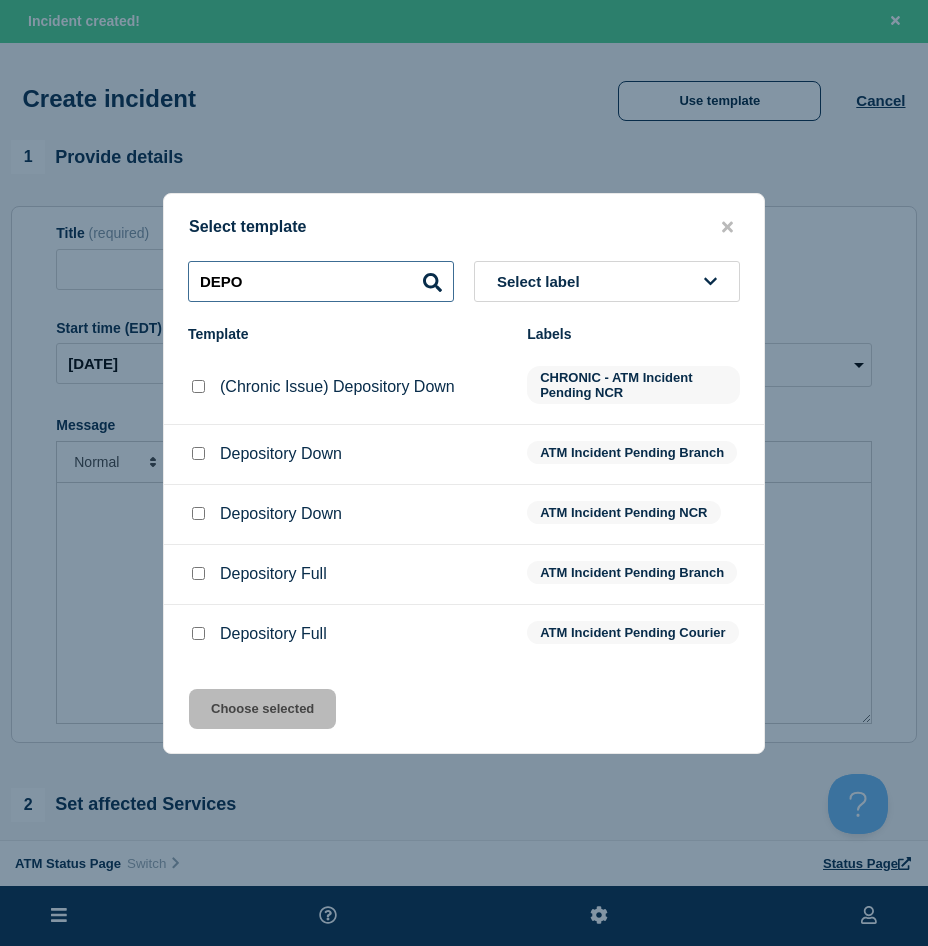 type on "DEPO" 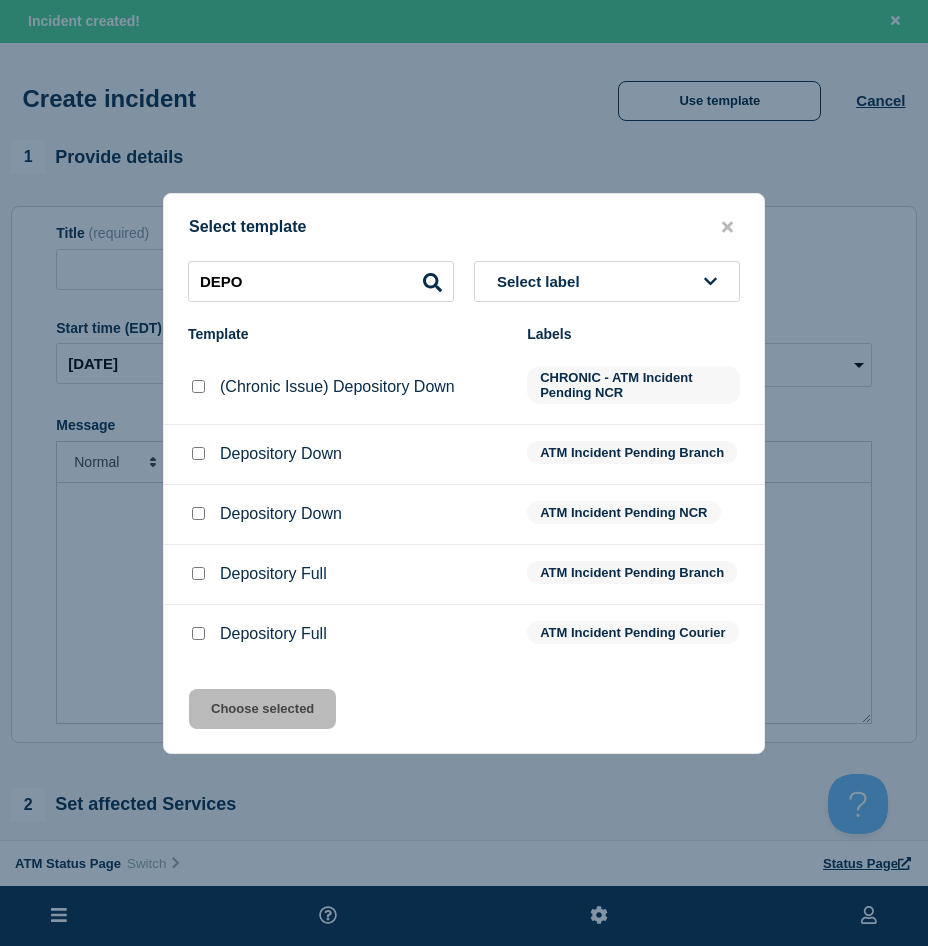 click at bounding box center [198, 514] 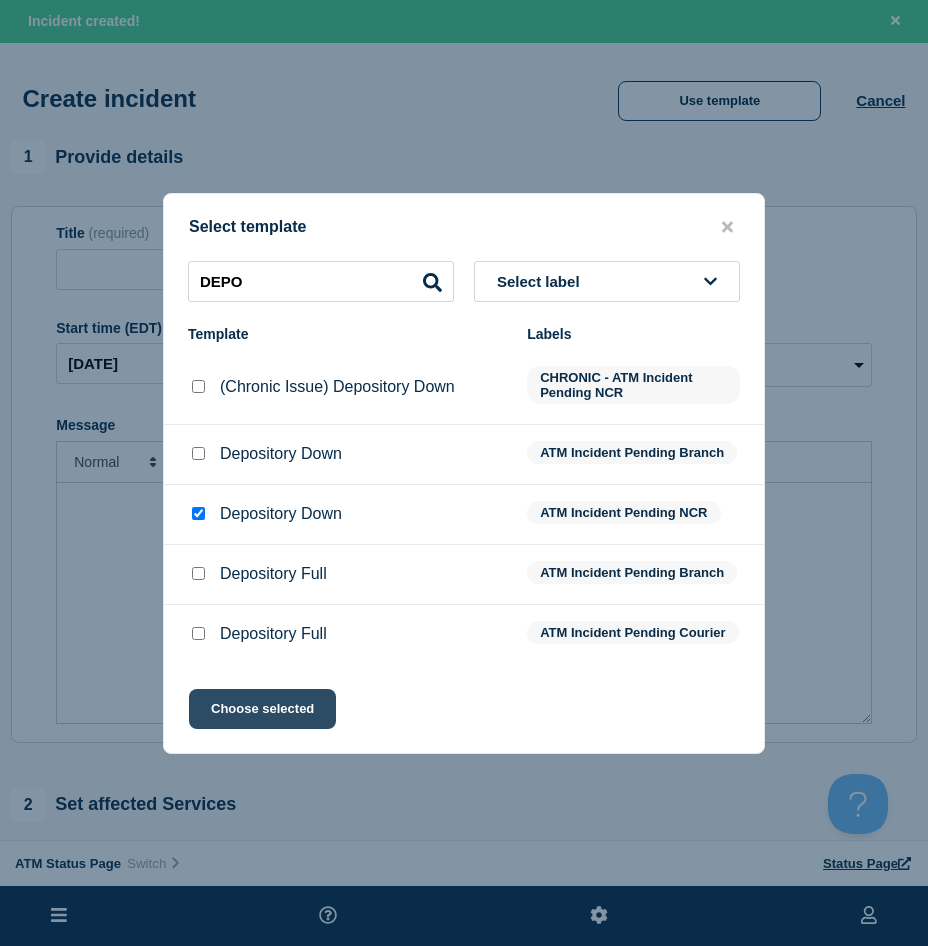 click on "Choose selected" 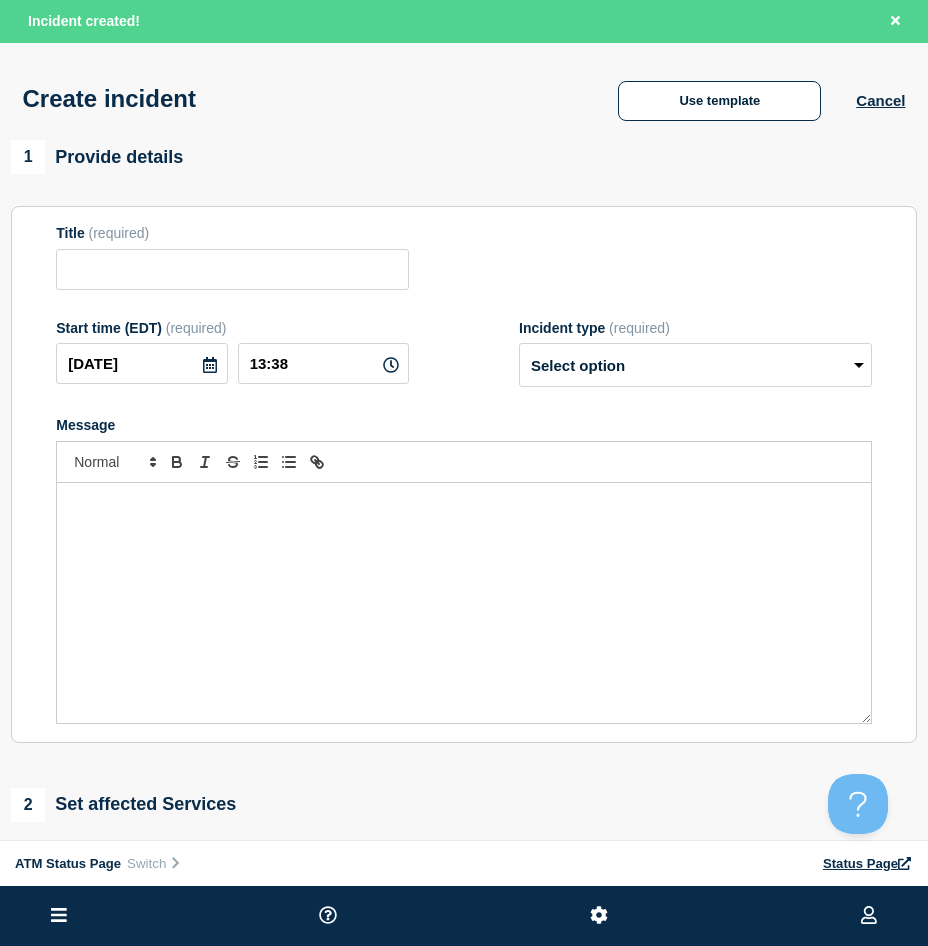 type on "Depository Down" 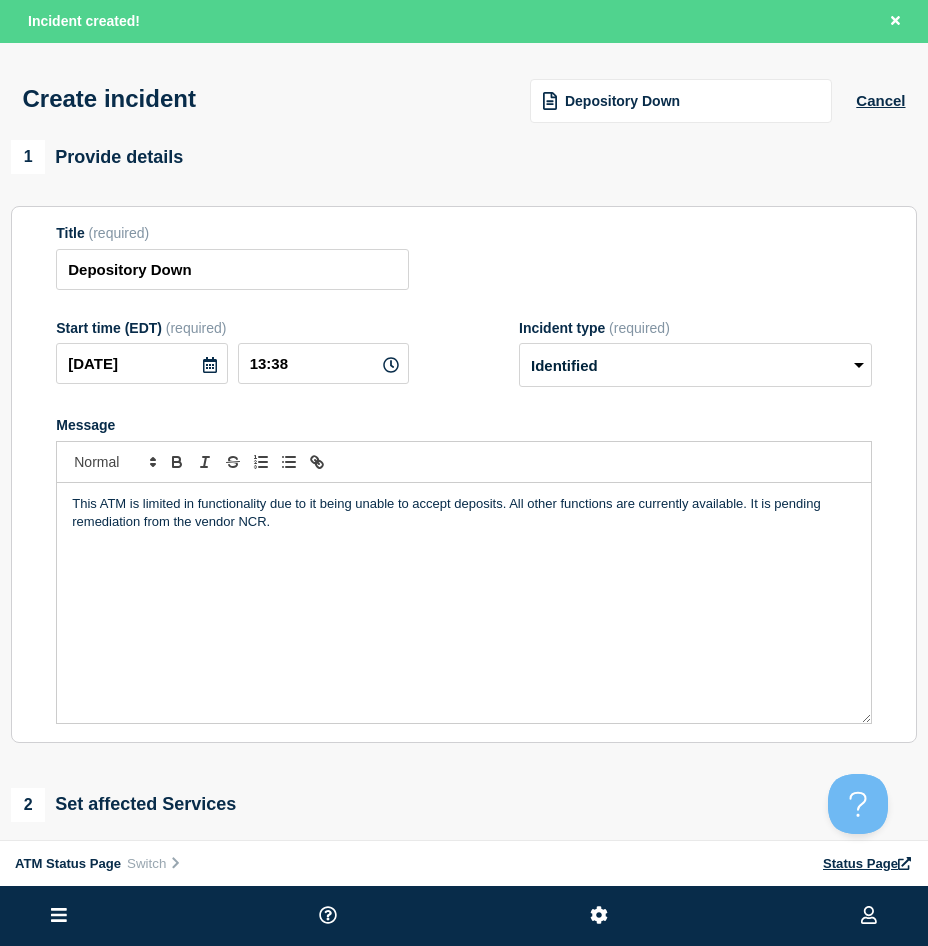 scroll, scrollTop: 200, scrollLeft: 0, axis: vertical 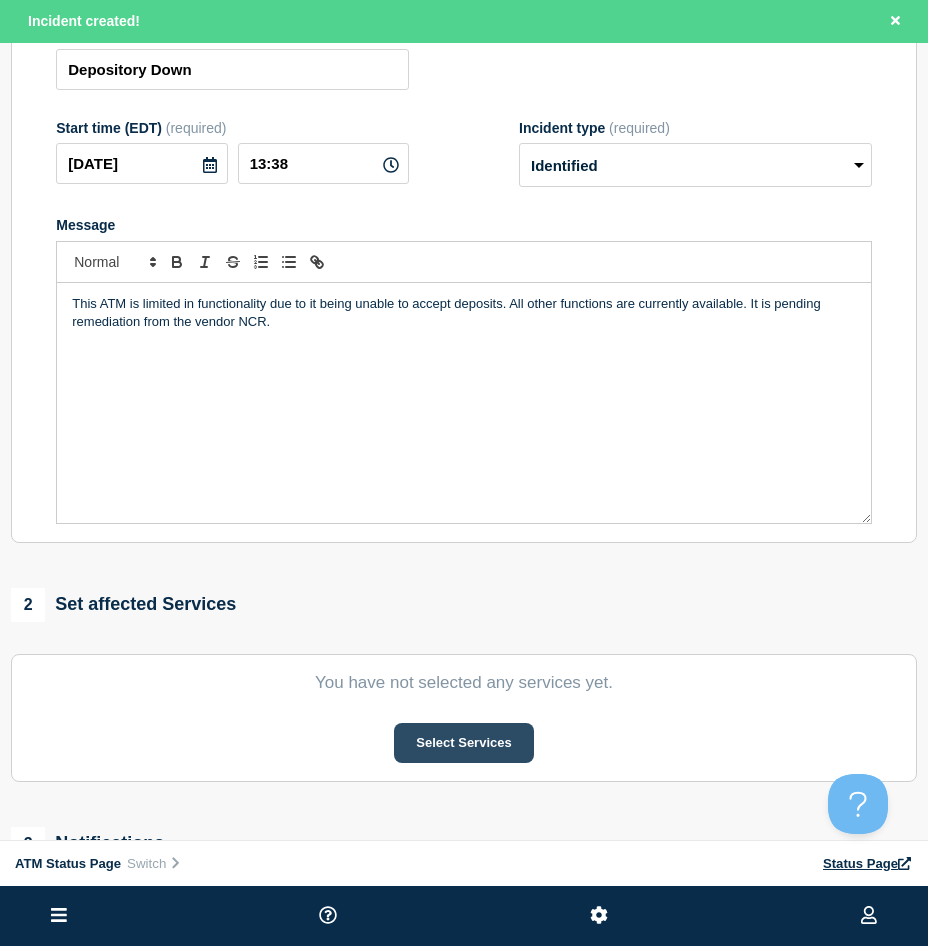 click on "Select Services" at bounding box center [463, 743] 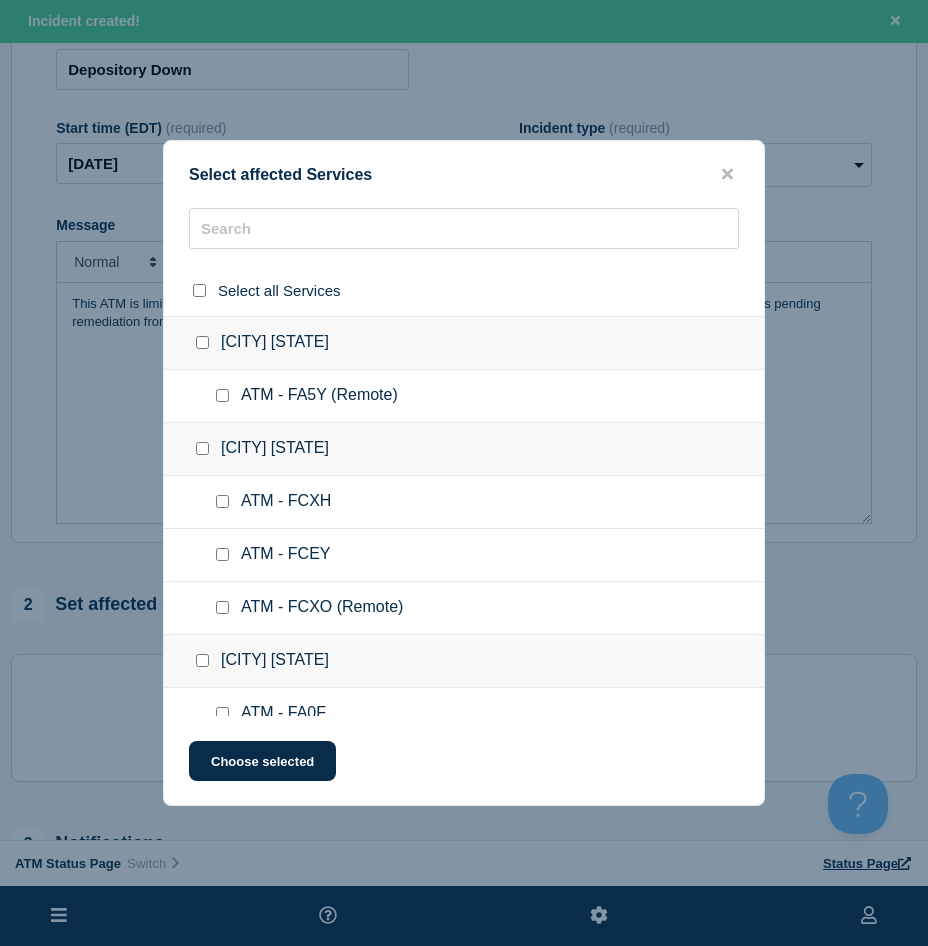 click 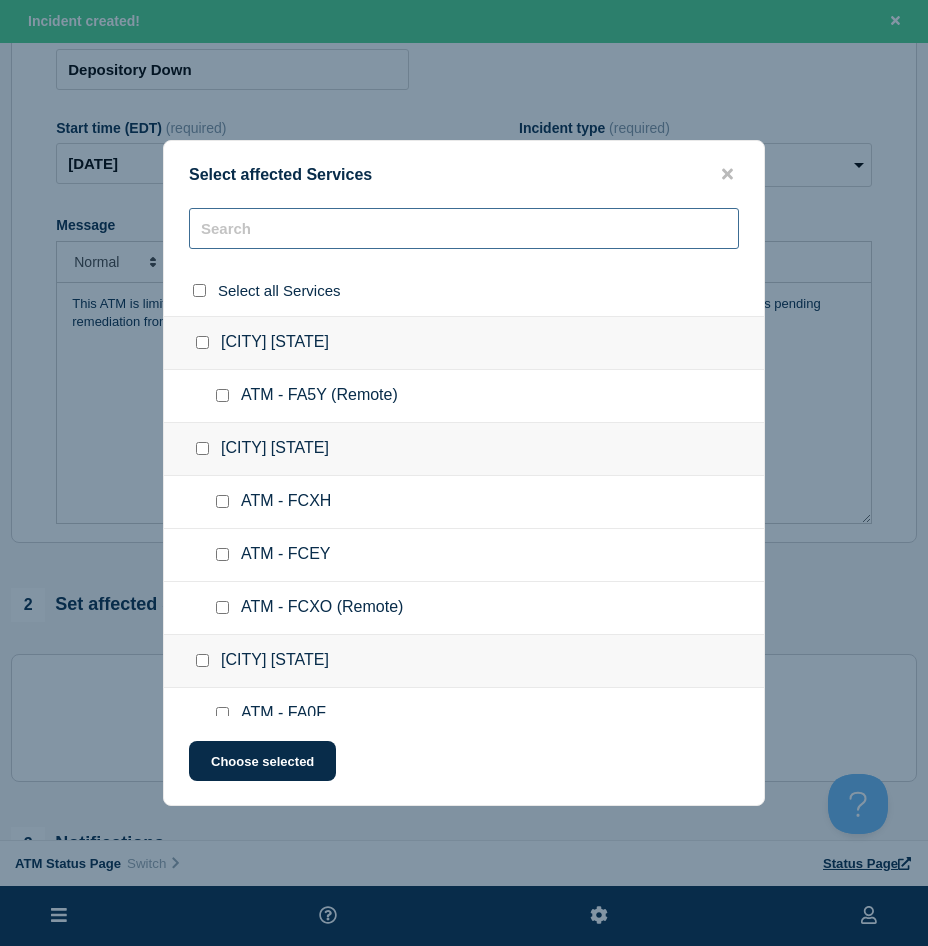 click at bounding box center (464, 228) 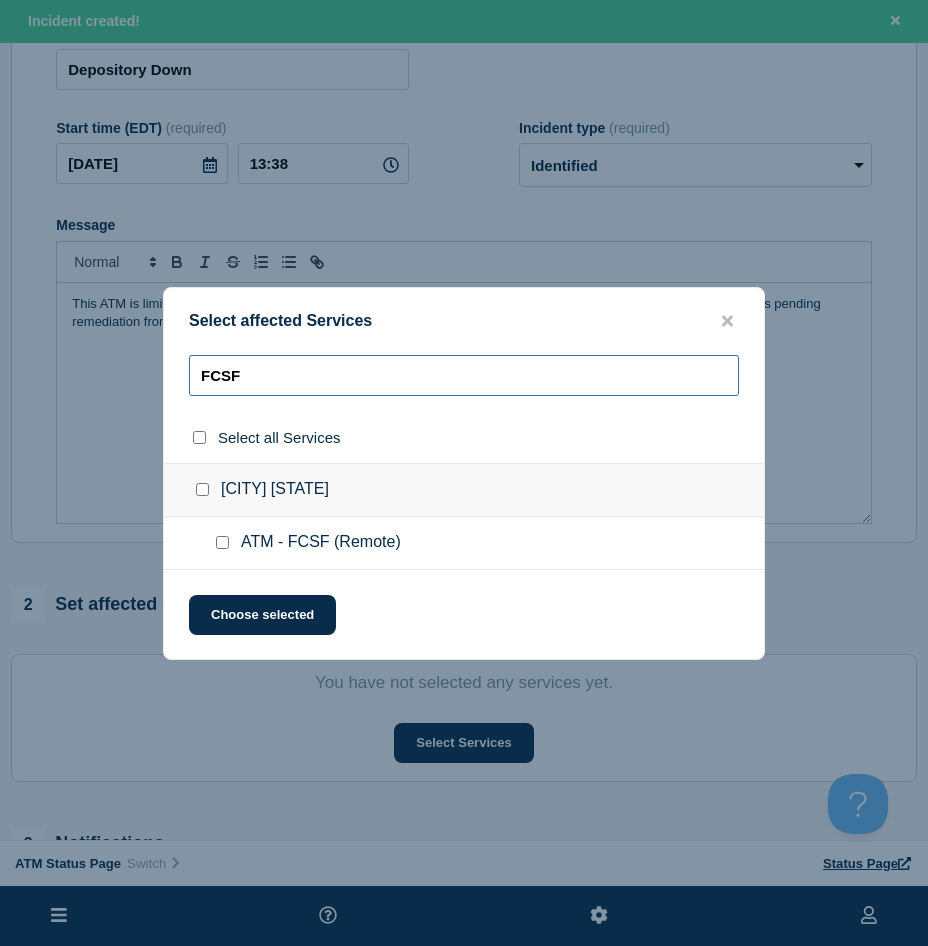 type on "FCSF" 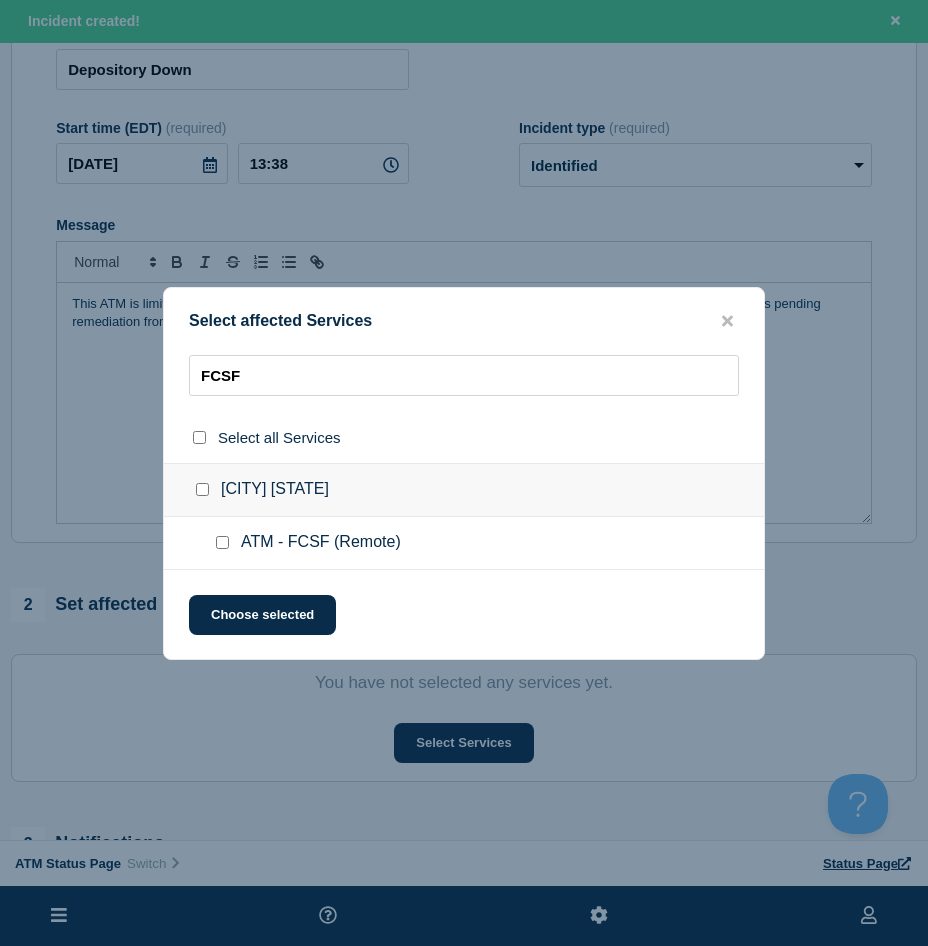click at bounding box center [222, 542] 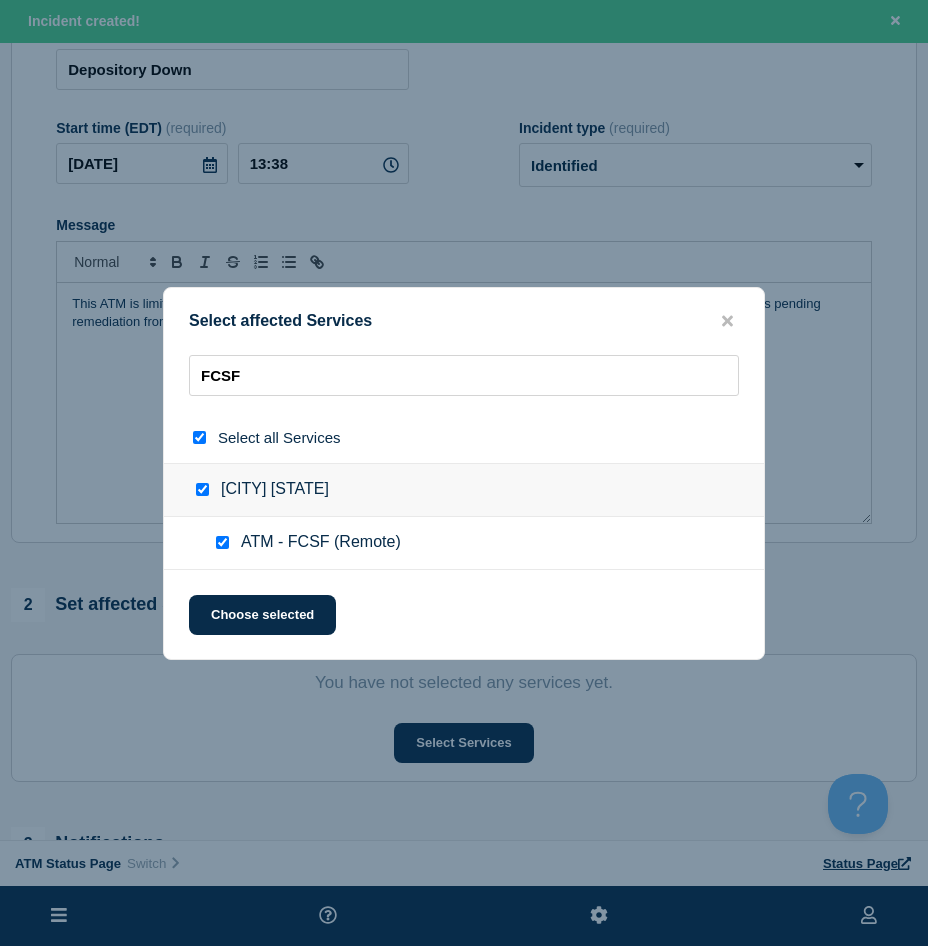 checkbox on "true" 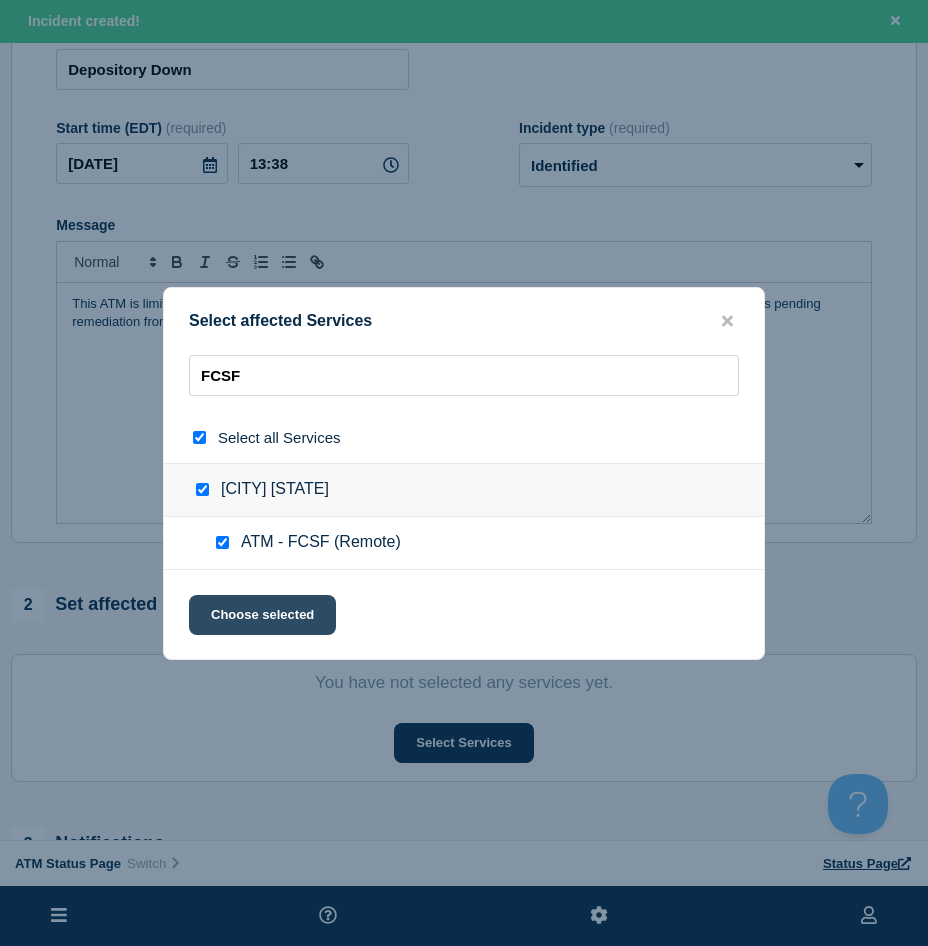 click on "Choose selected" 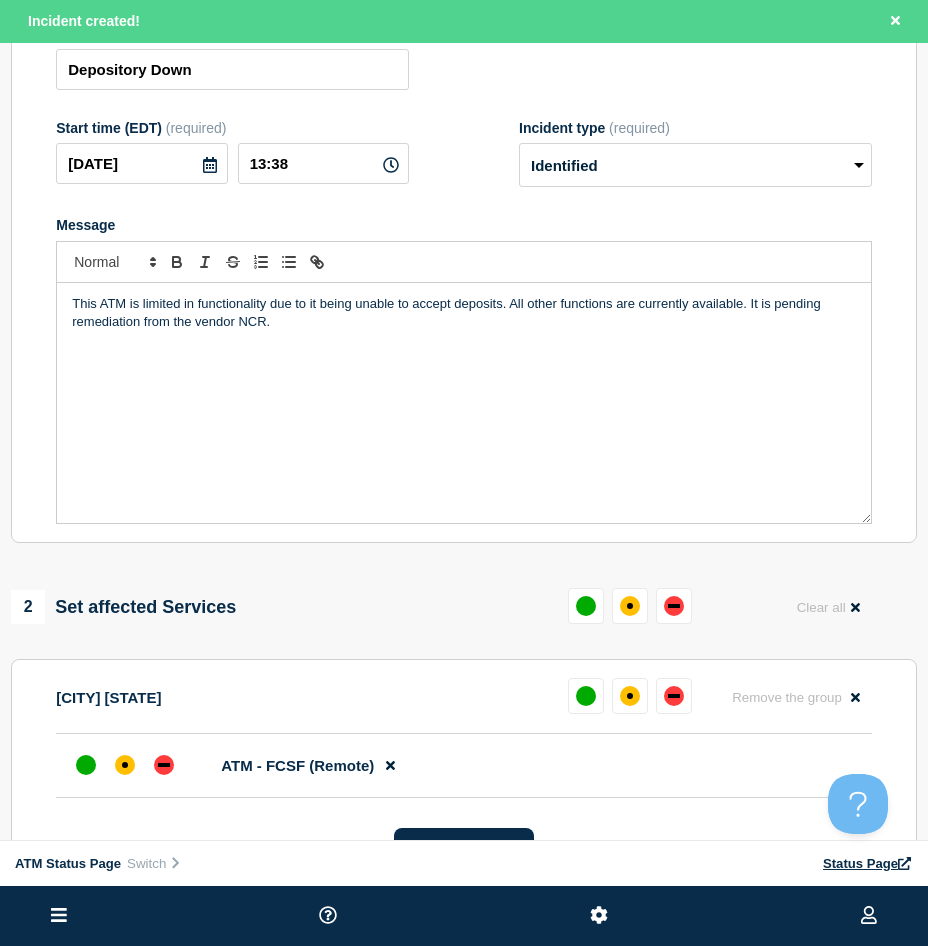 scroll, scrollTop: 400, scrollLeft: 0, axis: vertical 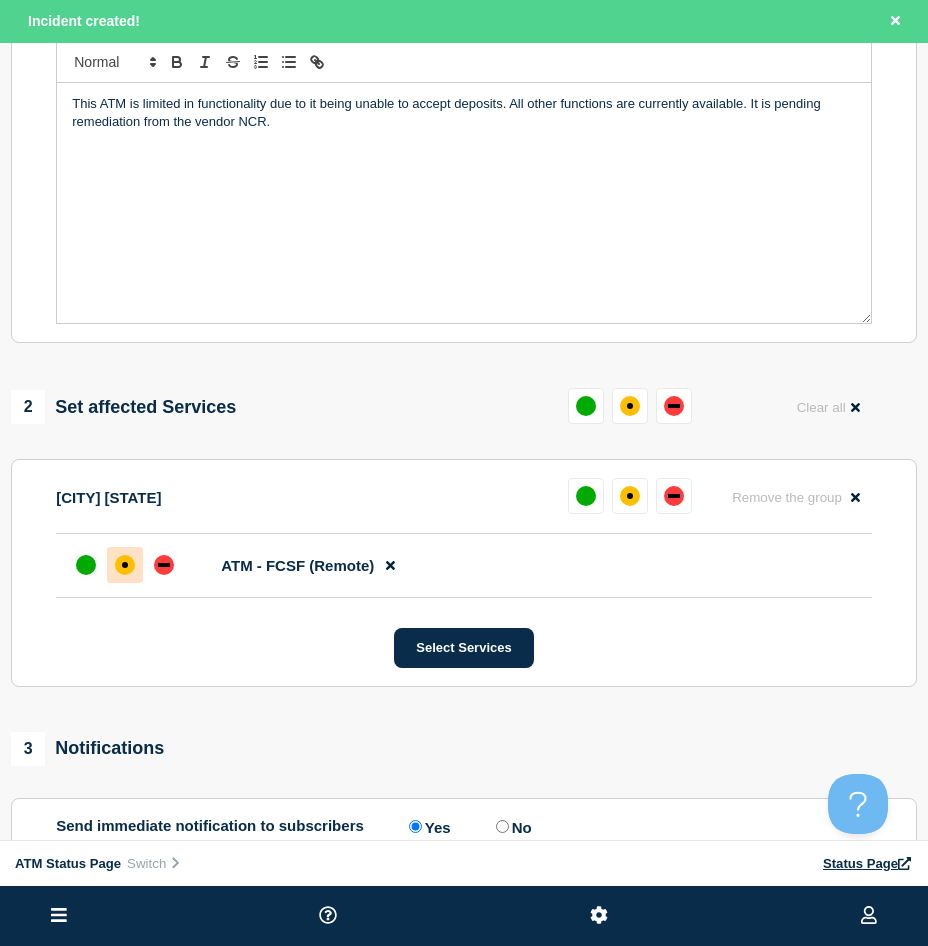 click at bounding box center (125, 565) 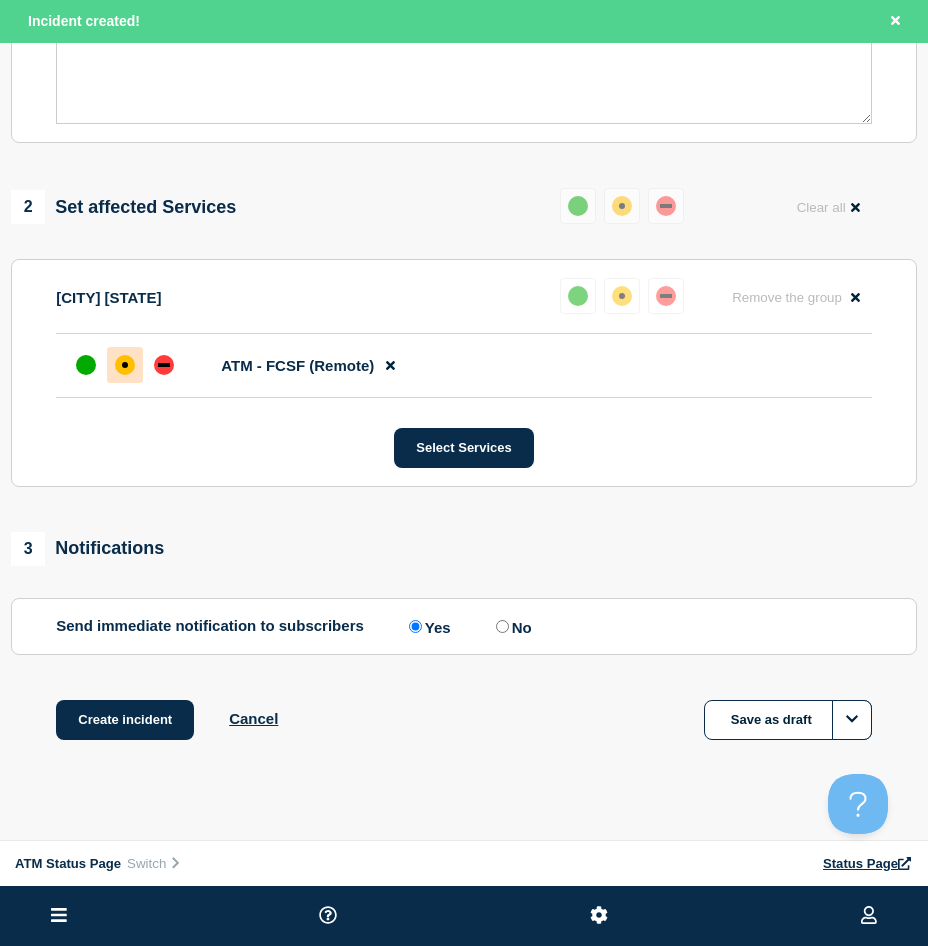 drag, startPoint x: 129, startPoint y: 733, endPoint x: 19, endPoint y: 654, distance: 135.42896 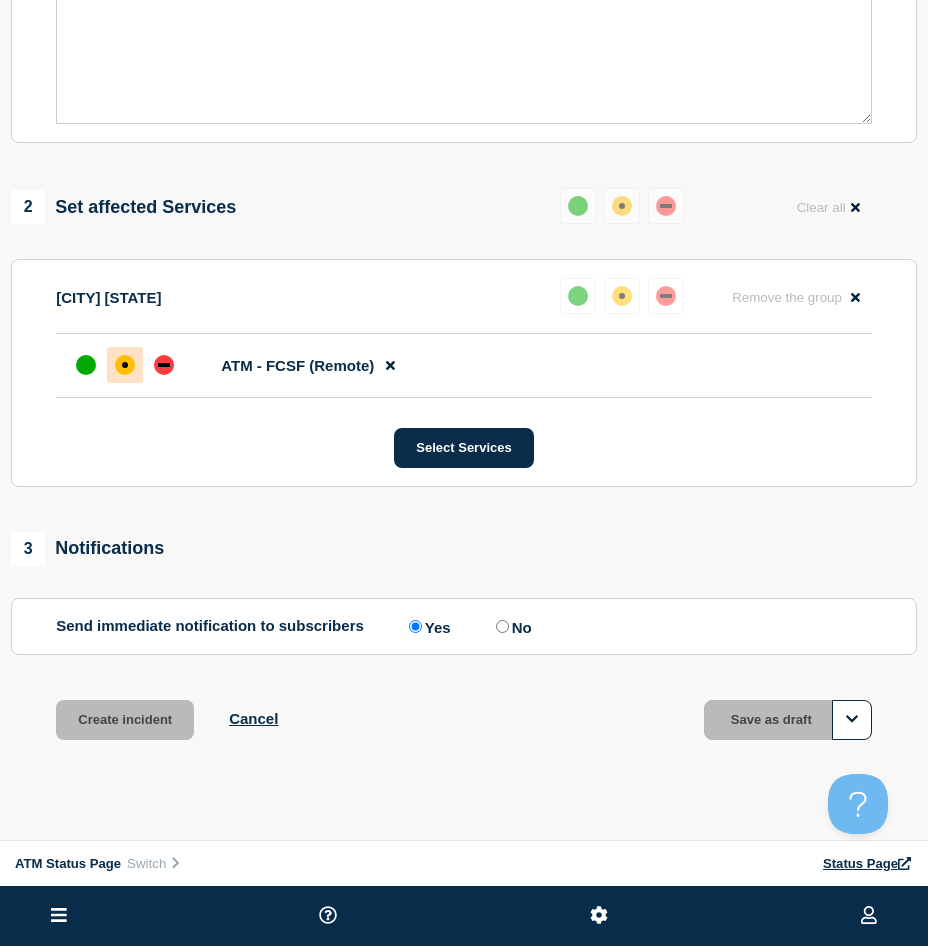 scroll, scrollTop: 557, scrollLeft: 0, axis: vertical 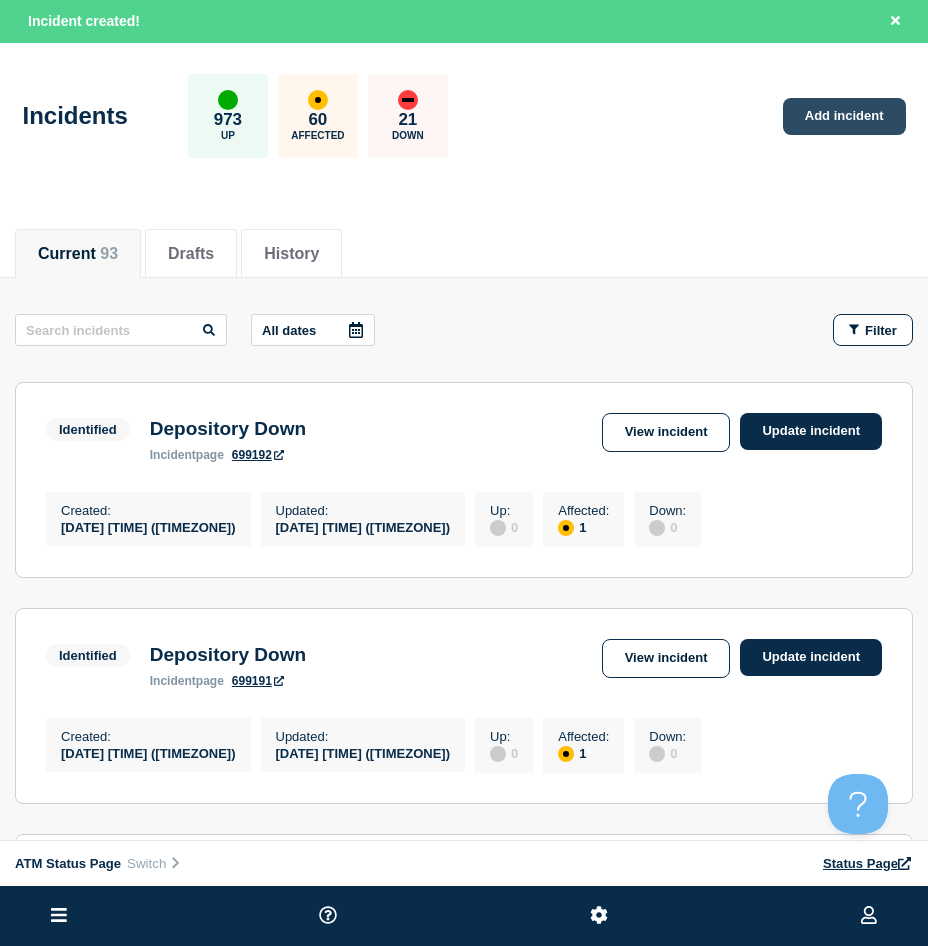 click on "Add incident" 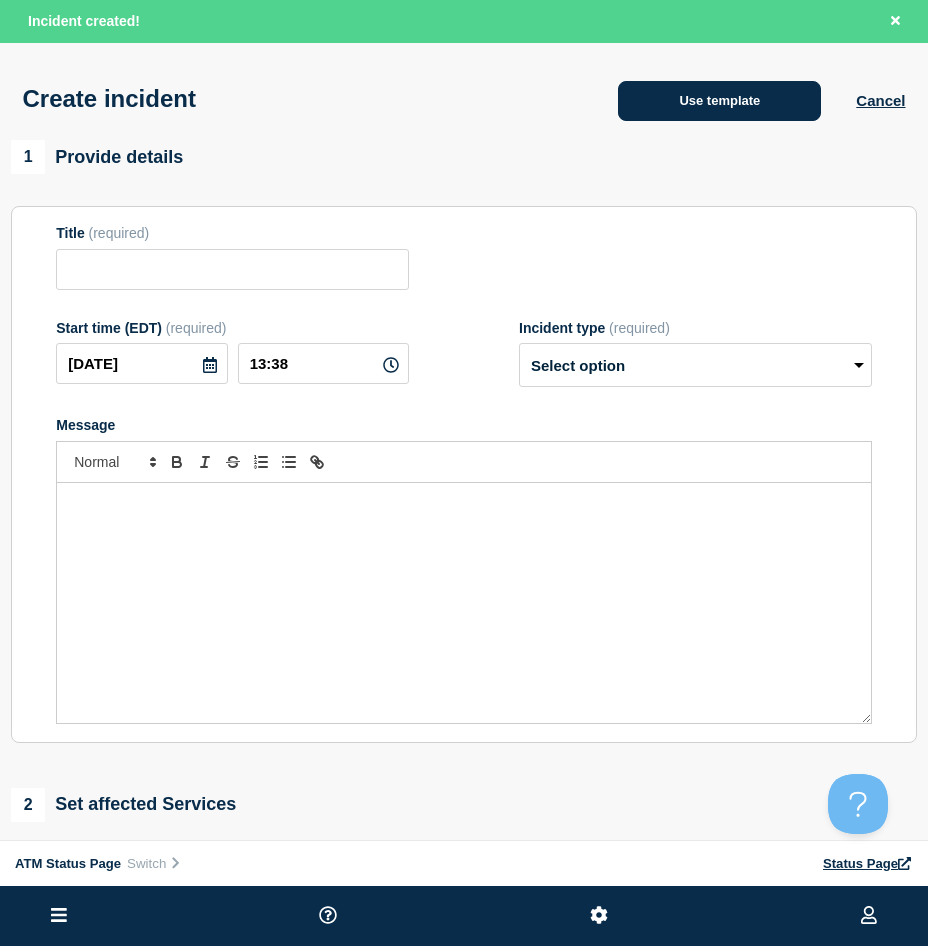 click on "Use template" at bounding box center (719, 101) 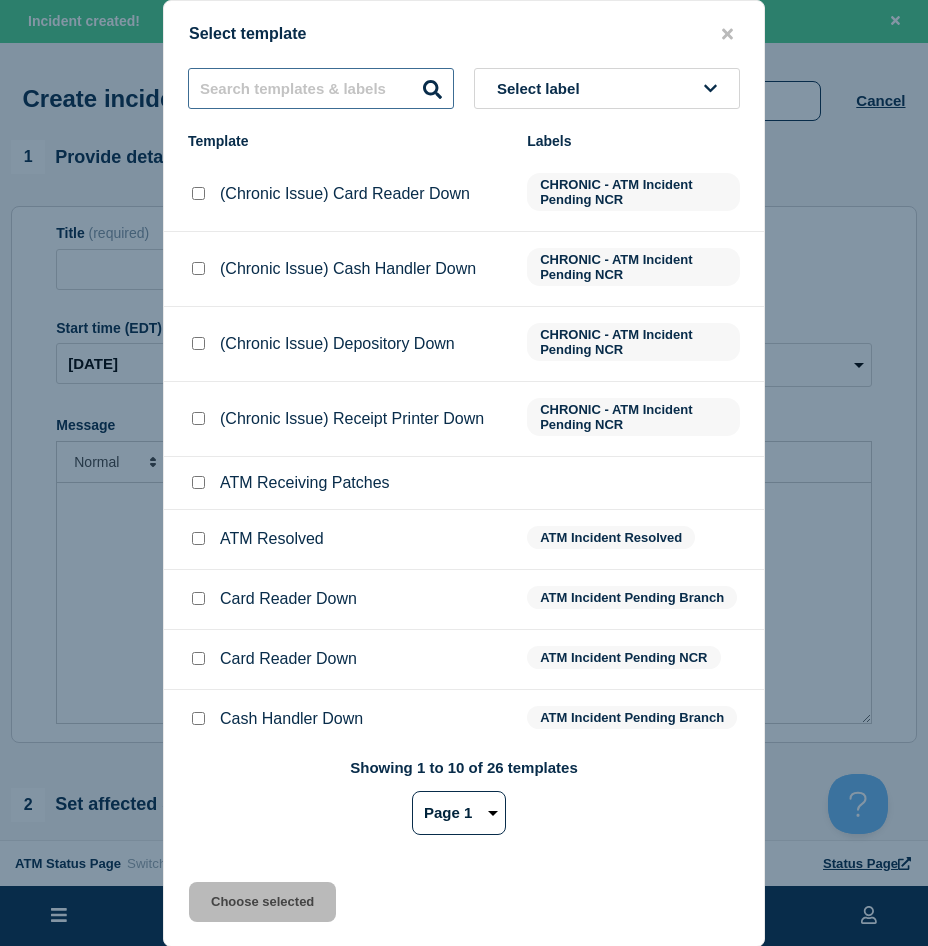 click at bounding box center (321, 88) 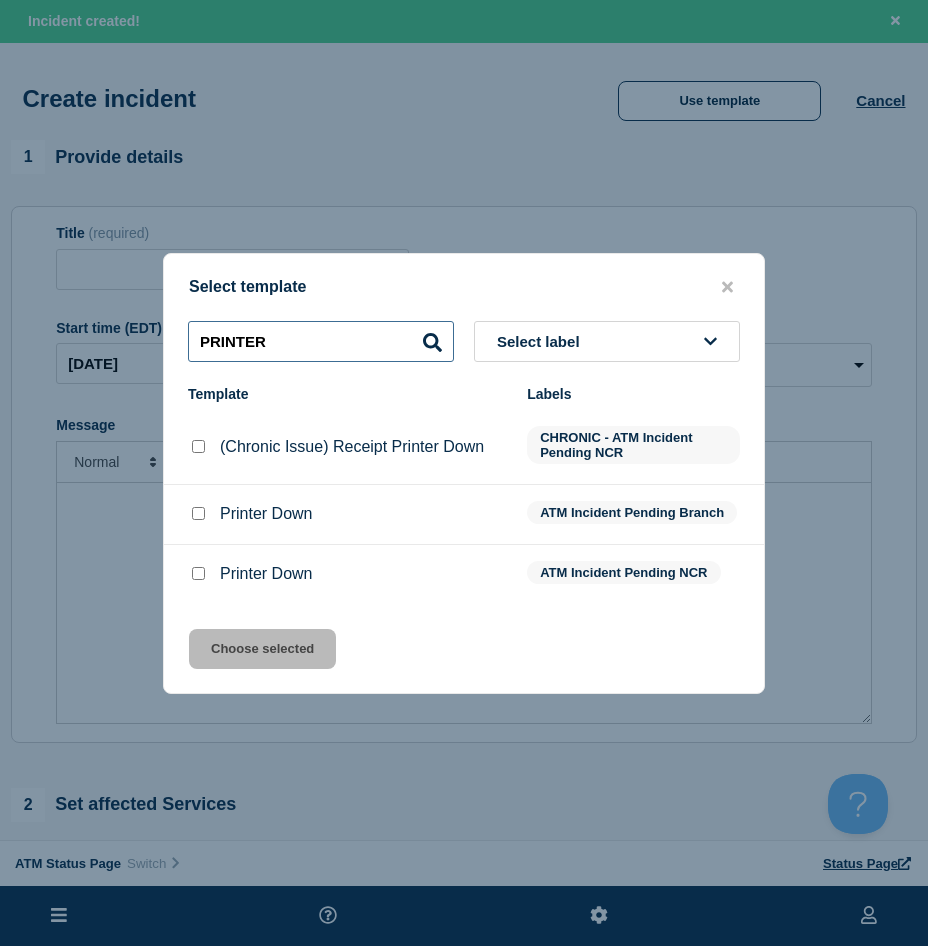type on "PRINTER" 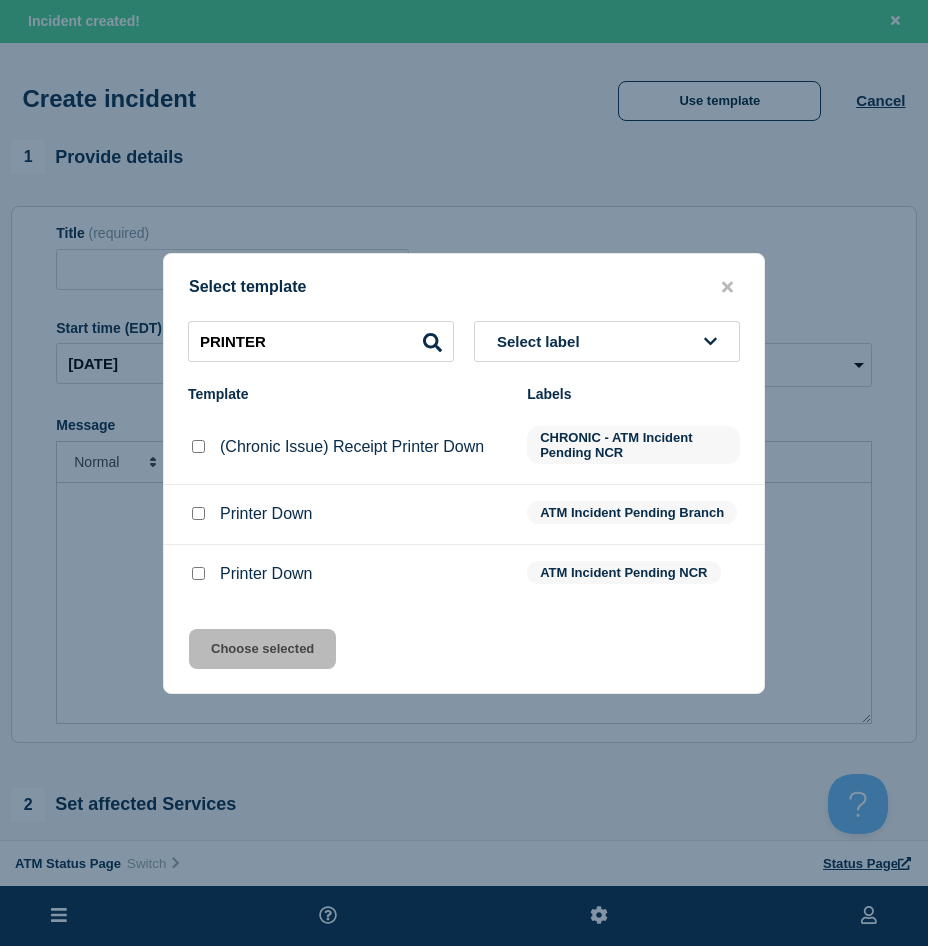 click at bounding box center [198, 573] 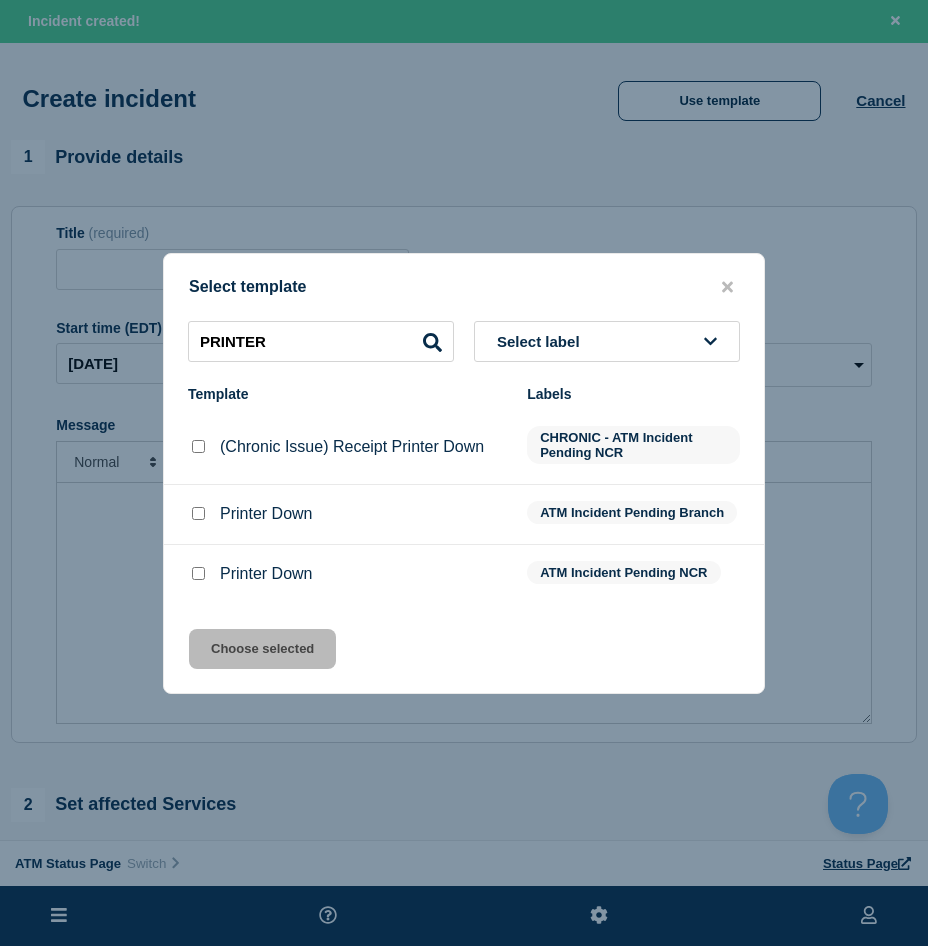 checkbox on "true" 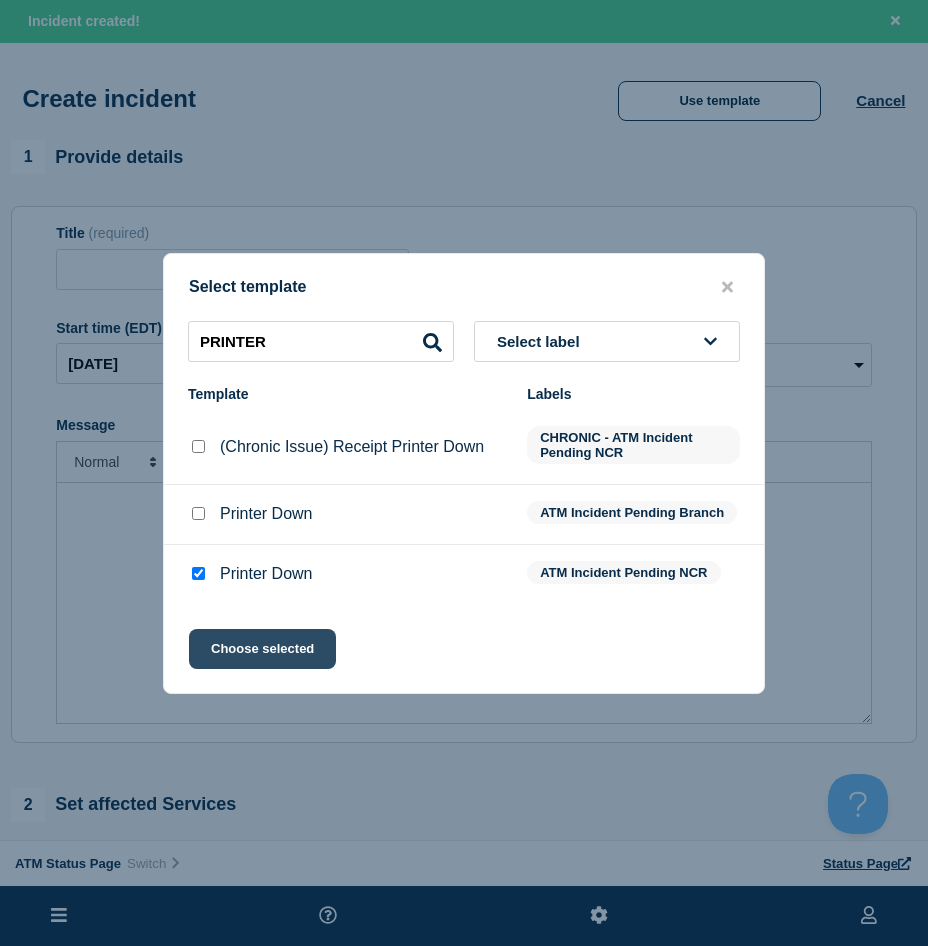 click on "Choose selected" 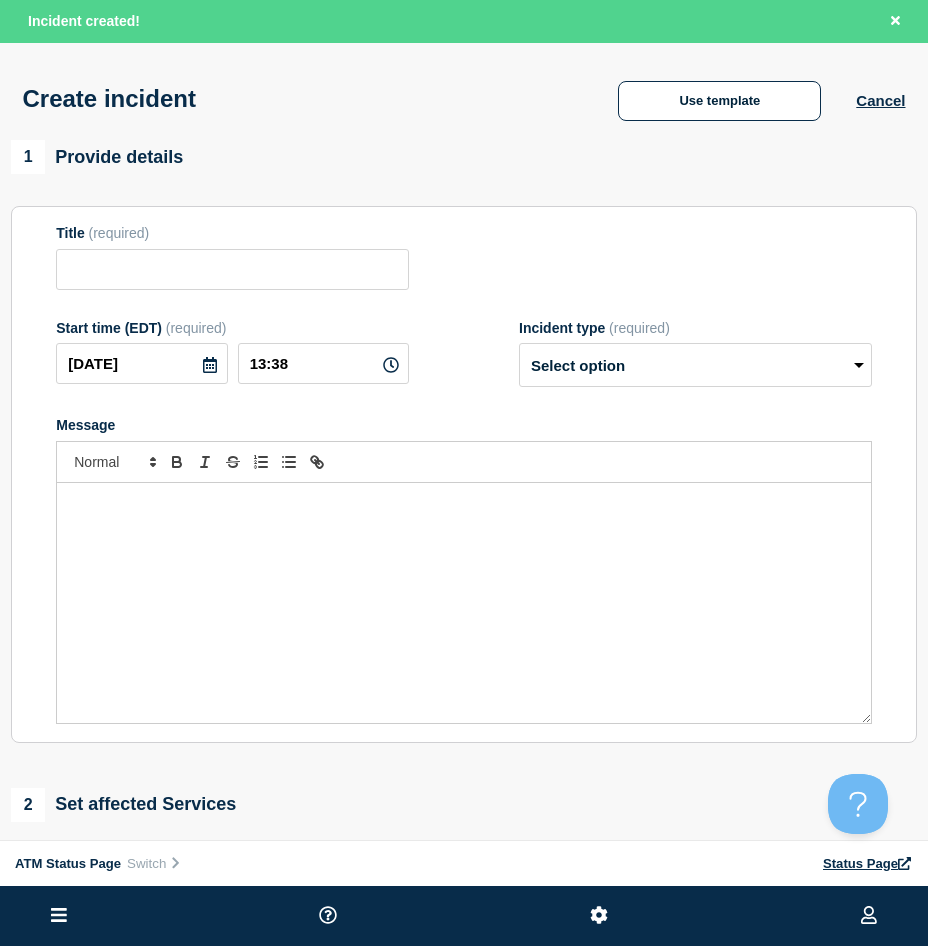 type on "Printer Down" 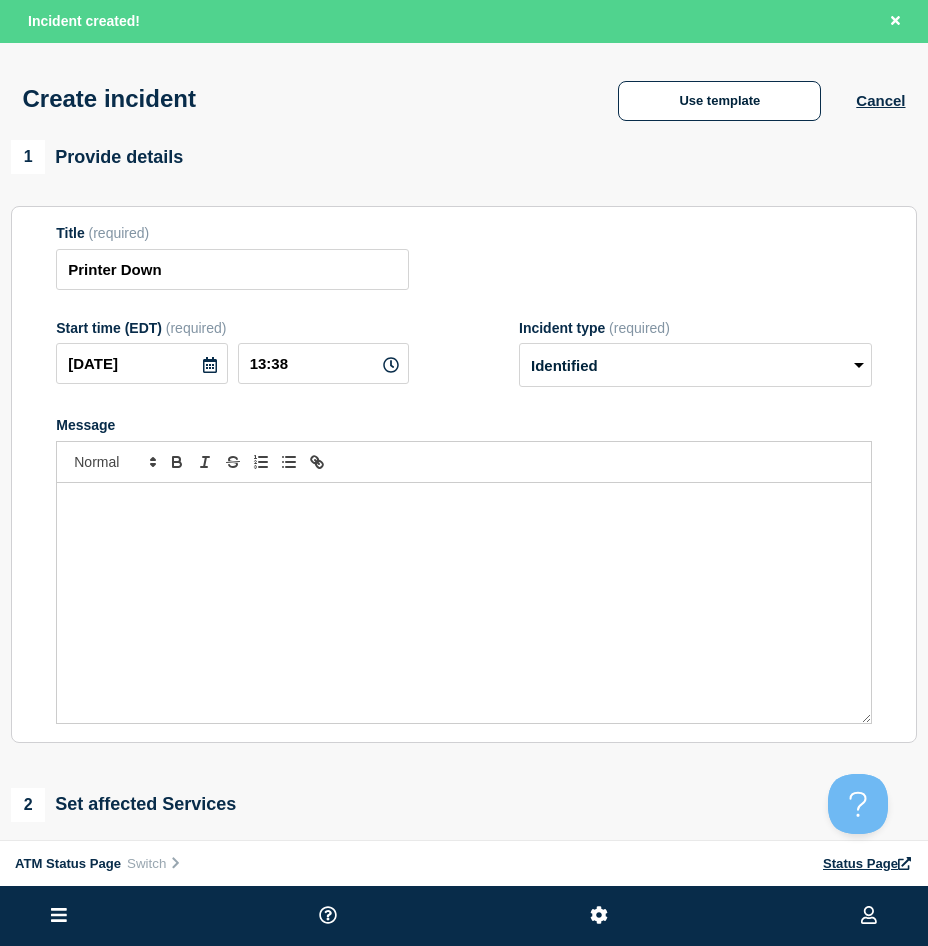 scroll, scrollTop: 200, scrollLeft: 0, axis: vertical 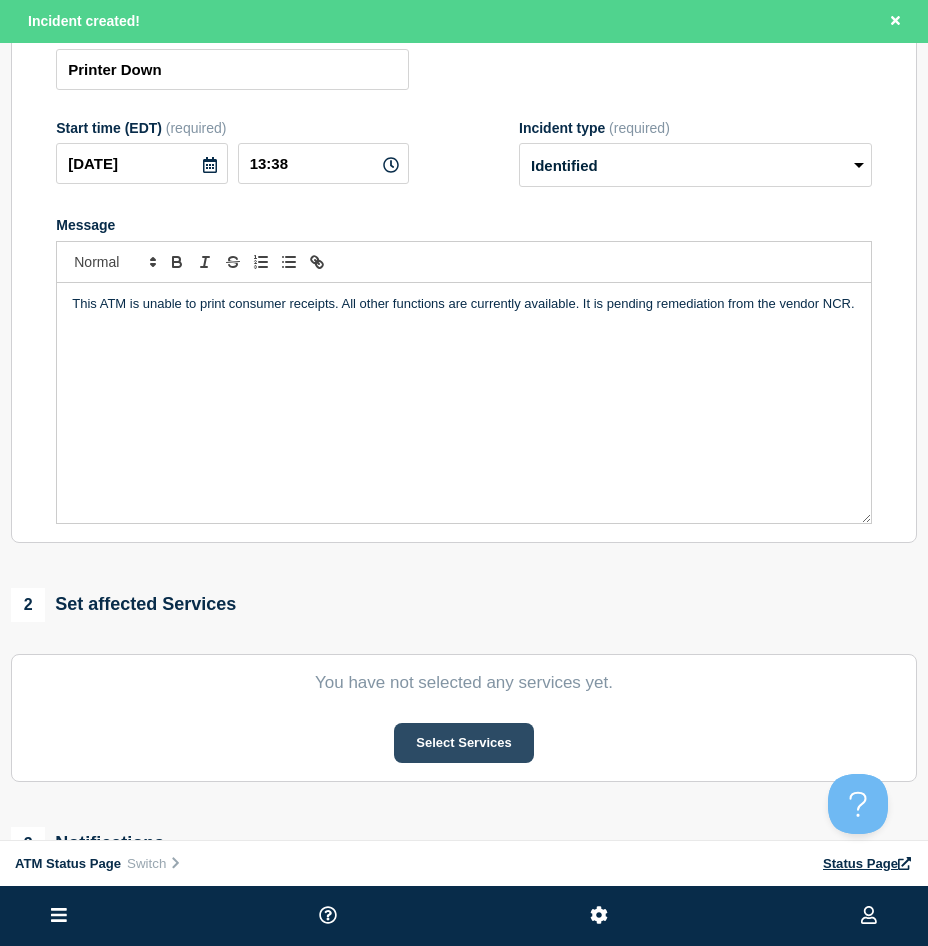 click on "Select Services" at bounding box center [463, 743] 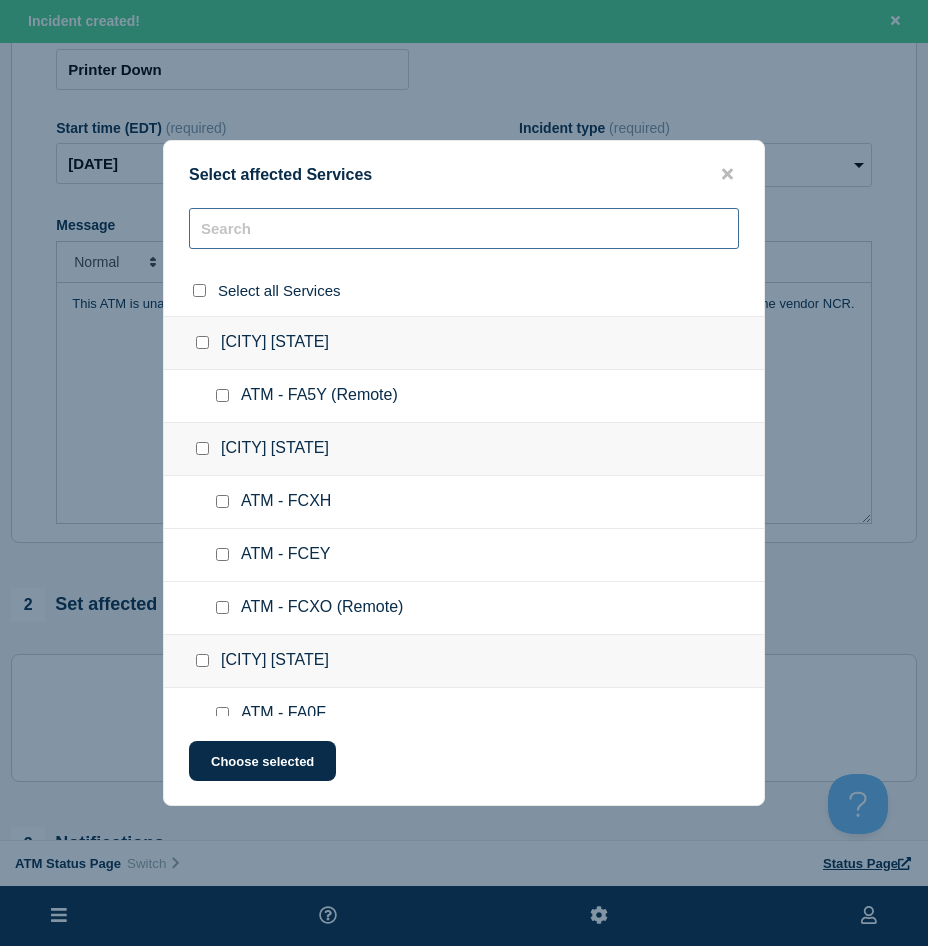 click at bounding box center (464, 228) 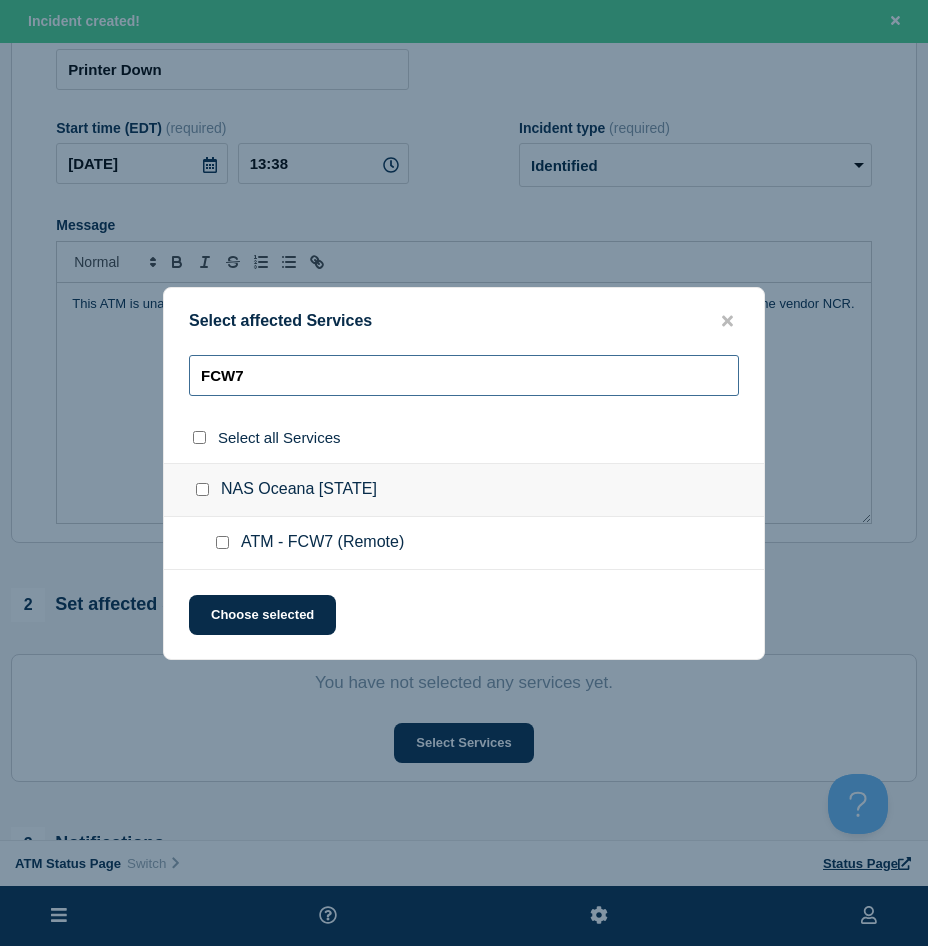 type on "FCW7" 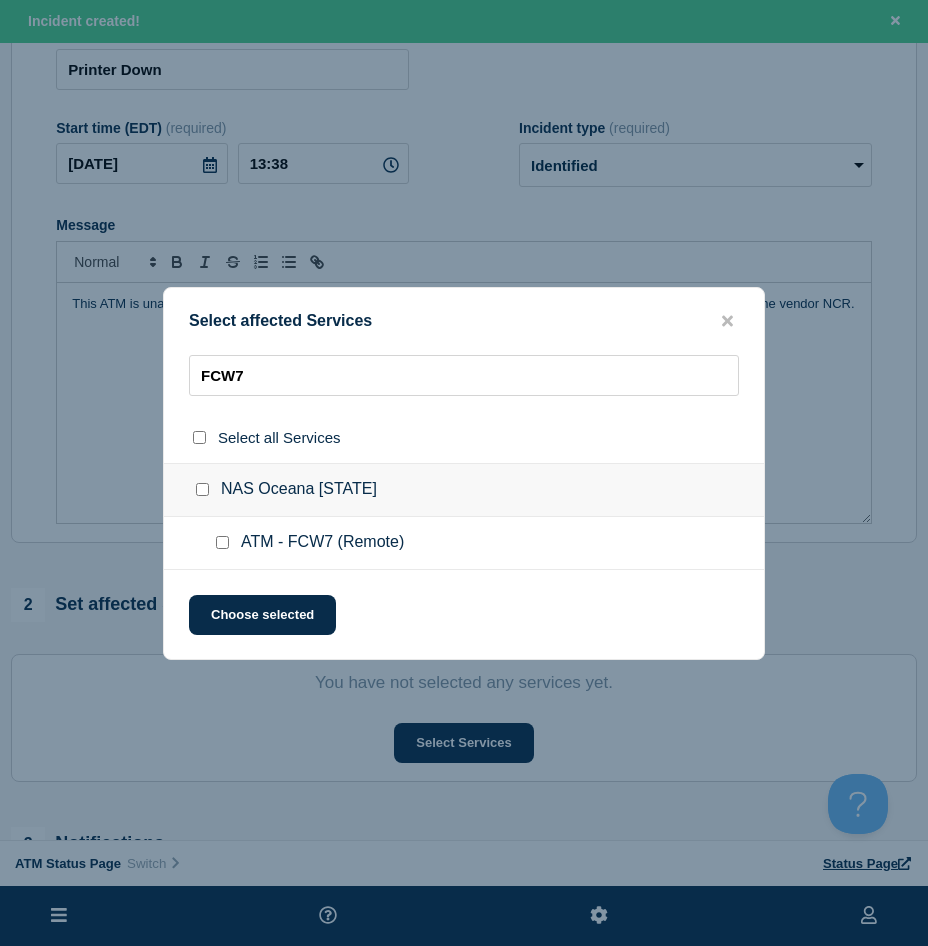 click at bounding box center (222, 542) 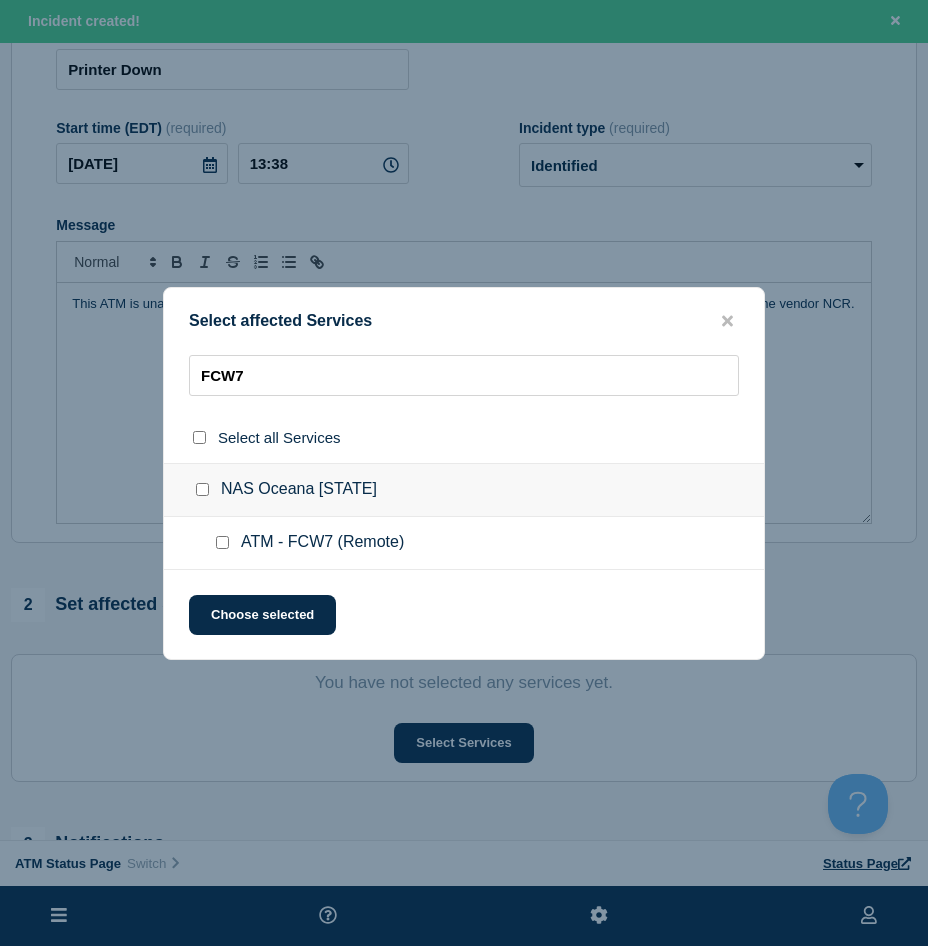 checkbox on "true" 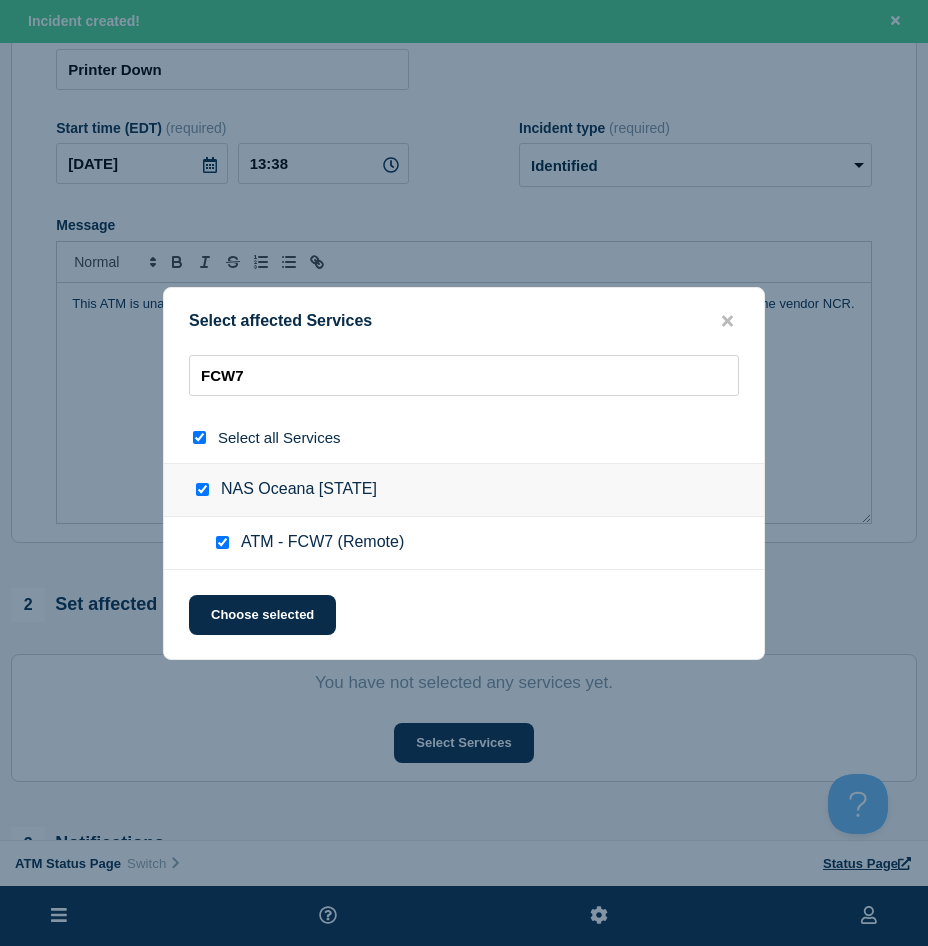 checkbox on "true" 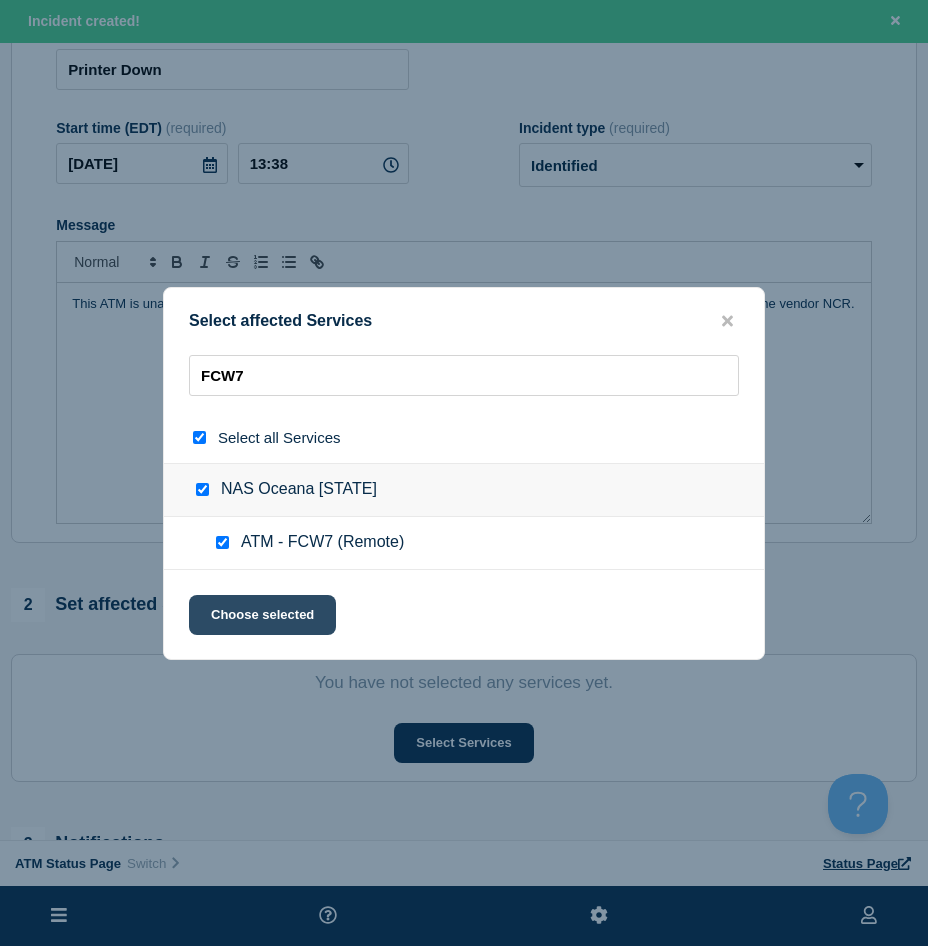 click on "Choose selected" 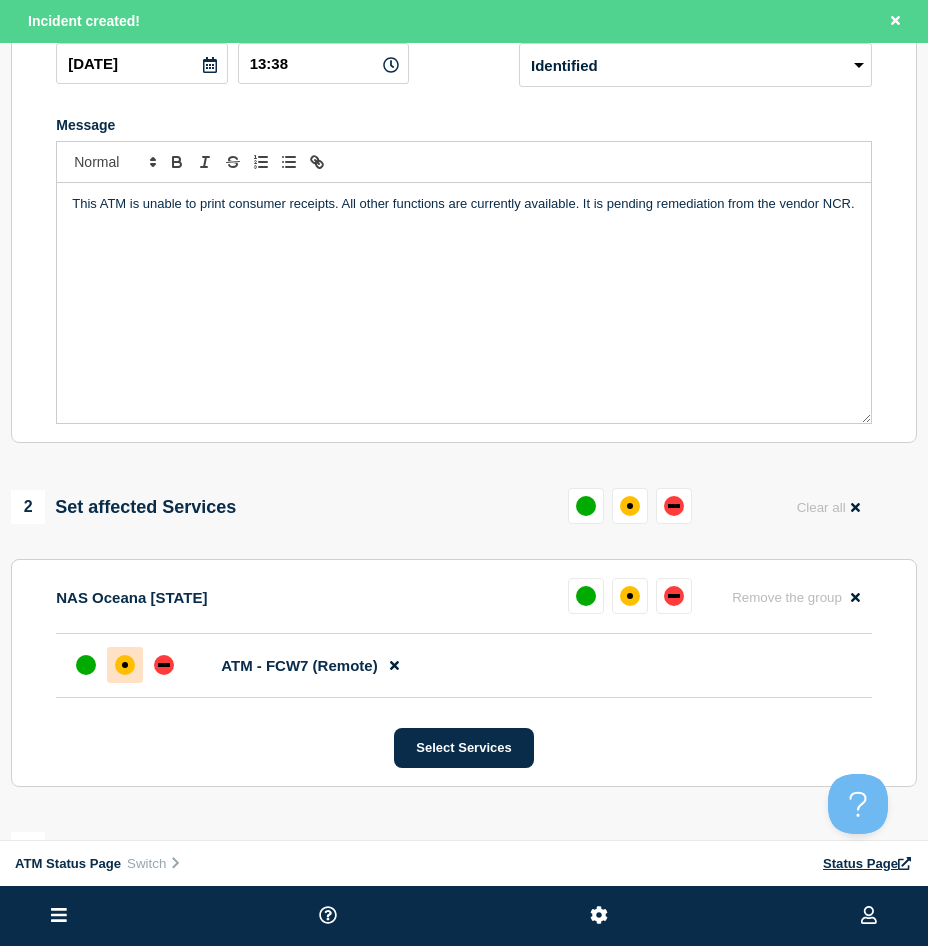 click at bounding box center (125, 665) 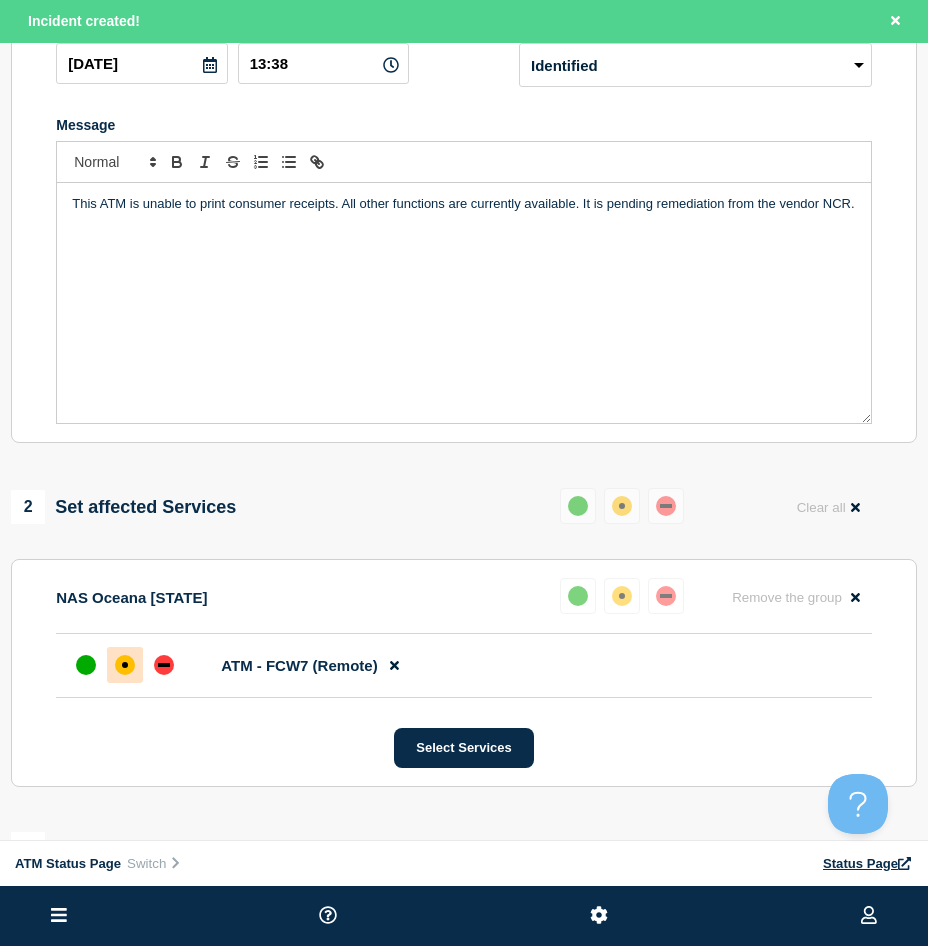 scroll, scrollTop: 500, scrollLeft: 0, axis: vertical 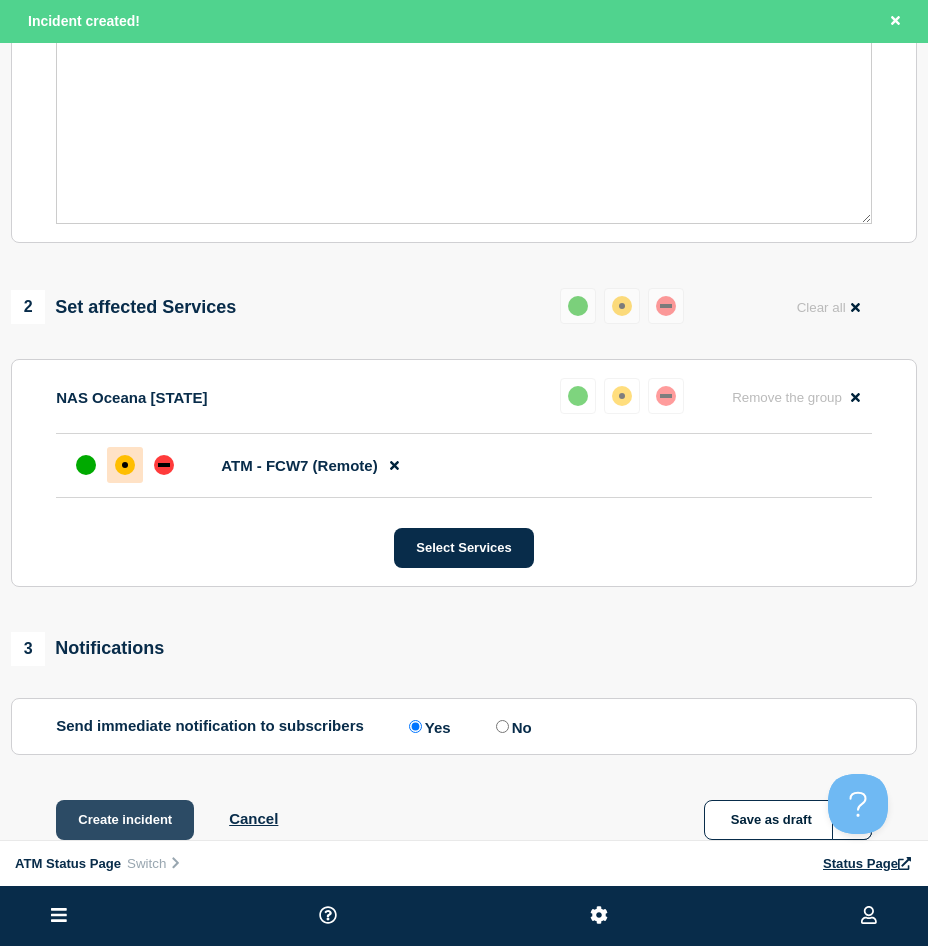 click on "Create incident" at bounding box center [125, 820] 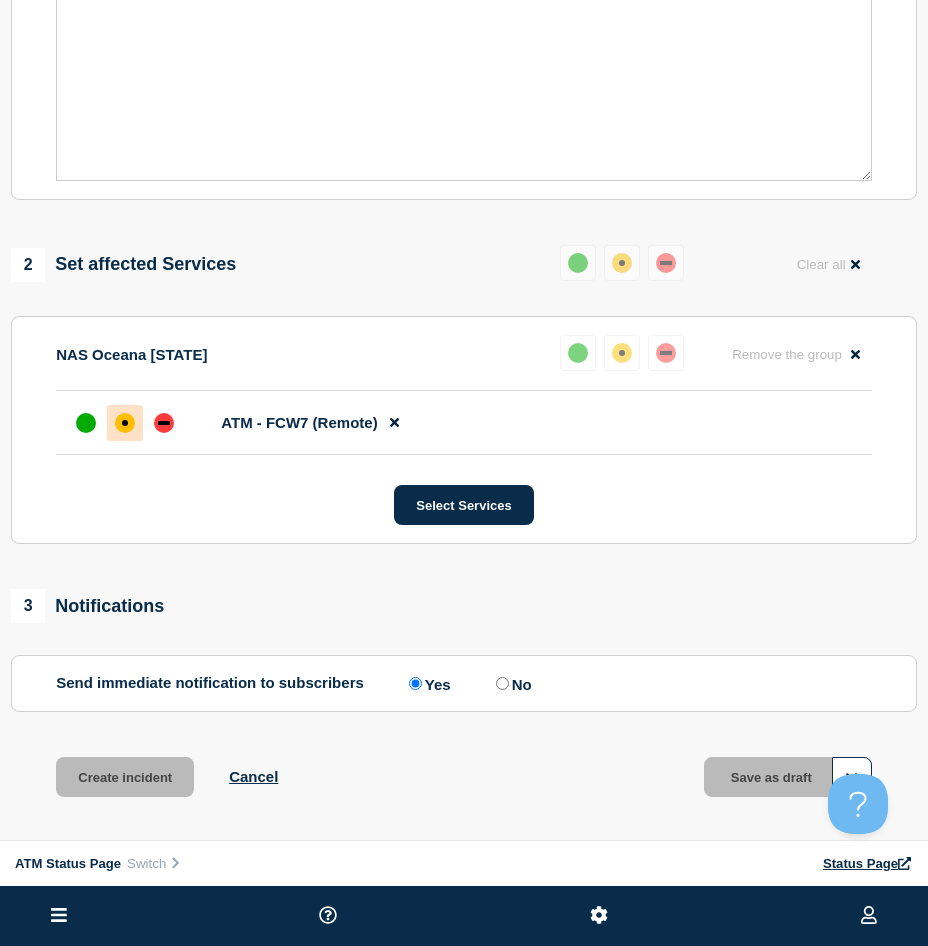 scroll, scrollTop: 457, scrollLeft: 0, axis: vertical 